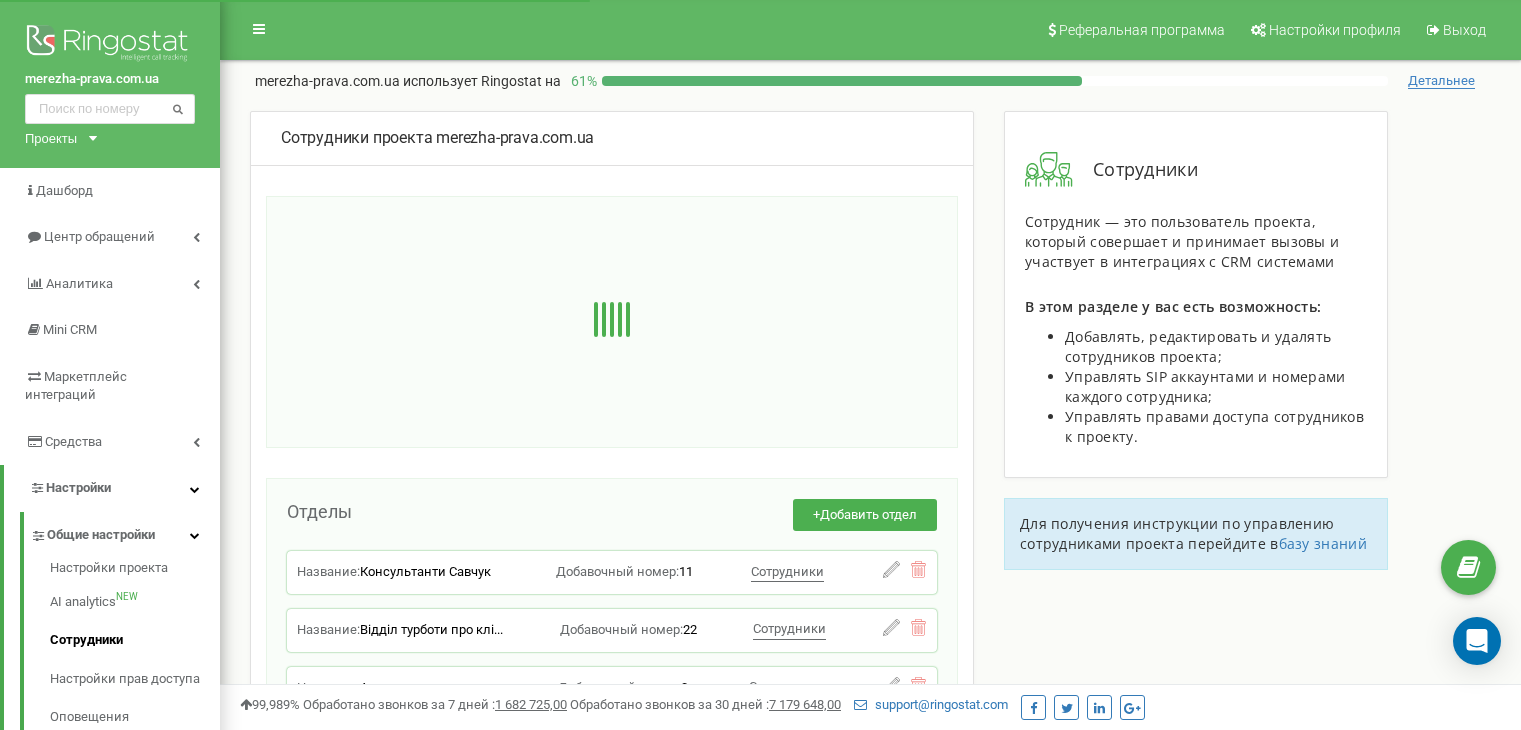 scroll, scrollTop: 0, scrollLeft: 0, axis: both 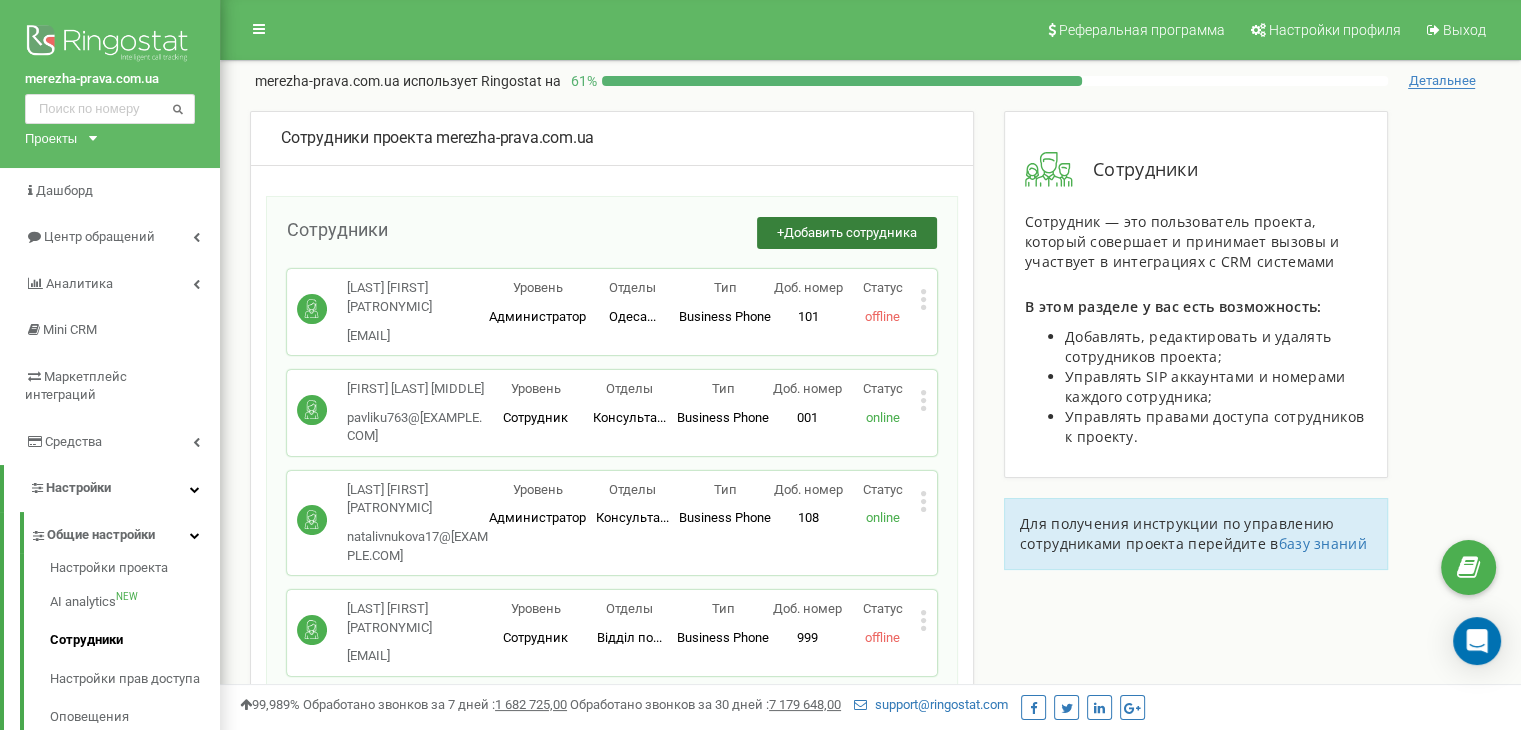 click on "+  Добавить сотрудника" at bounding box center (847, 233) 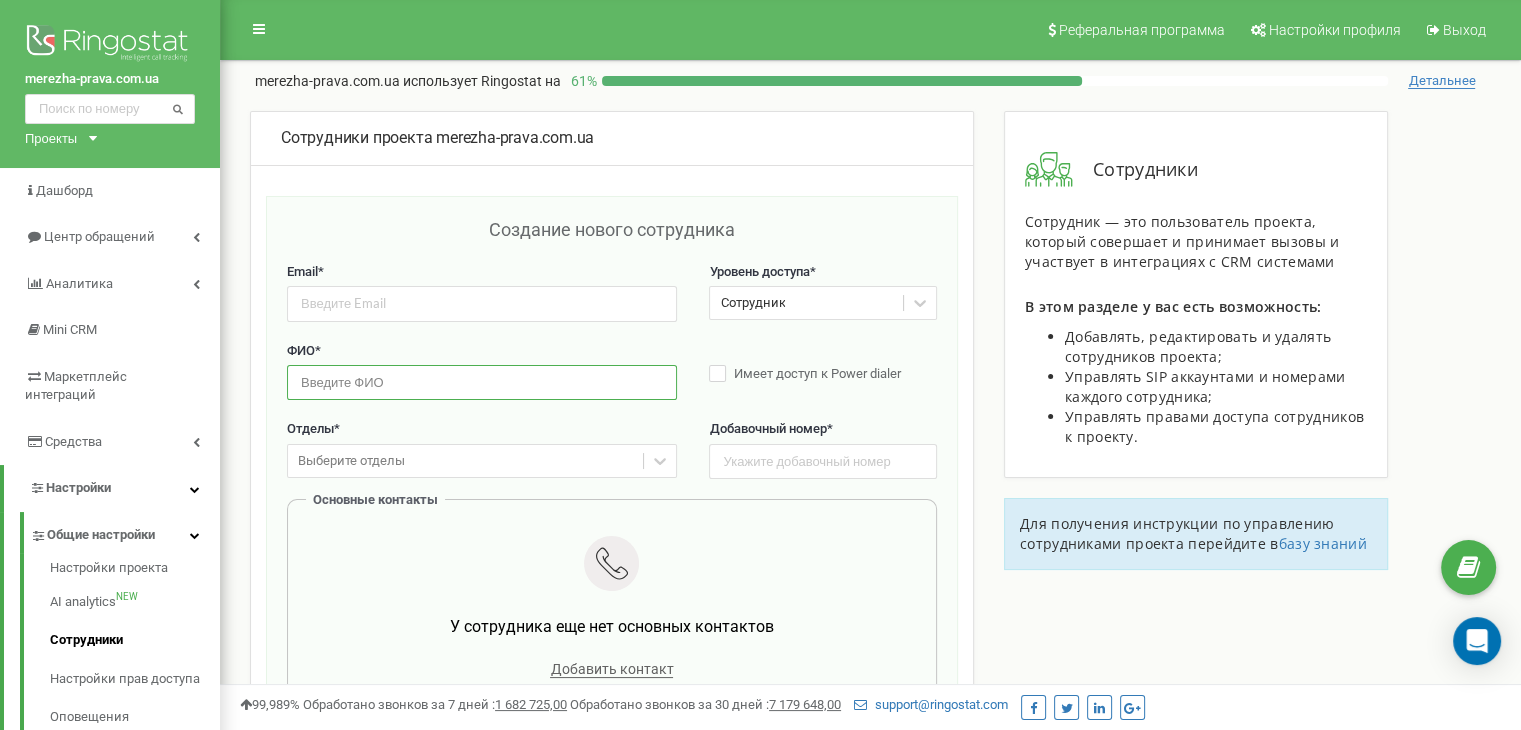 click at bounding box center [482, 382] 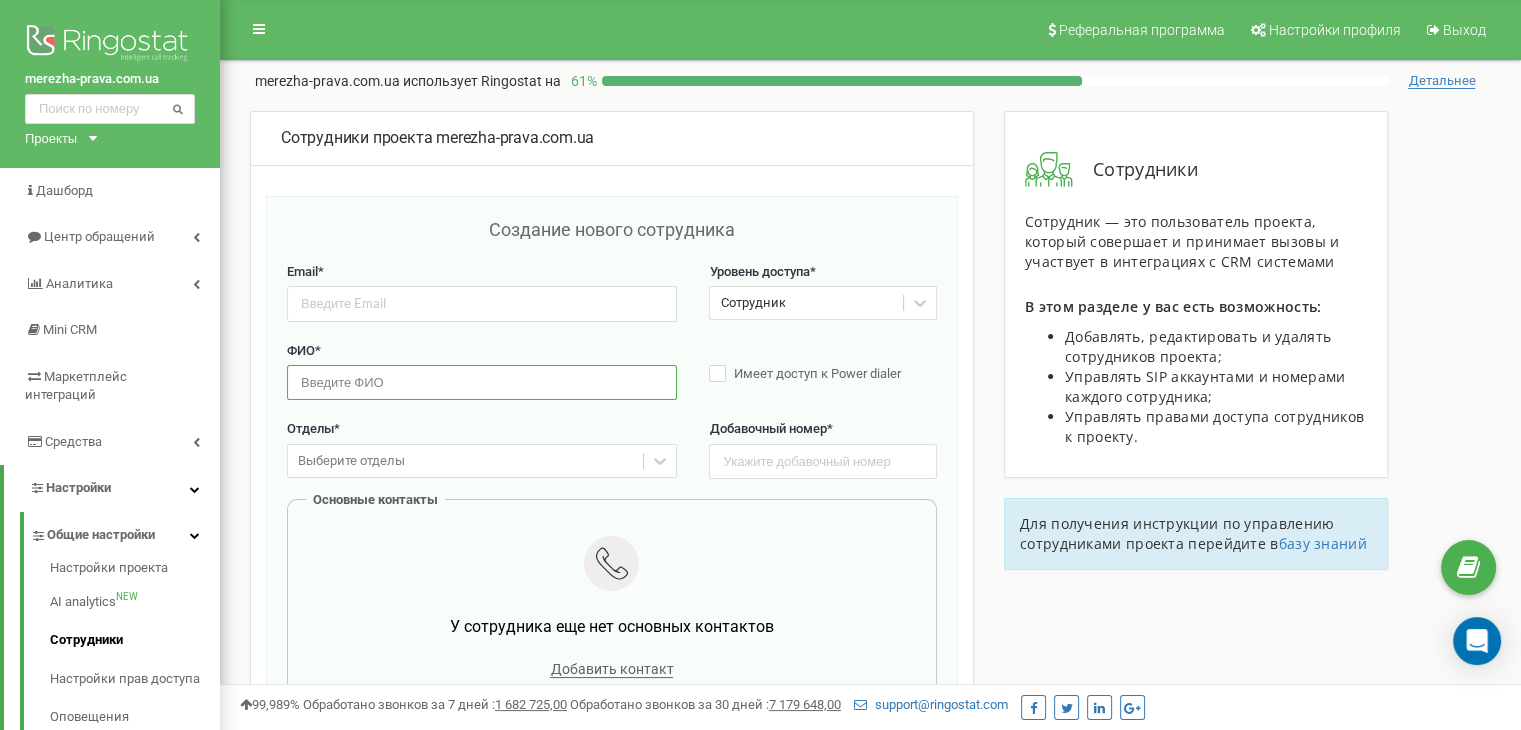 paste on "Проценко Кирило Костянтинович" 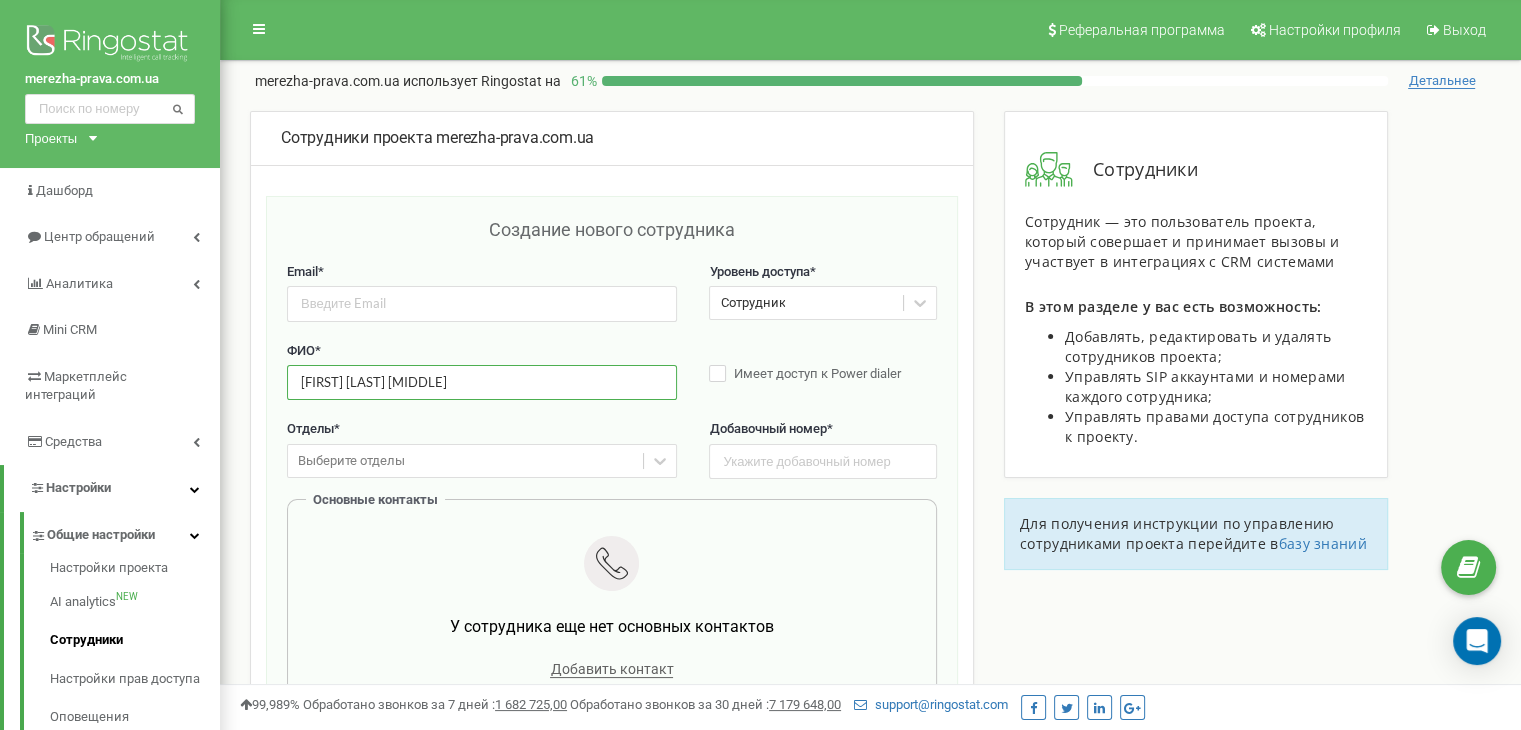 type on "Проценко Кирило Костянтинович" 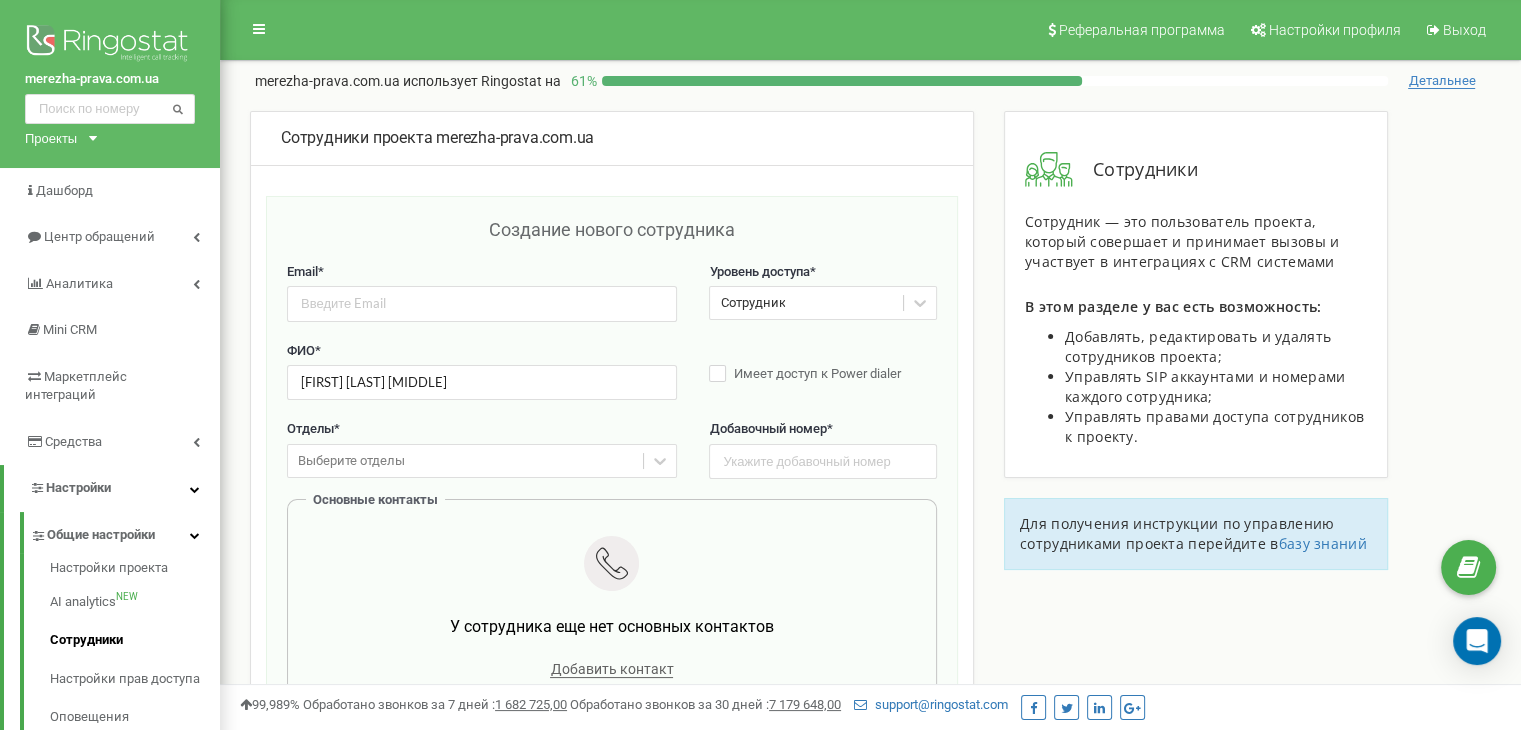 click on "Email *" at bounding box center (482, 292) 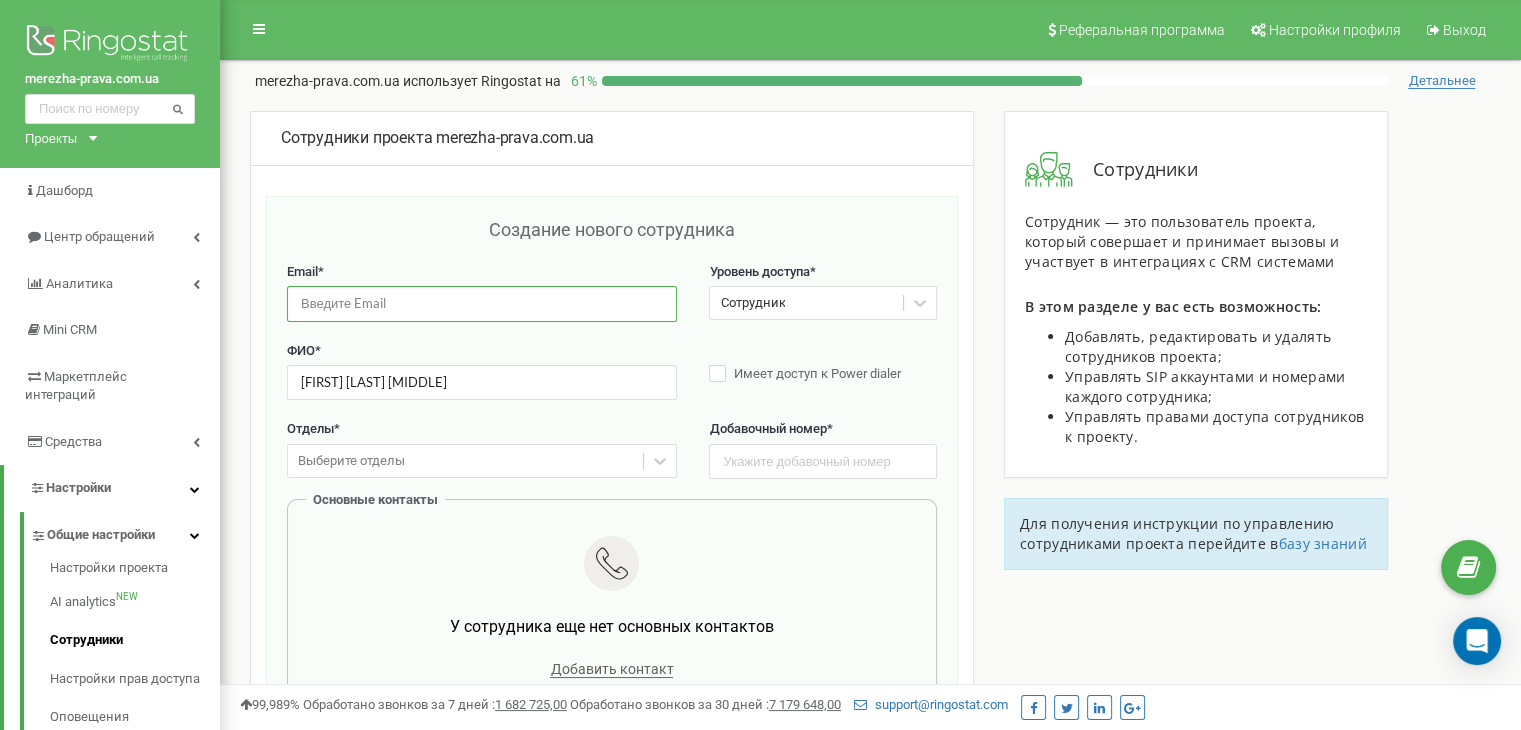 click at bounding box center [482, 303] 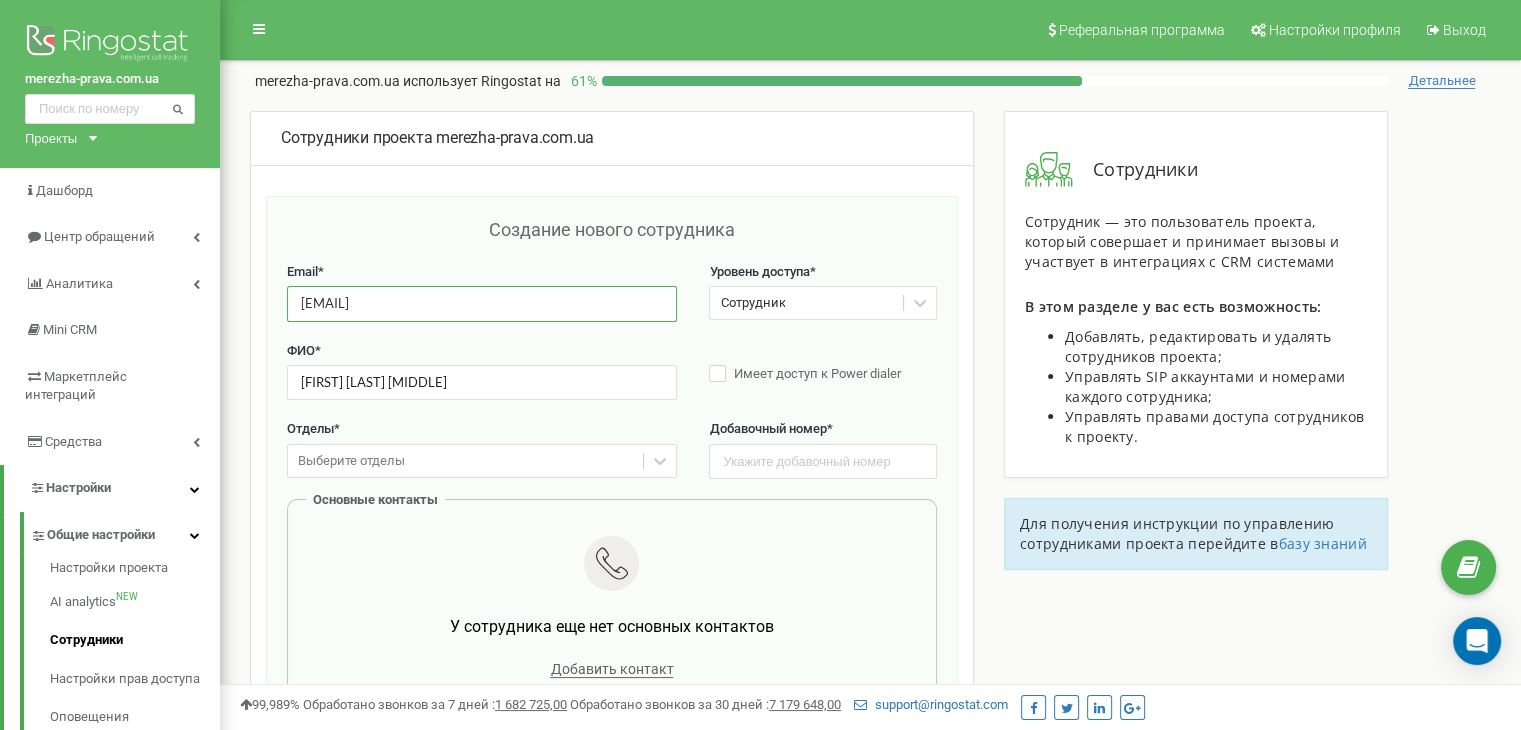 type on "procenko.kiril@gmail.com" 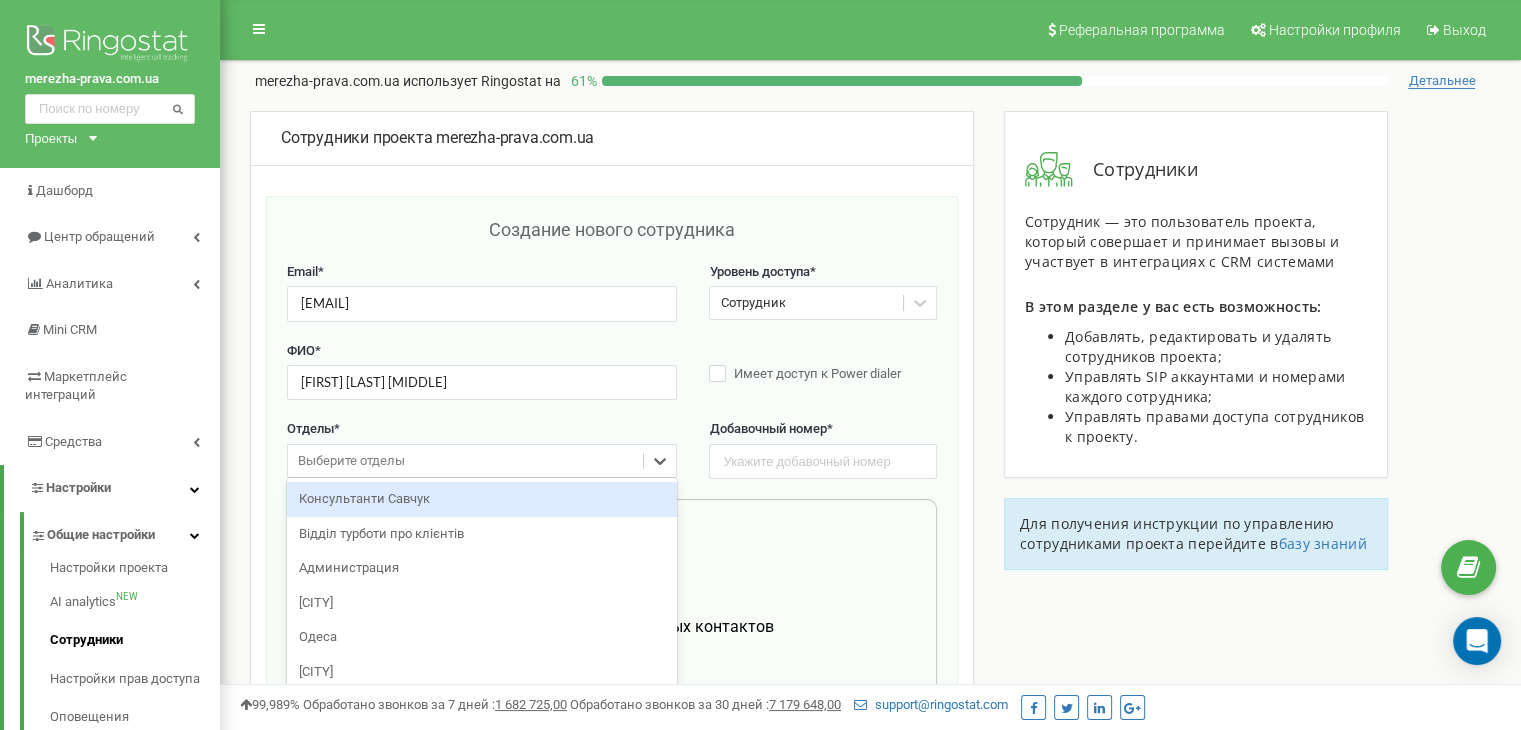 click on "option Консультанти Савчук focused, 1 of 30. 30 results available. Use Up and Down to choose options, press Enter to select the currently focused option, press Escape to exit the menu, press Tab to select the option and exit the menu. Выберите отделы Консультанти Савчук Відділ турботи про клієнтів Администрация Київ Одеса Вінниця Адвокати Консультанти Дерюга 2 Иностранные пенсионеры Львів Житомир Інформування КС Контроль якості Інформування ЗП Консультанти Дерюга Дніпро Інформування ВП Консультанти Савчук Вінниця  Консультанти Савчук Львів  Консультанти Савчук Житомир  Консультанти Савчук Дніпро  Консультанти Савчук Київ  Консультація 1" at bounding box center [482, 461] 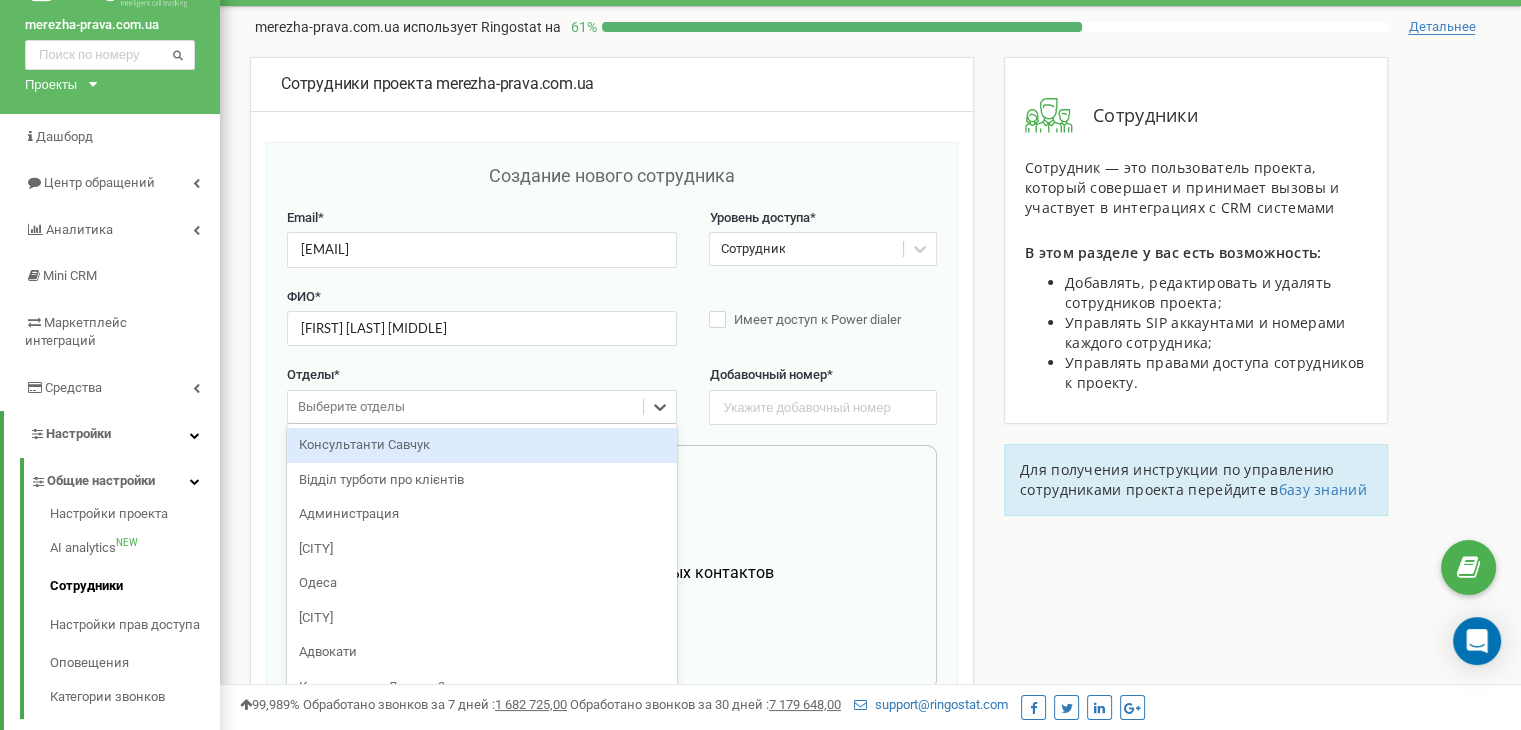 click on "Выберите отделы" at bounding box center [465, 407] 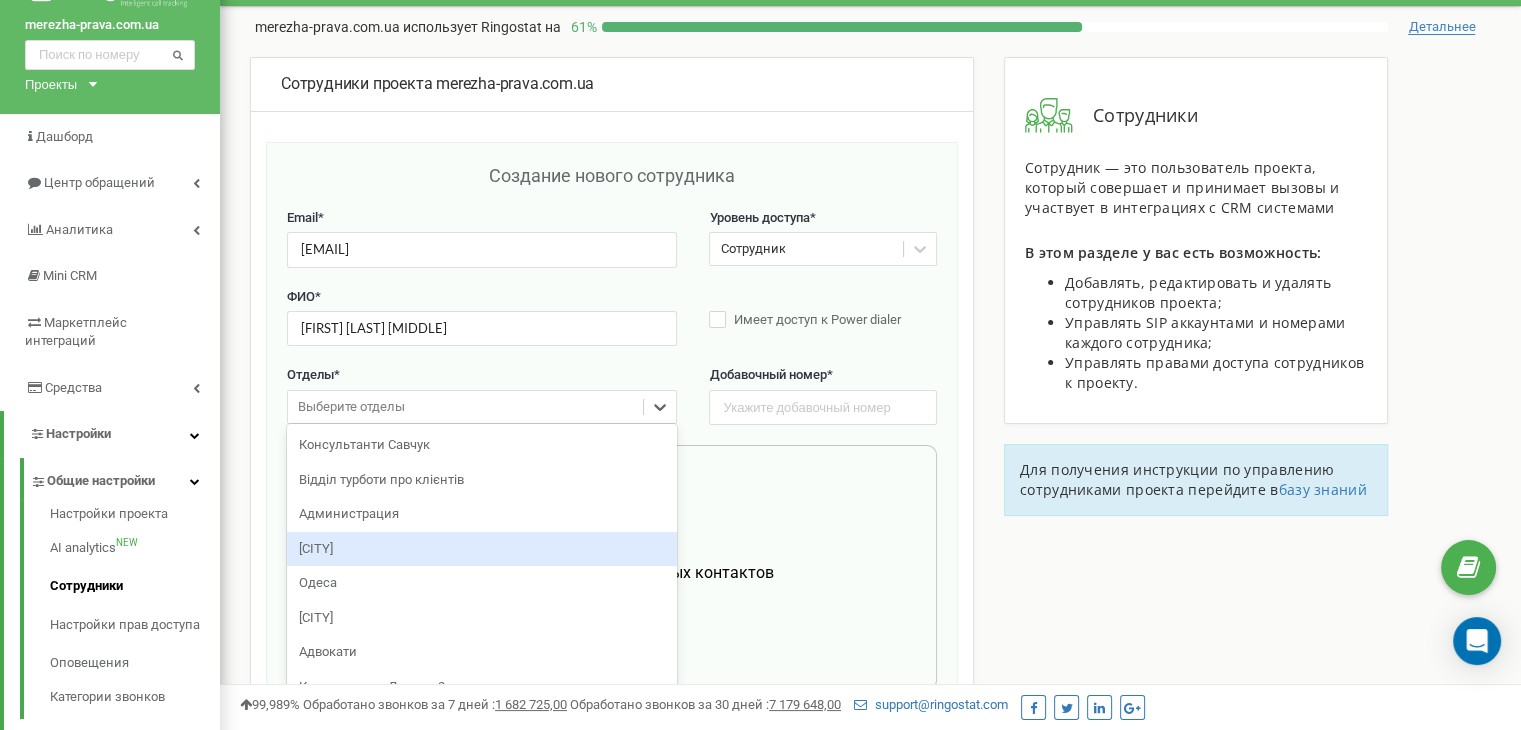 click on "Київ" at bounding box center (482, 549) 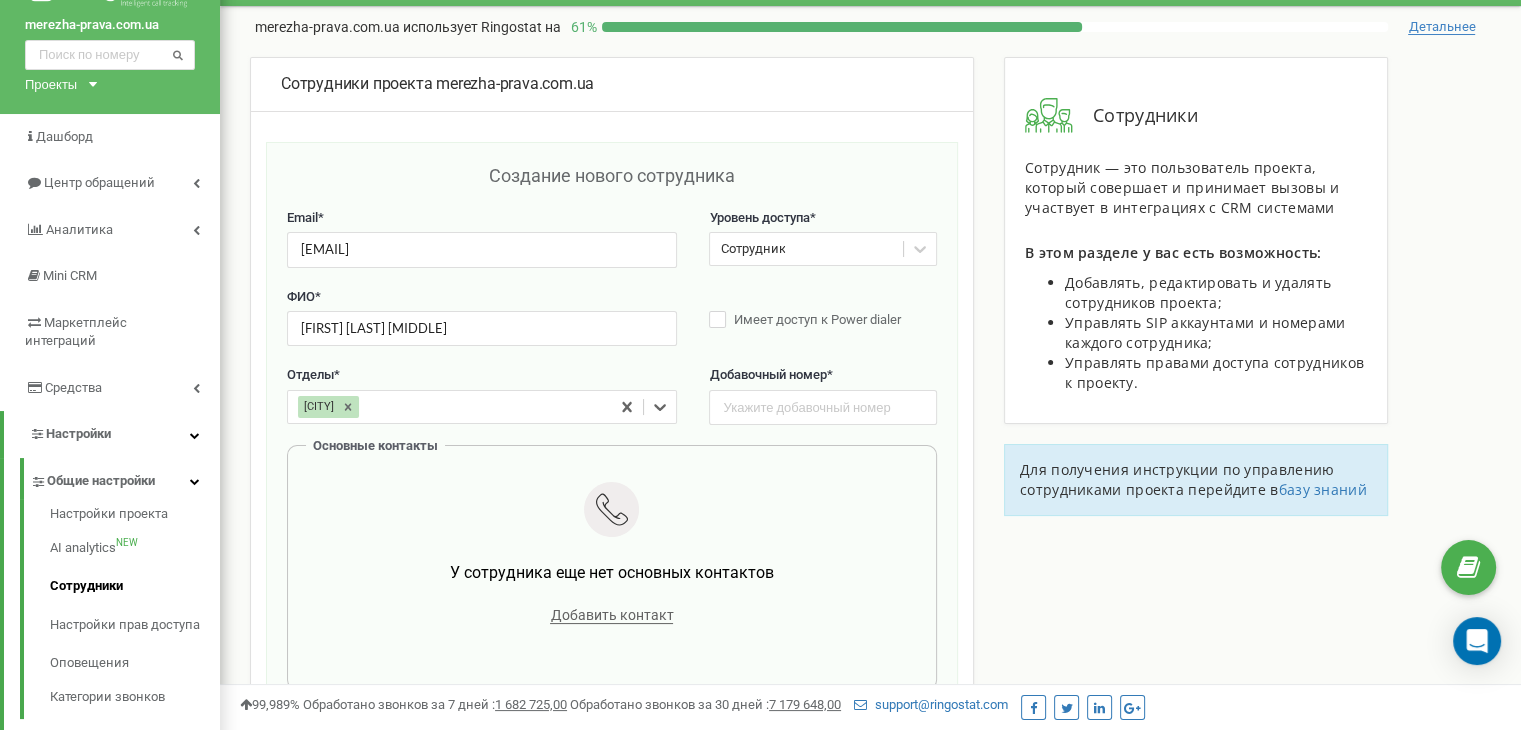 click on "Сотрудник" at bounding box center (806, 249) 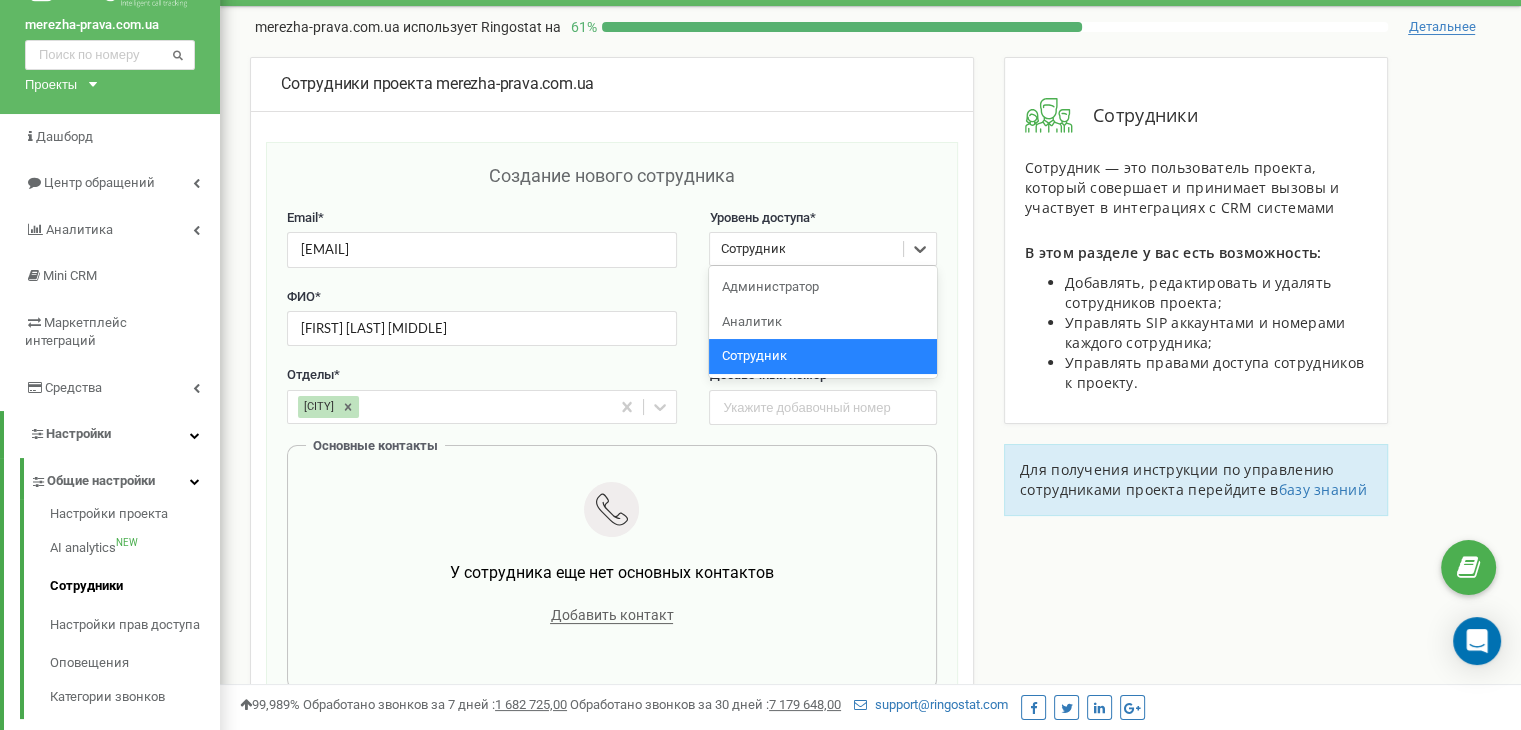 click on "Сотрудник" at bounding box center (806, 249) 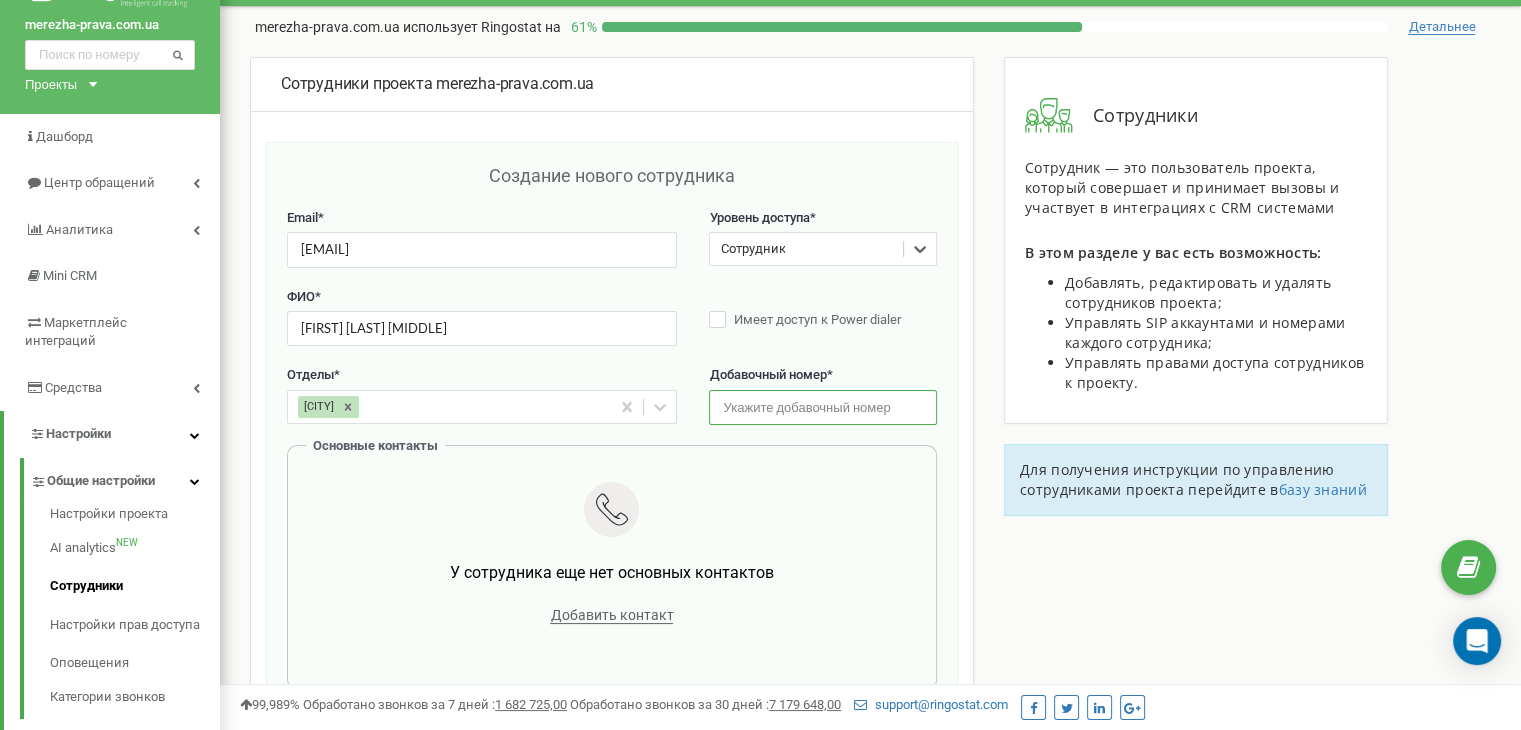 click at bounding box center [822, 407] 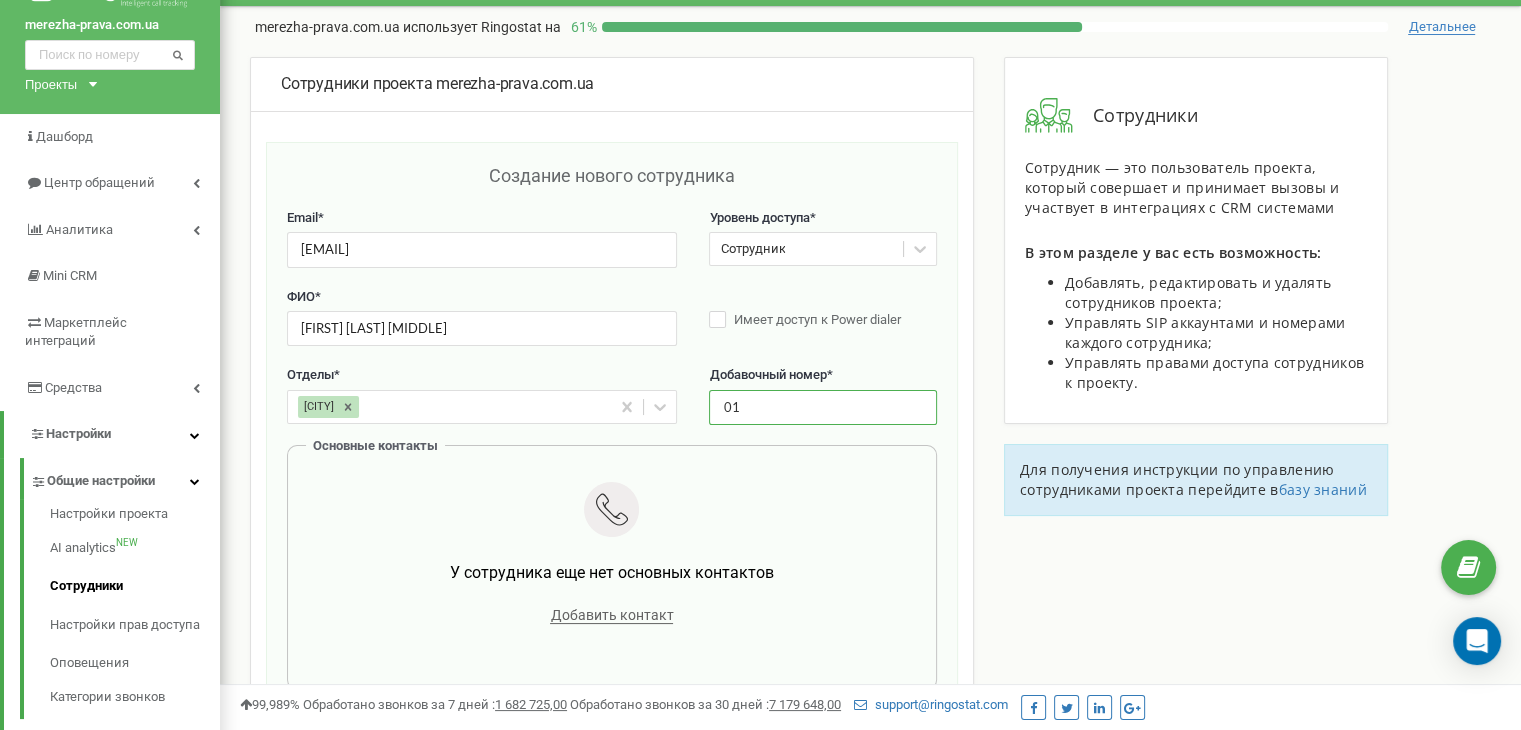 type on "0" 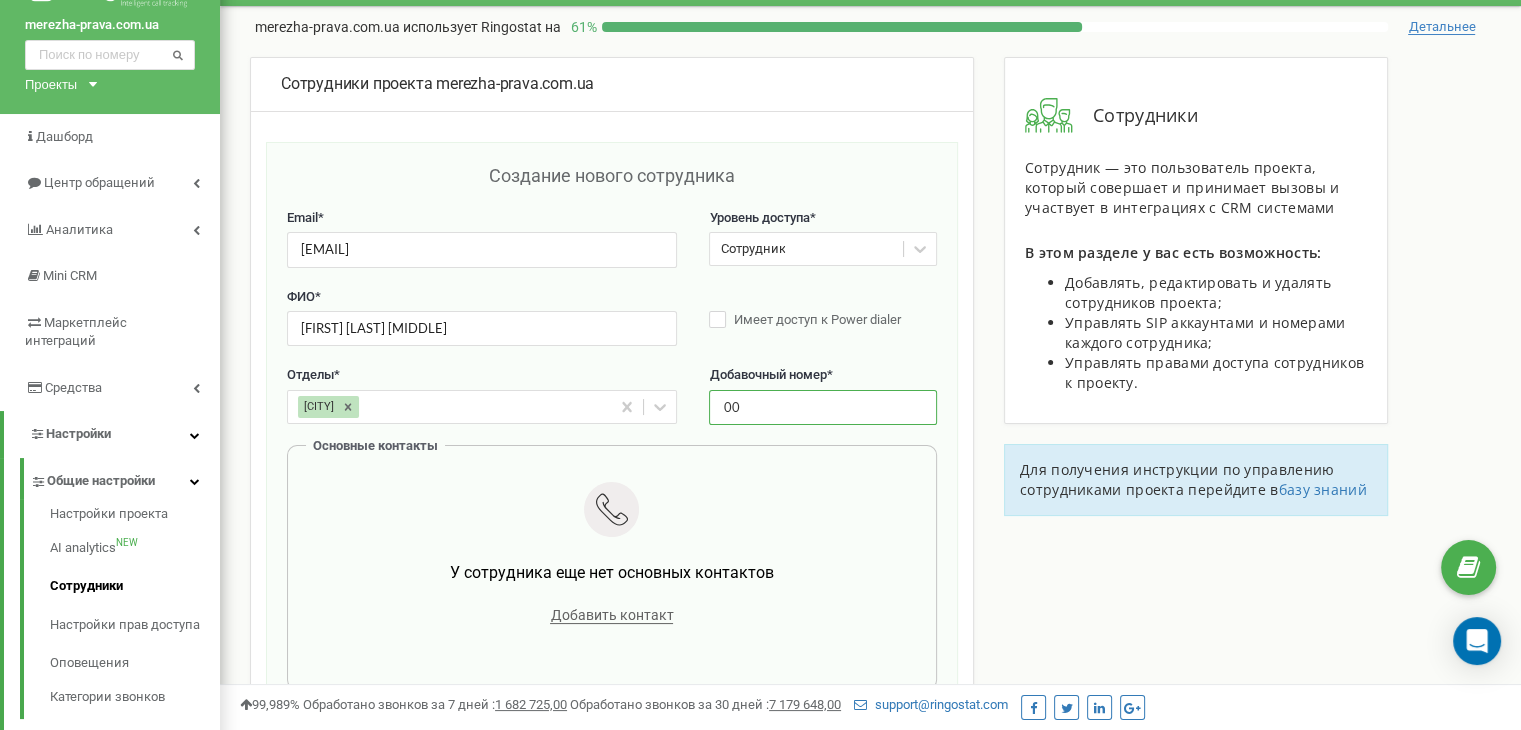 type on "0" 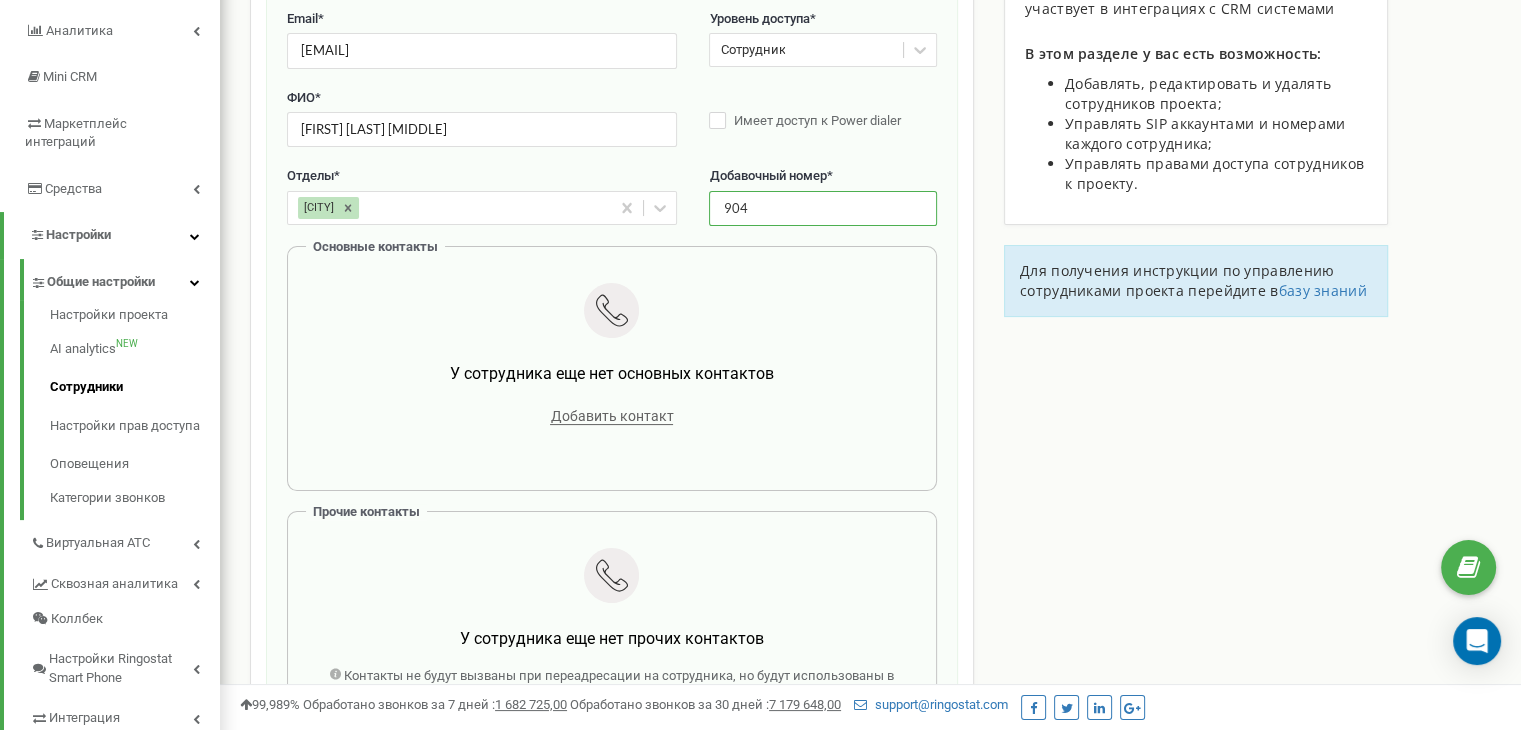 scroll, scrollTop: 254, scrollLeft: 0, axis: vertical 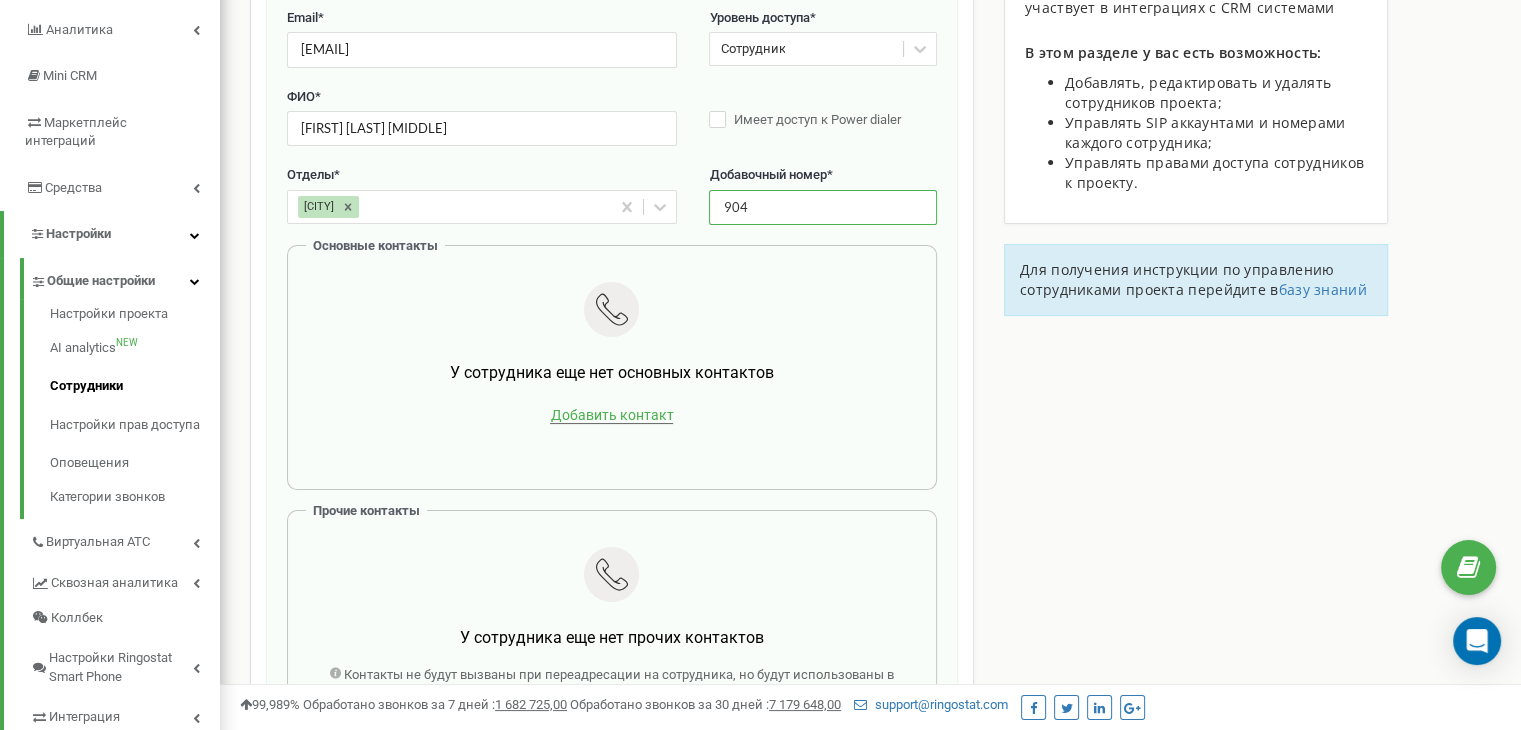 type on "904" 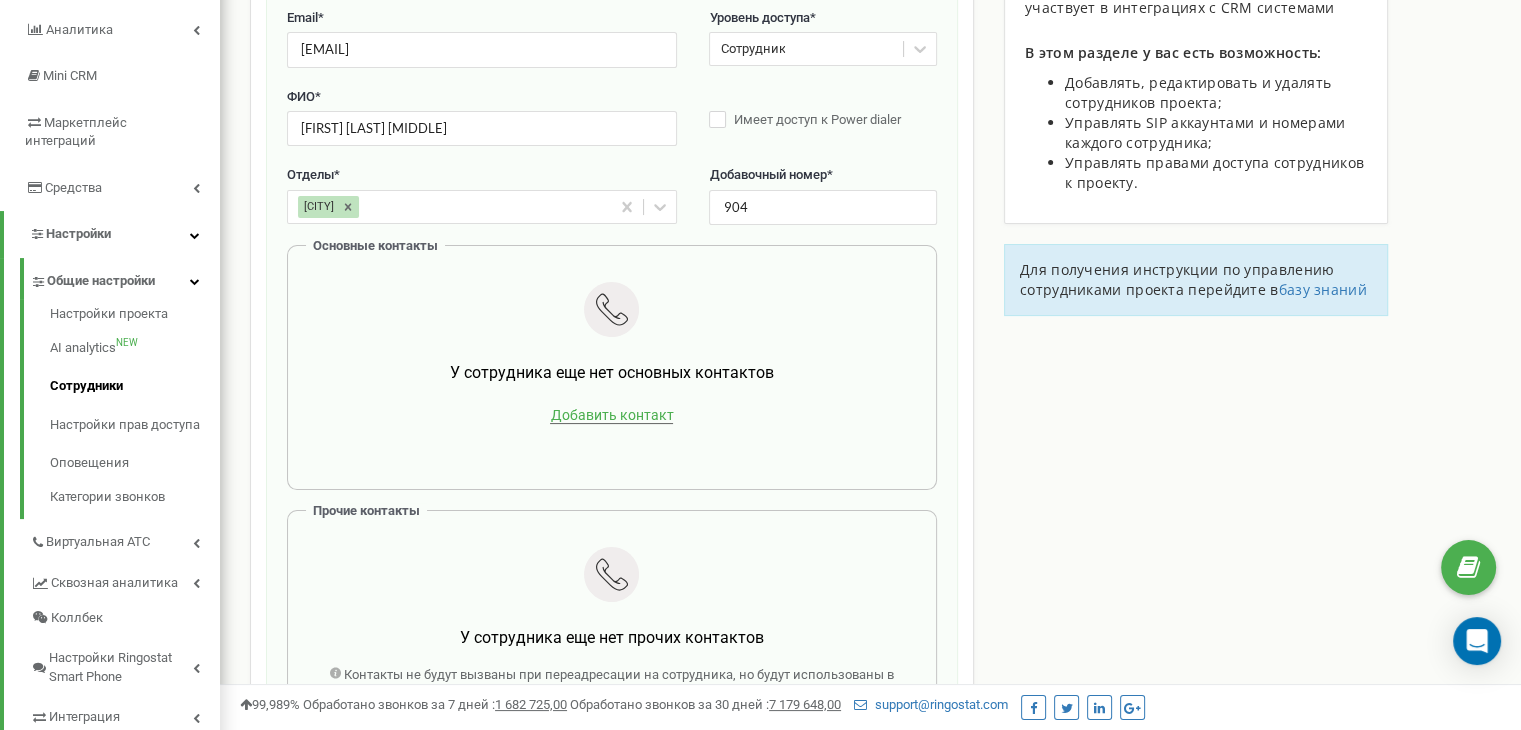 click on "Добавить контакт" at bounding box center [611, 415] 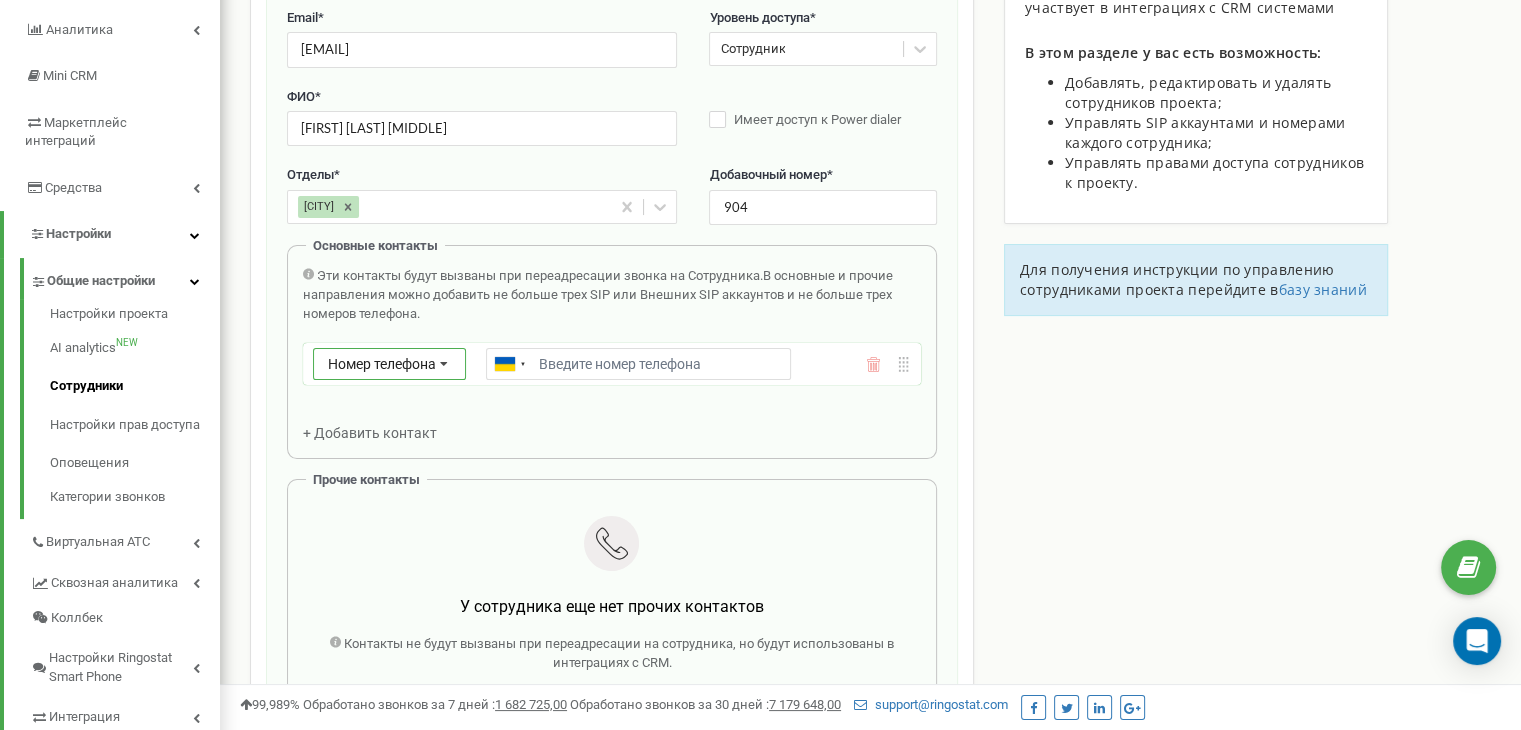 click at bounding box center (444, 365) 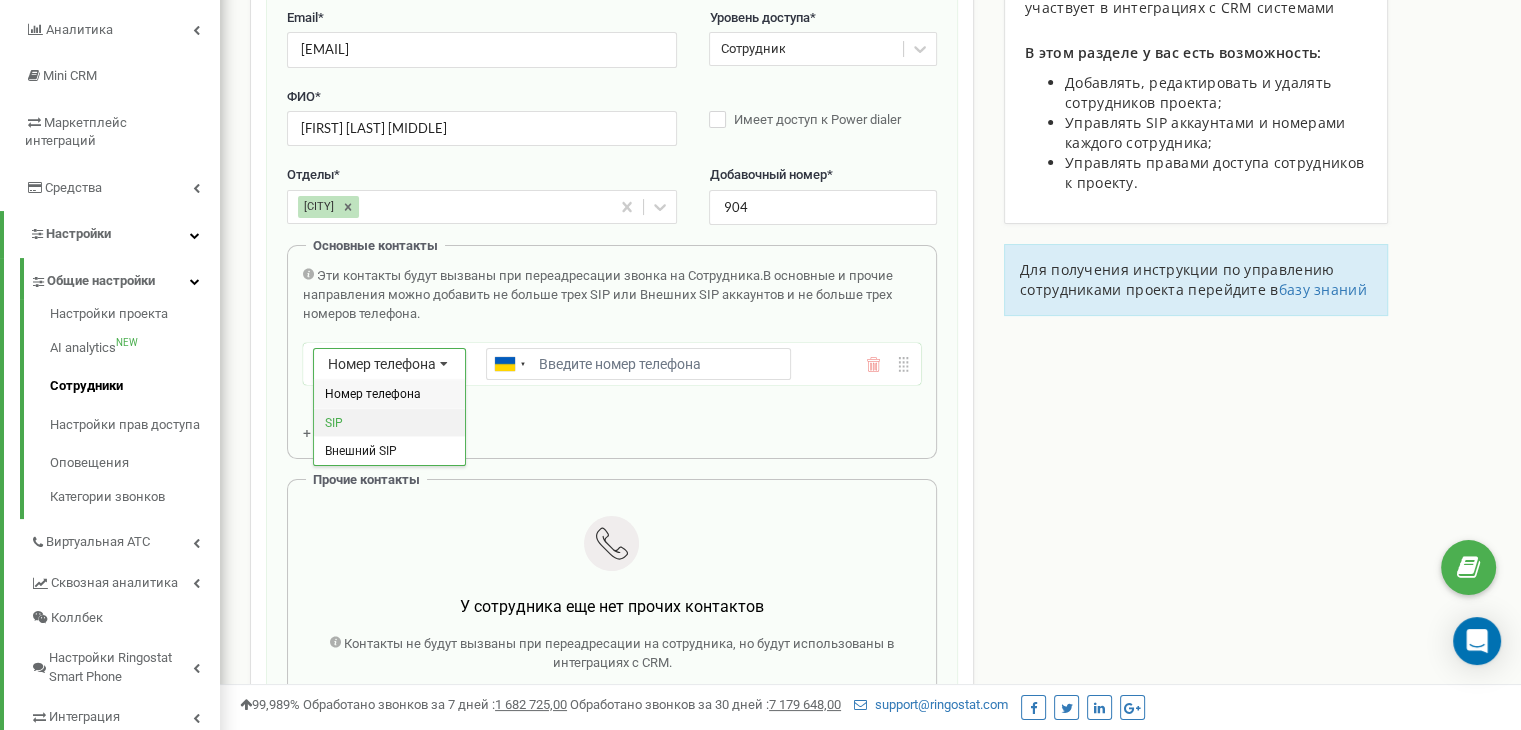 click on "SIP" at bounding box center (389, 422) 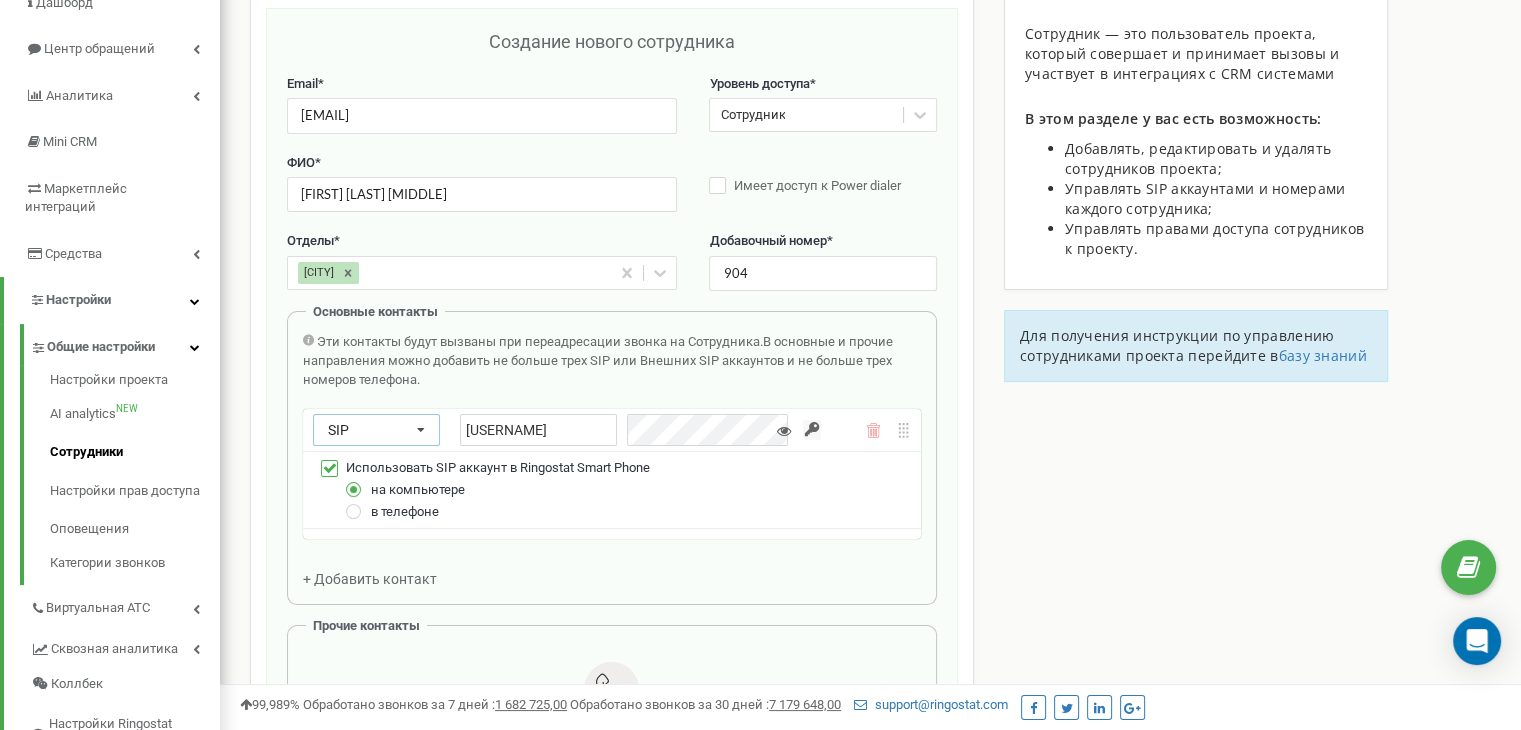scroll, scrollTop: 54, scrollLeft: 0, axis: vertical 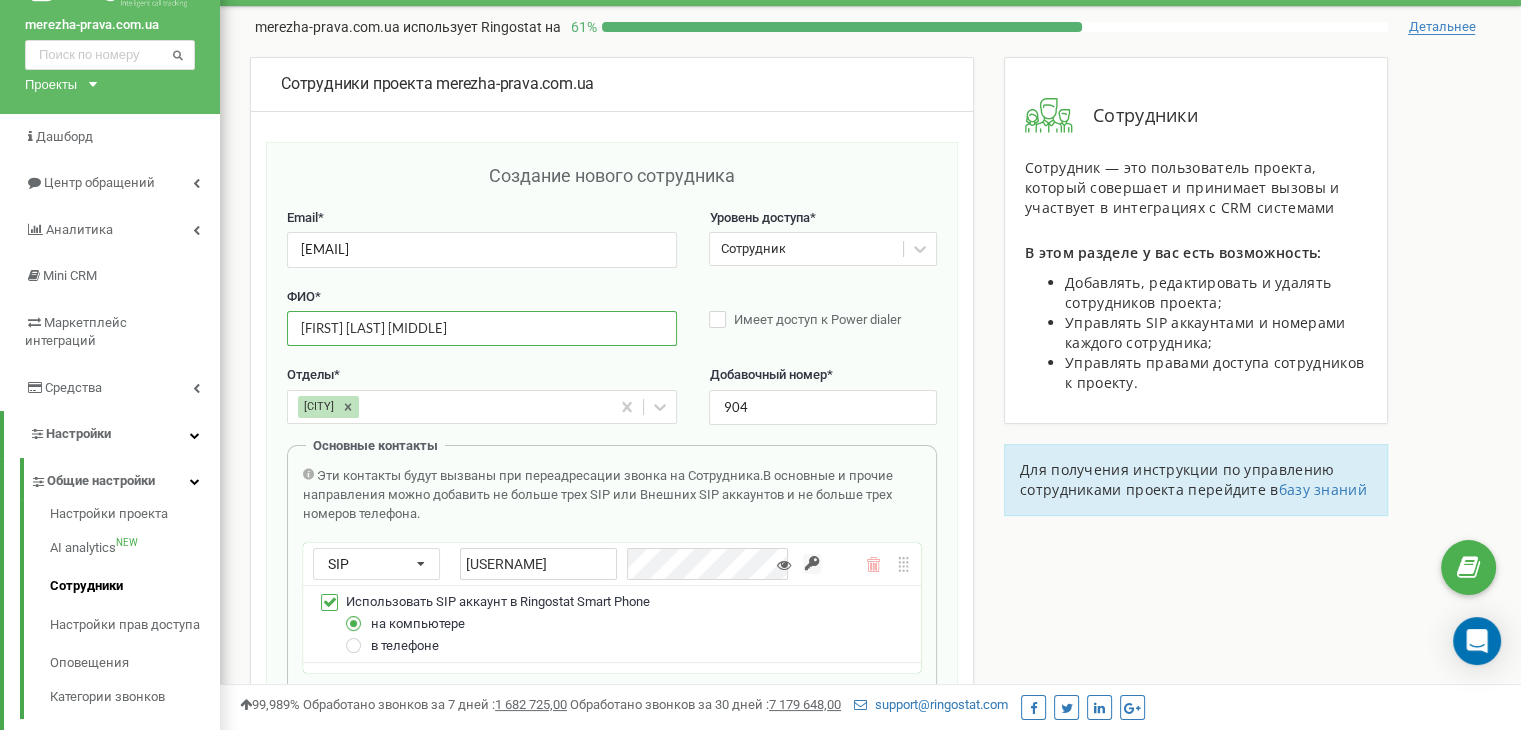 click on "Проценко Кирило Костянтинович" at bounding box center (482, 328) 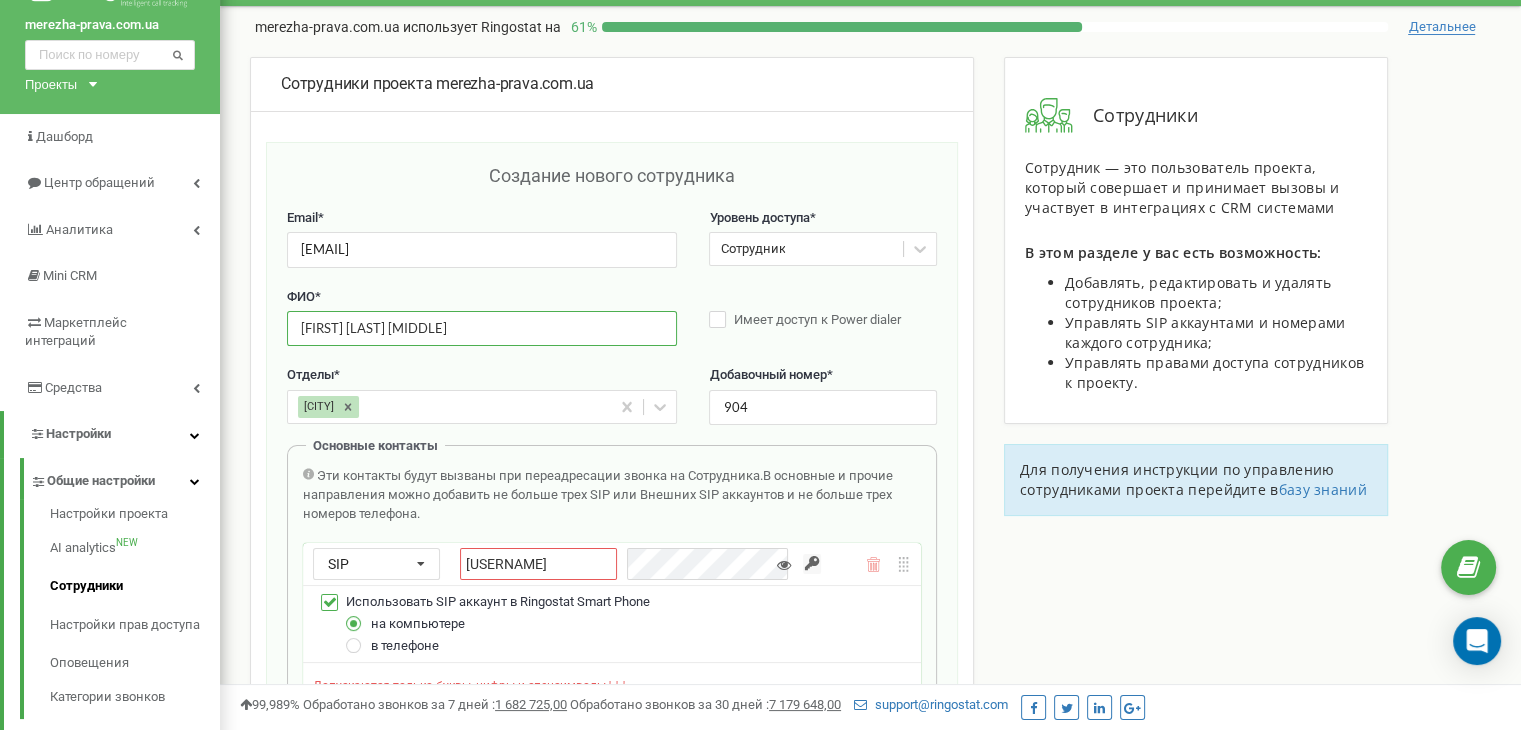 drag, startPoint x: 529, startPoint y: 317, endPoint x: 505, endPoint y: 316, distance: 24.020824 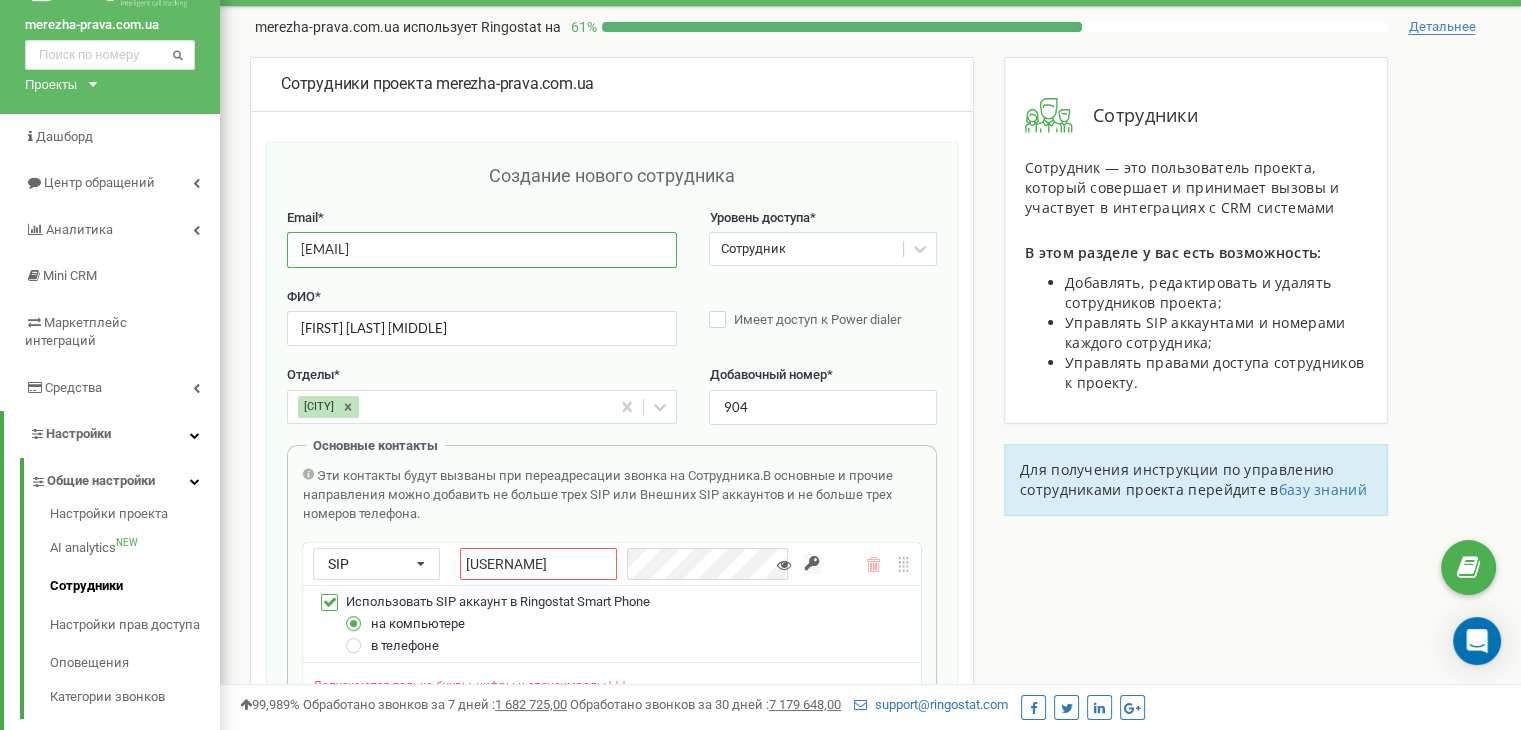 click on "procenko.kiril@gmail.com" at bounding box center [482, 249] 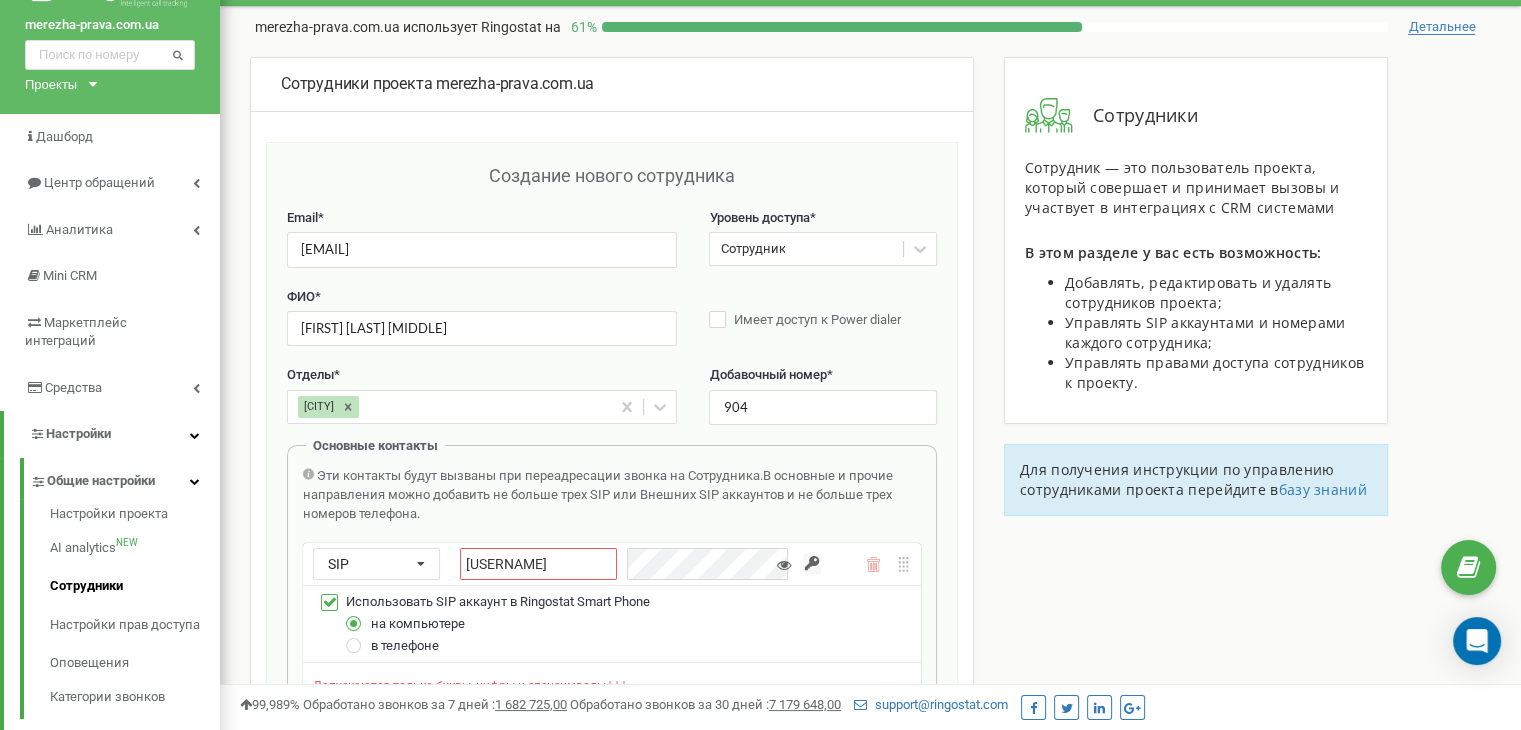 click on "Email *" at bounding box center [482, 218] 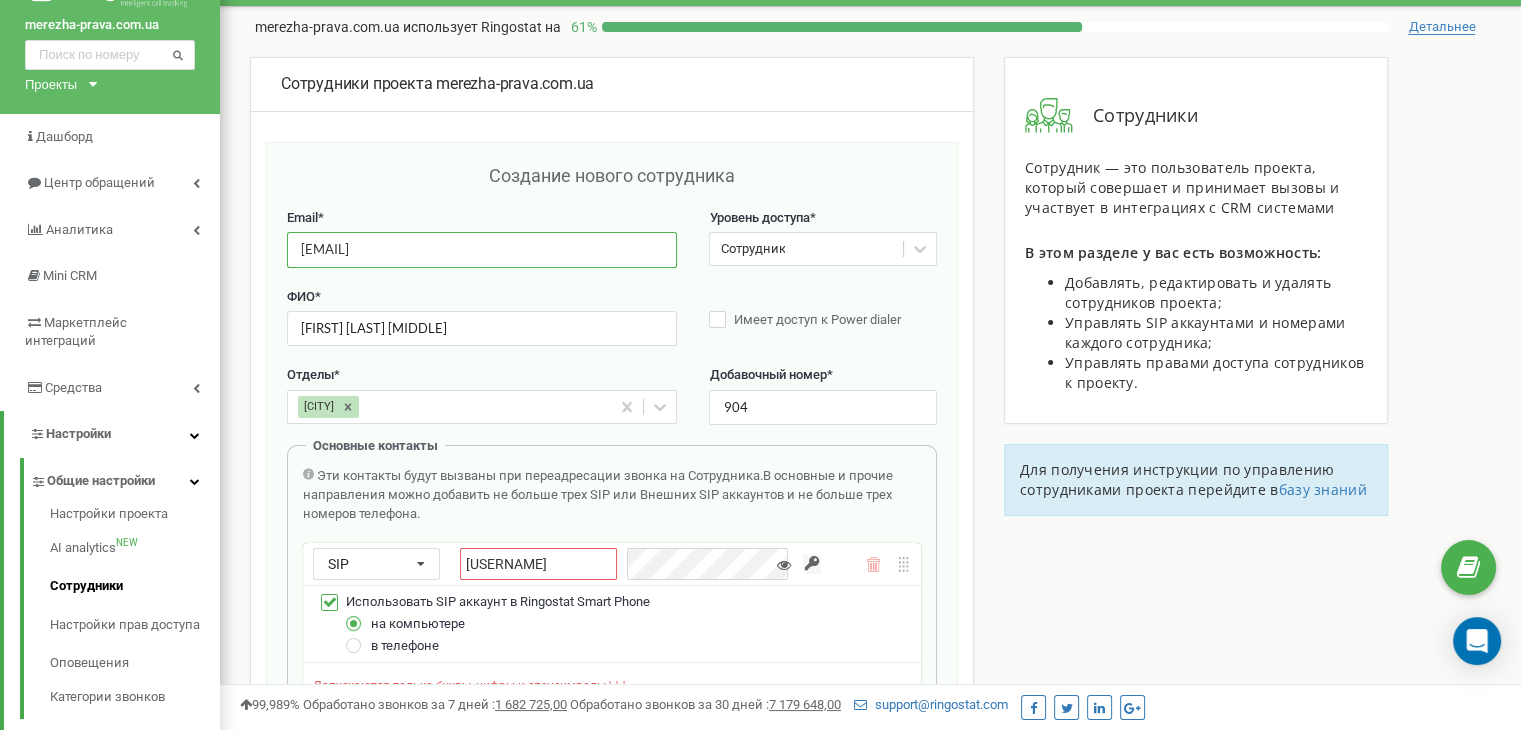 click on "procenko.kiril@gmail.com" at bounding box center [482, 249] 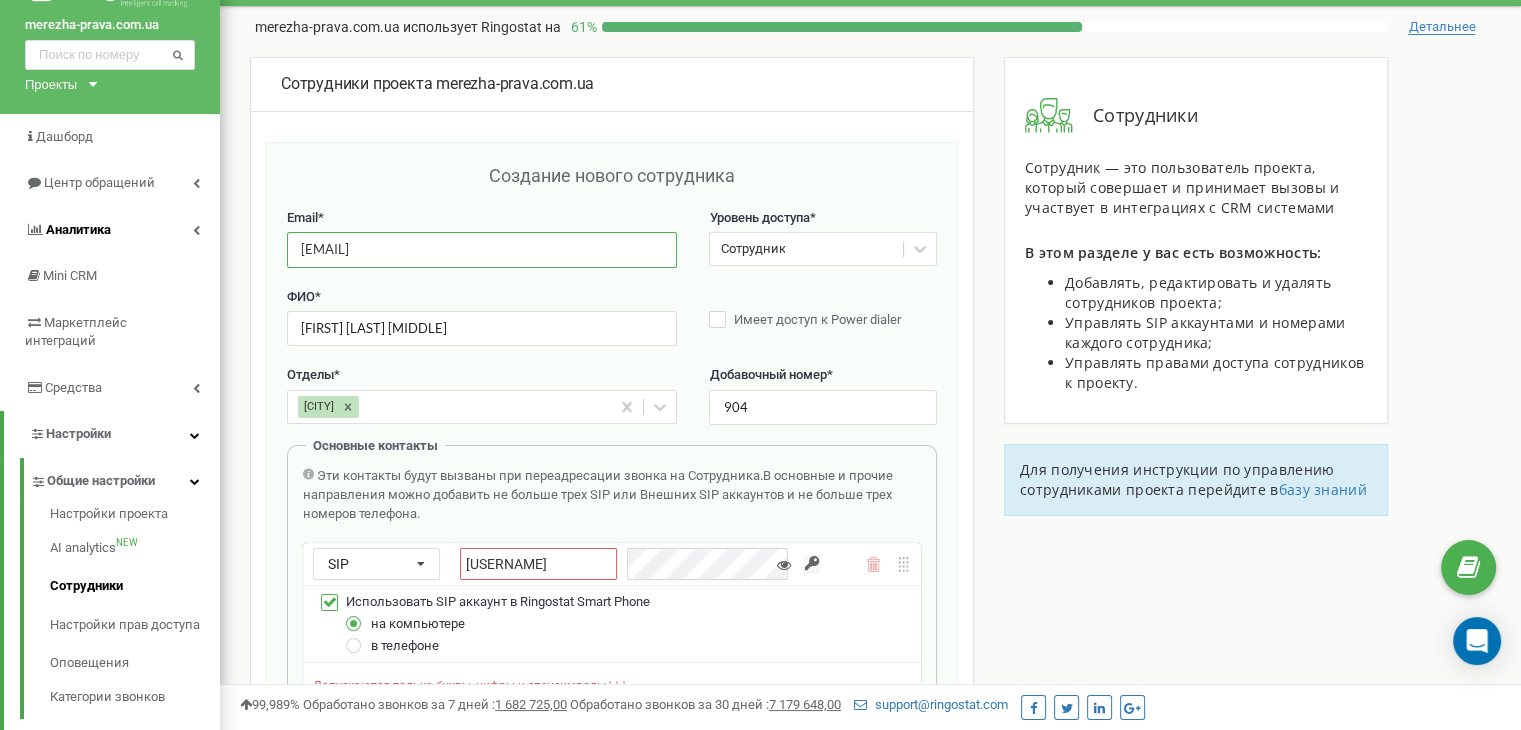 drag, startPoint x: 481, startPoint y: 245, endPoint x: 164, endPoint y: 245, distance: 317 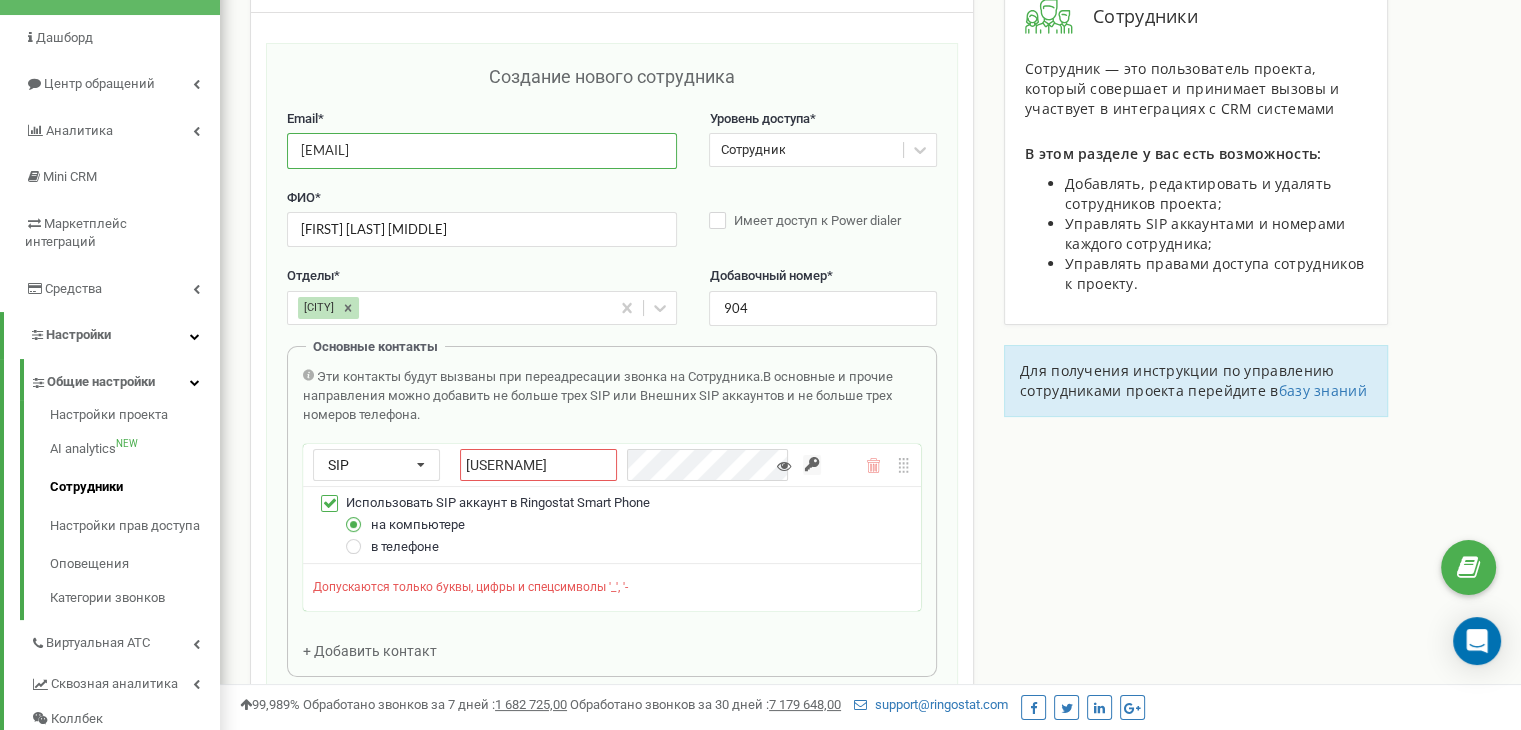 scroll, scrollTop: 154, scrollLeft: 0, axis: vertical 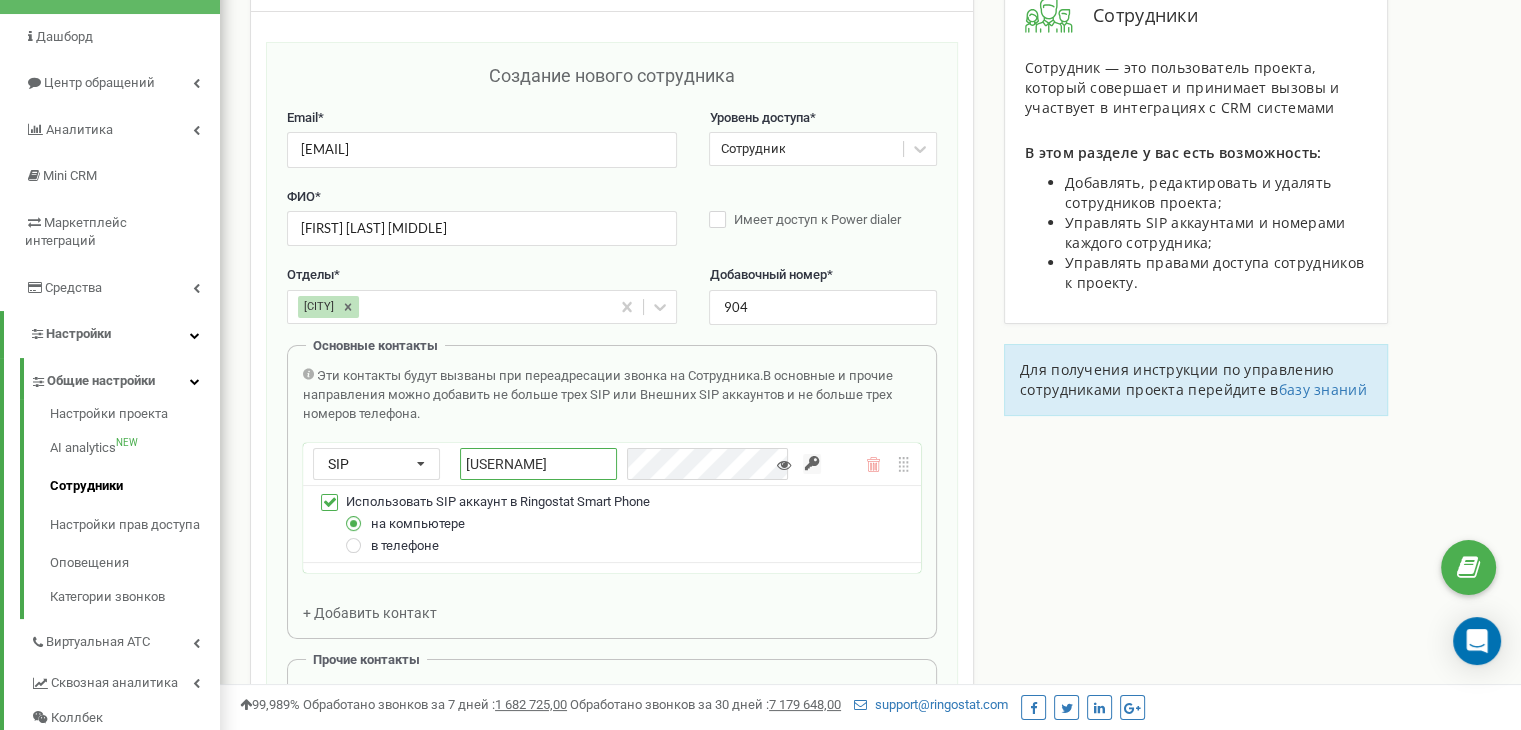 click on "merezhapravacomua_" at bounding box center [538, 464] 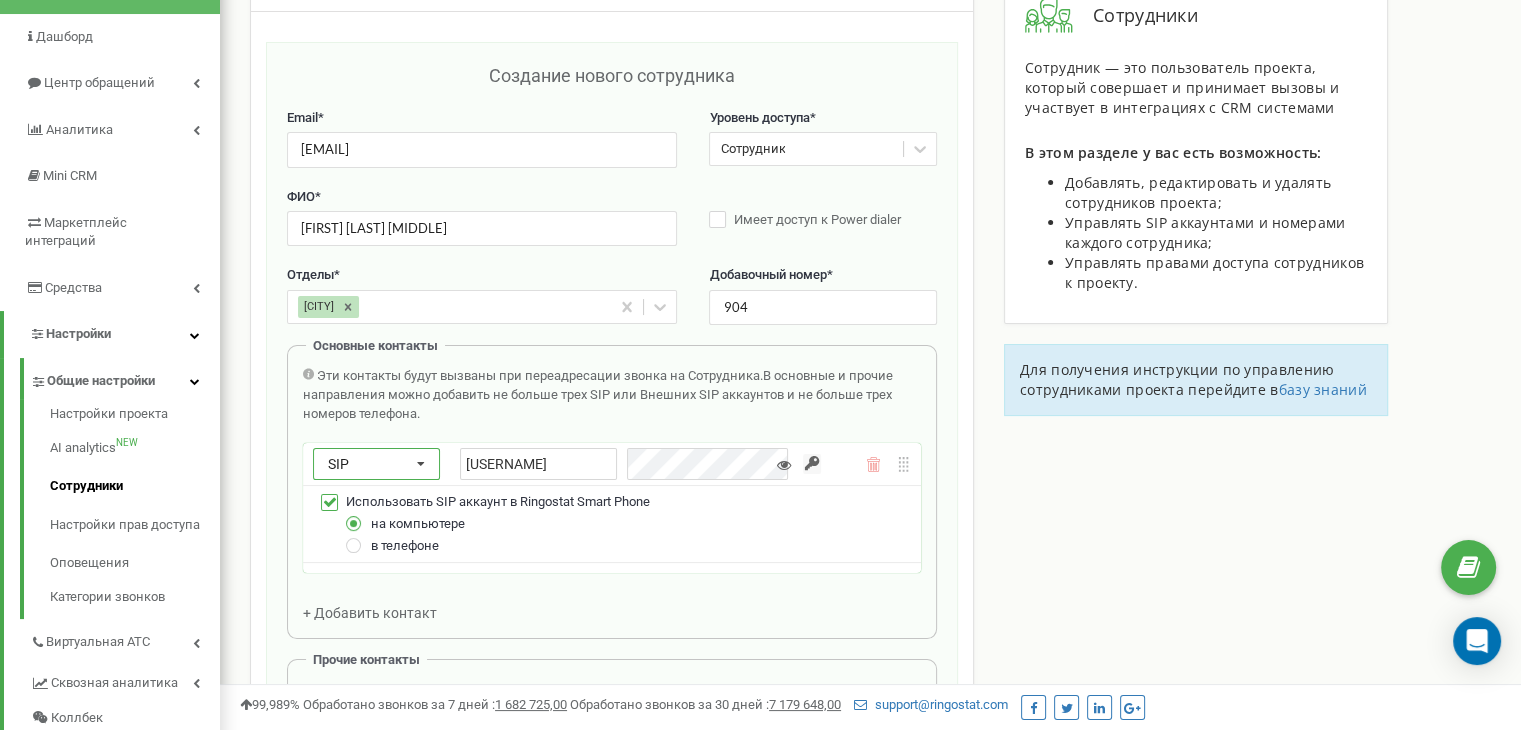 drag, startPoint x: 613, startPoint y: 457, endPoint x: 360, endPoint y: 453, distance: 253.03162 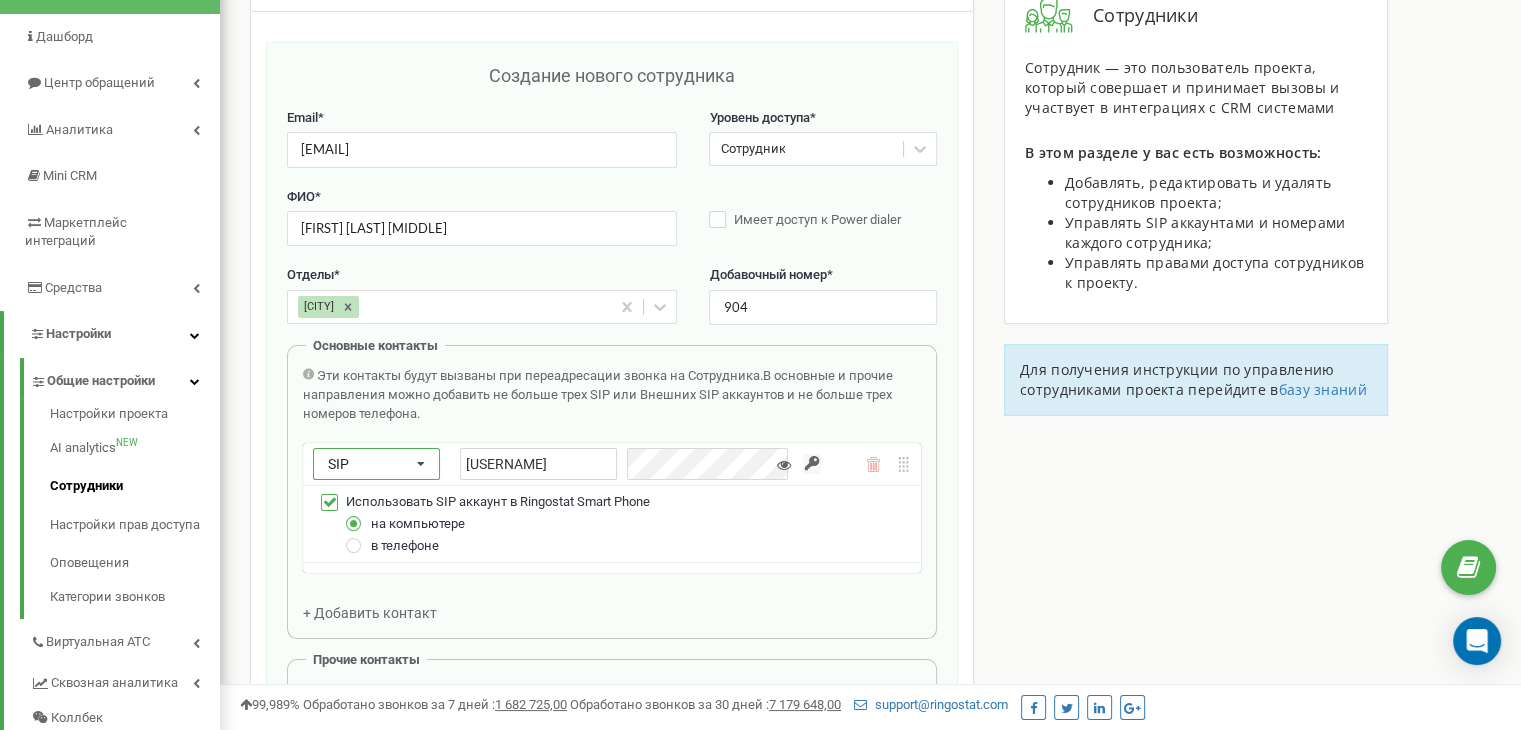 paste on "procenko" 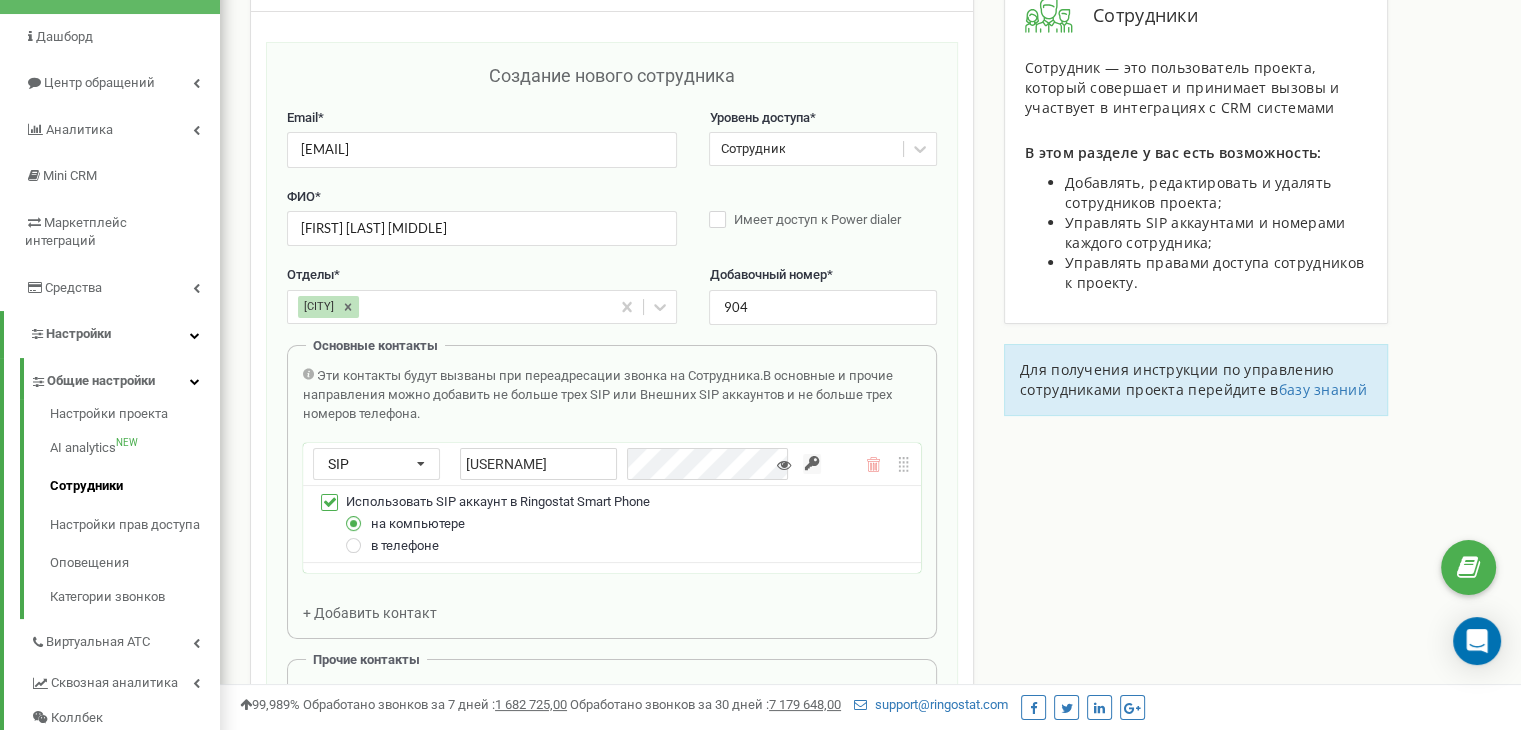 scroll, scrollTop: 0, scrollLeft: 0, axis: both 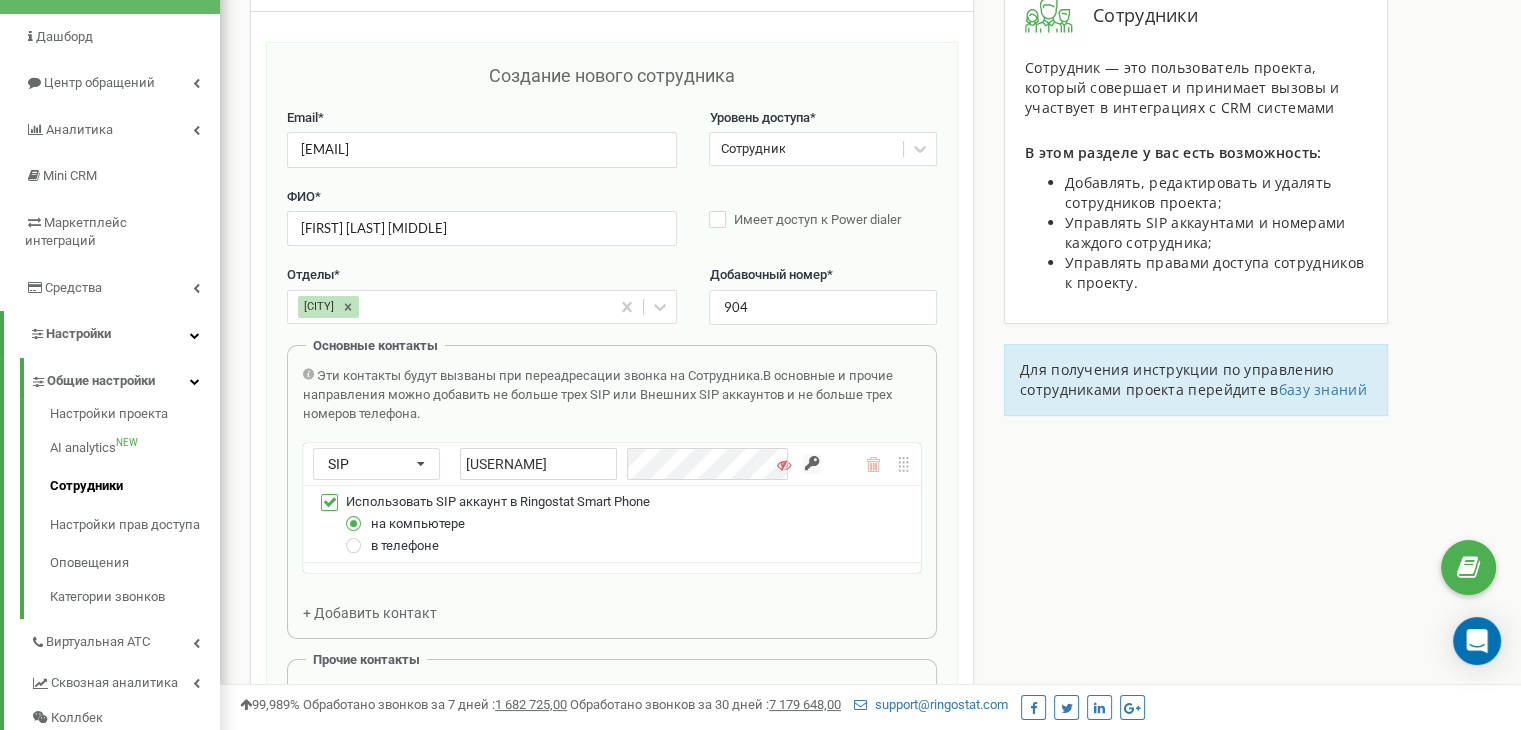 click at bounding box center [784, 465] 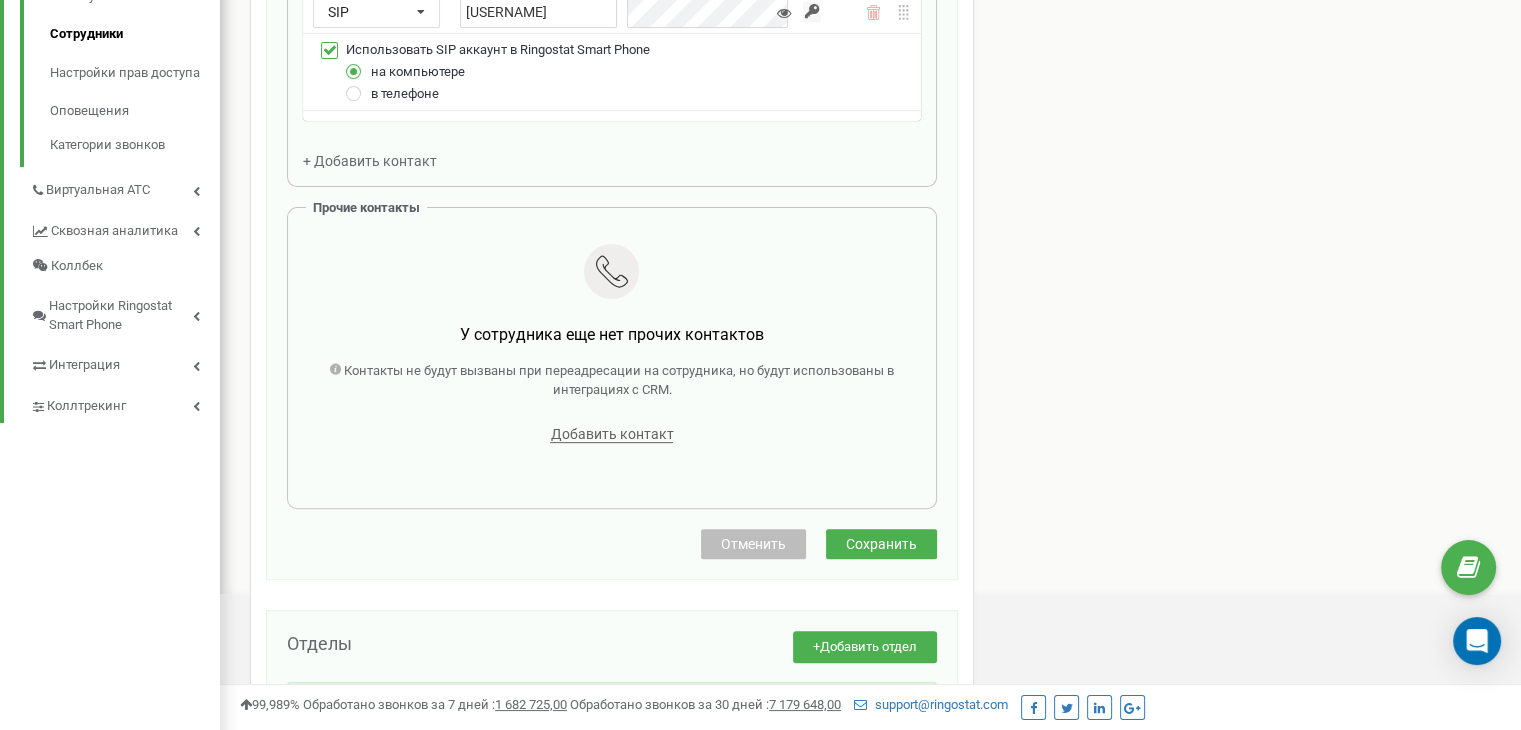 scroll, scrollTop: 654, scrollLeft: 0, axis: vertical 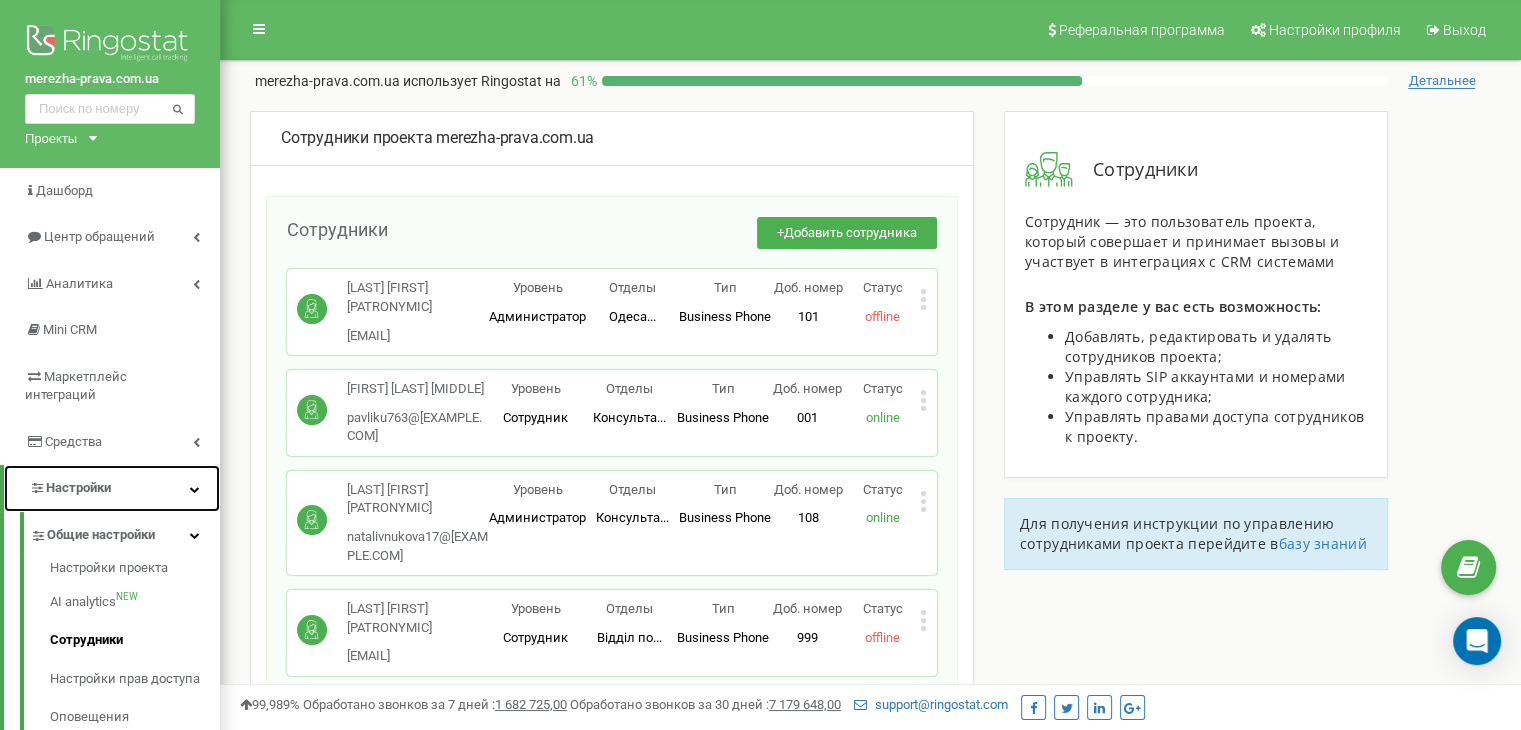click on "Настройки" at bounding box center [112, 488] 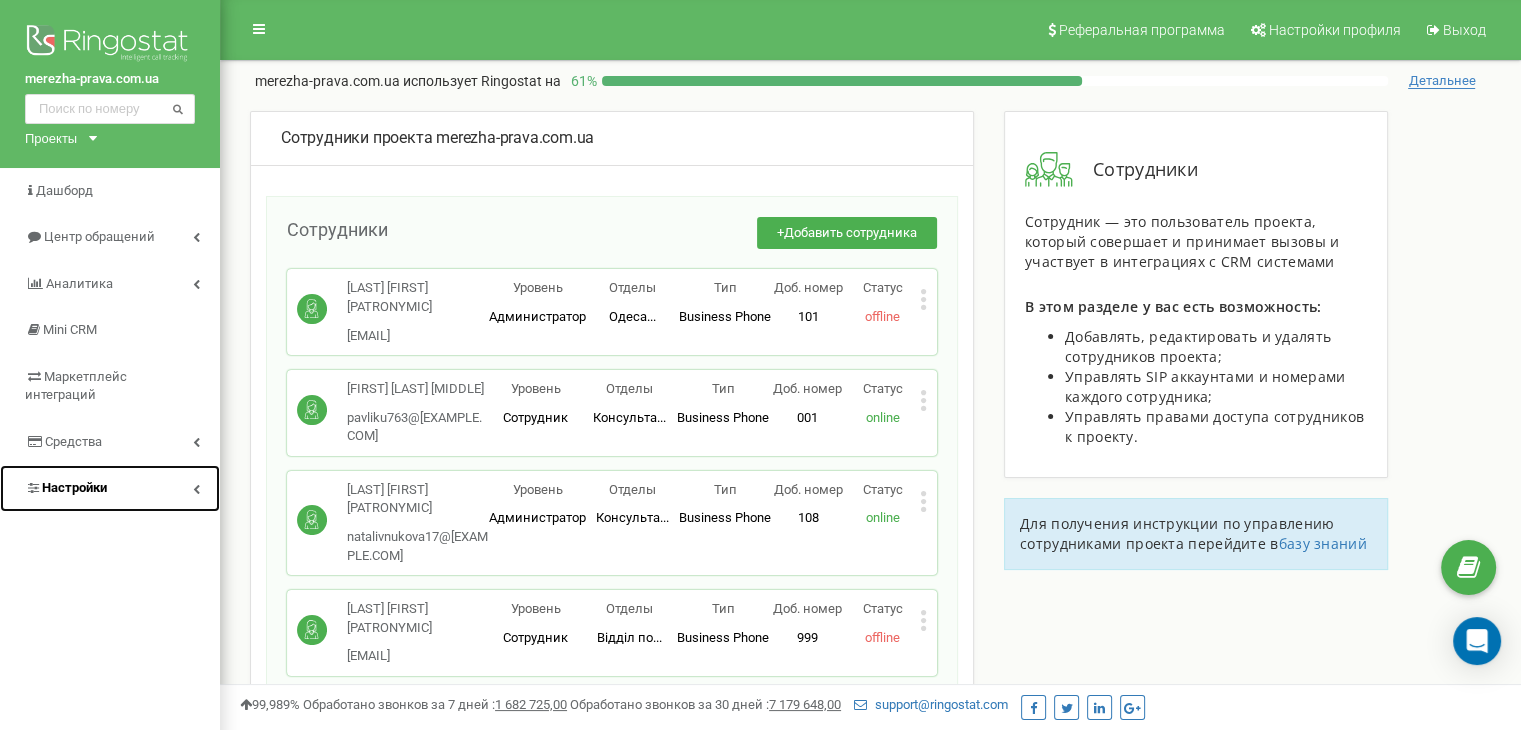 click on "Настройки" at bounding box center [110, 488] 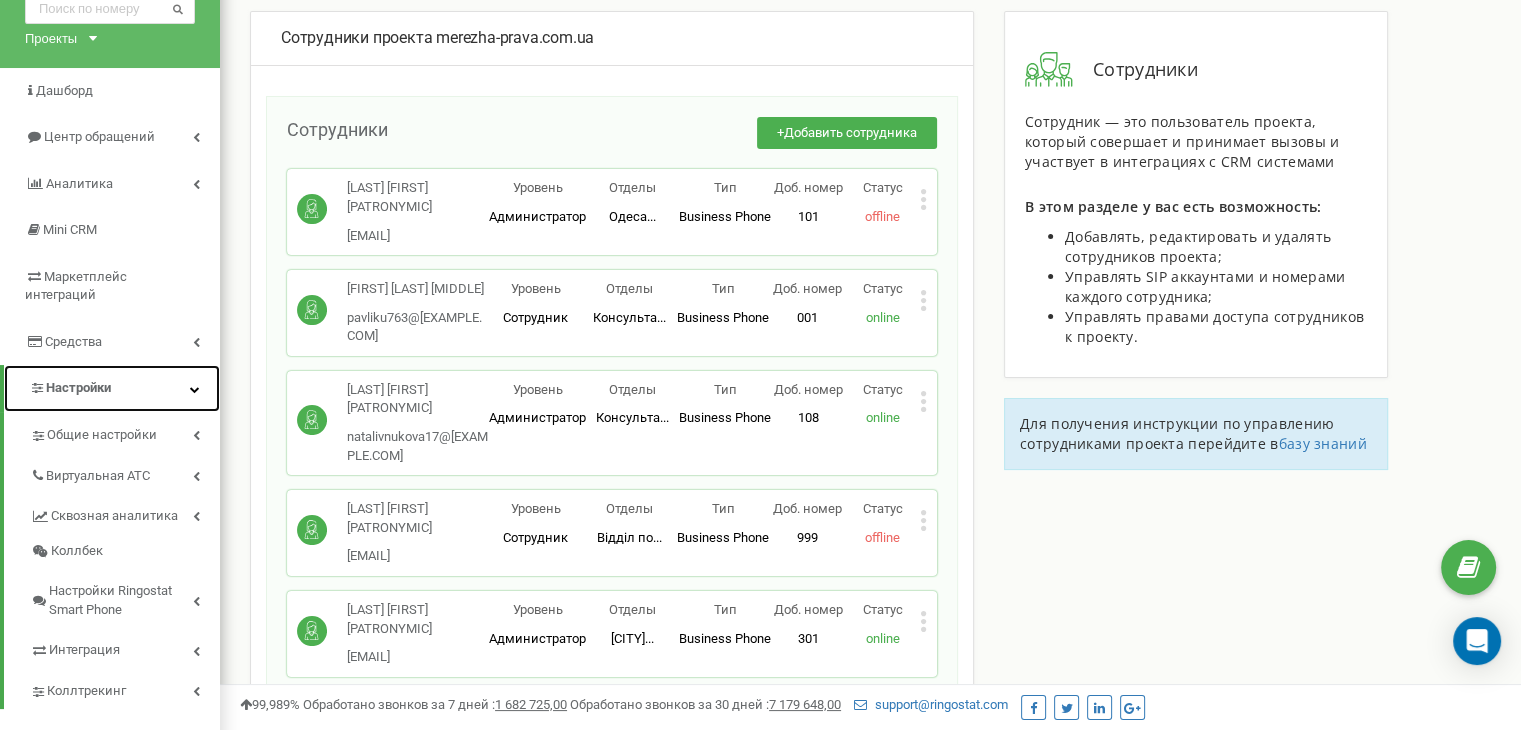 scroll, scrollTop: 200, scrollLeft: 0, axis: vertical 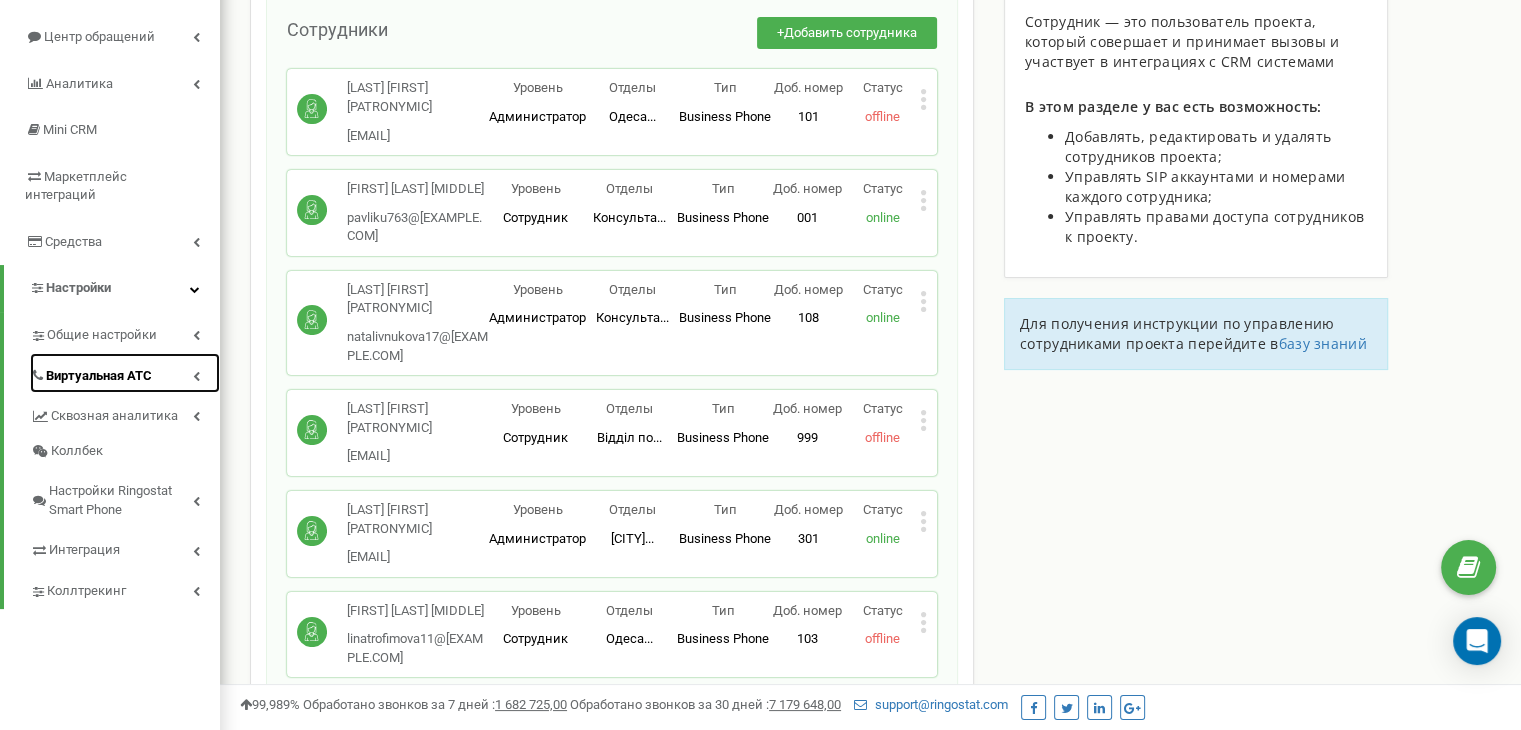 click on "Виртуальная АТС" at bounding box center (99, 376) 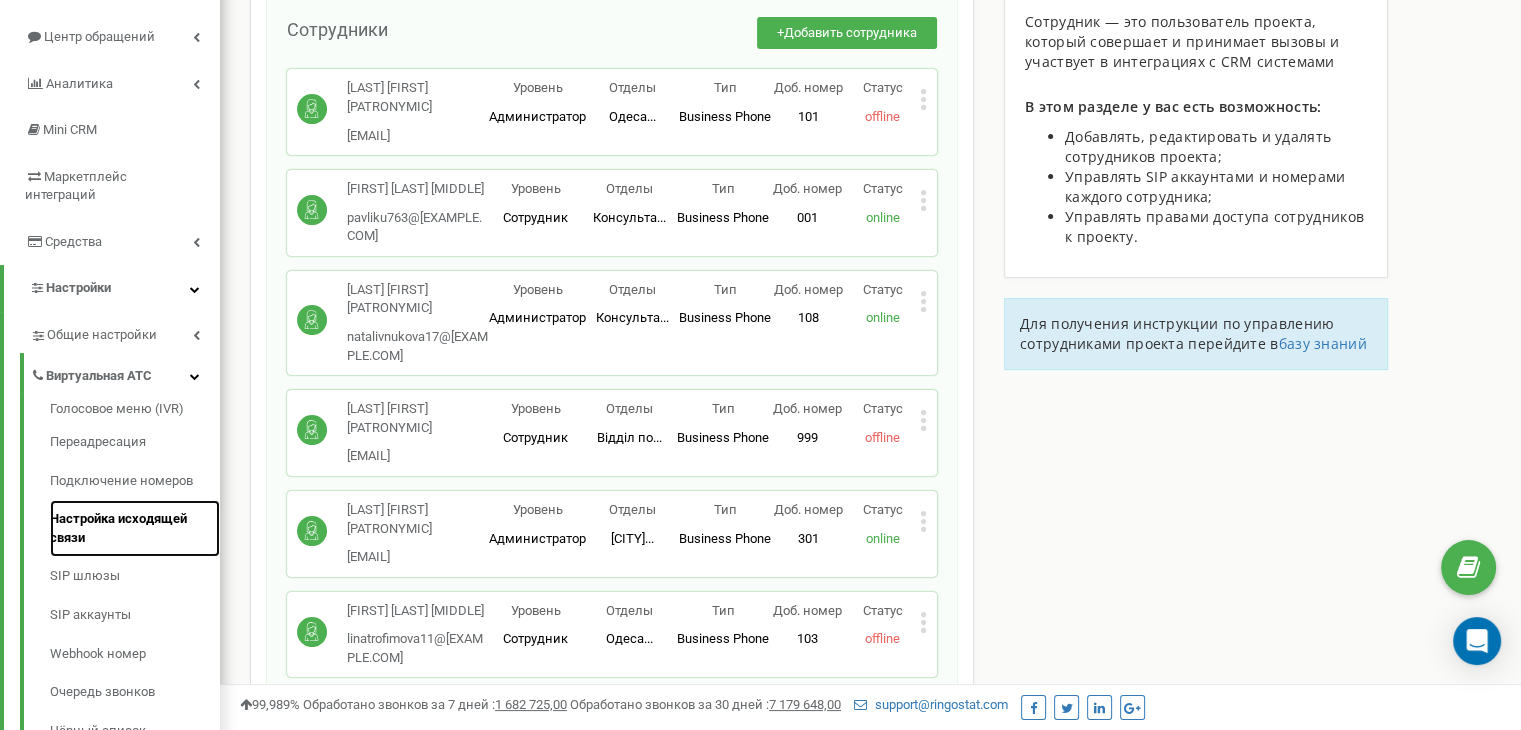 click on "Настройка исходящей связи" at bounding box center [135, 528] 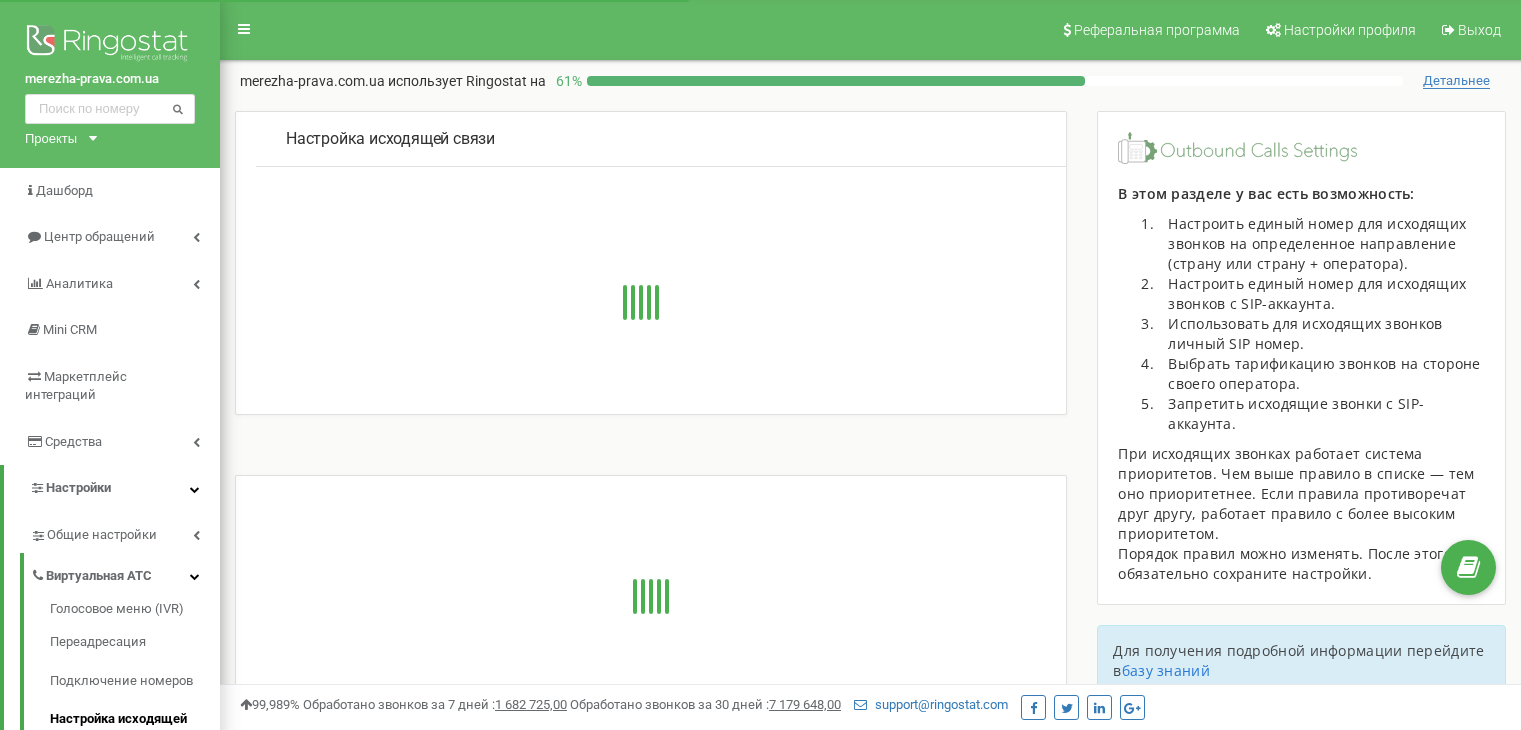 scroll, scrollTop: 0, scrollLeft: 0, axis: both 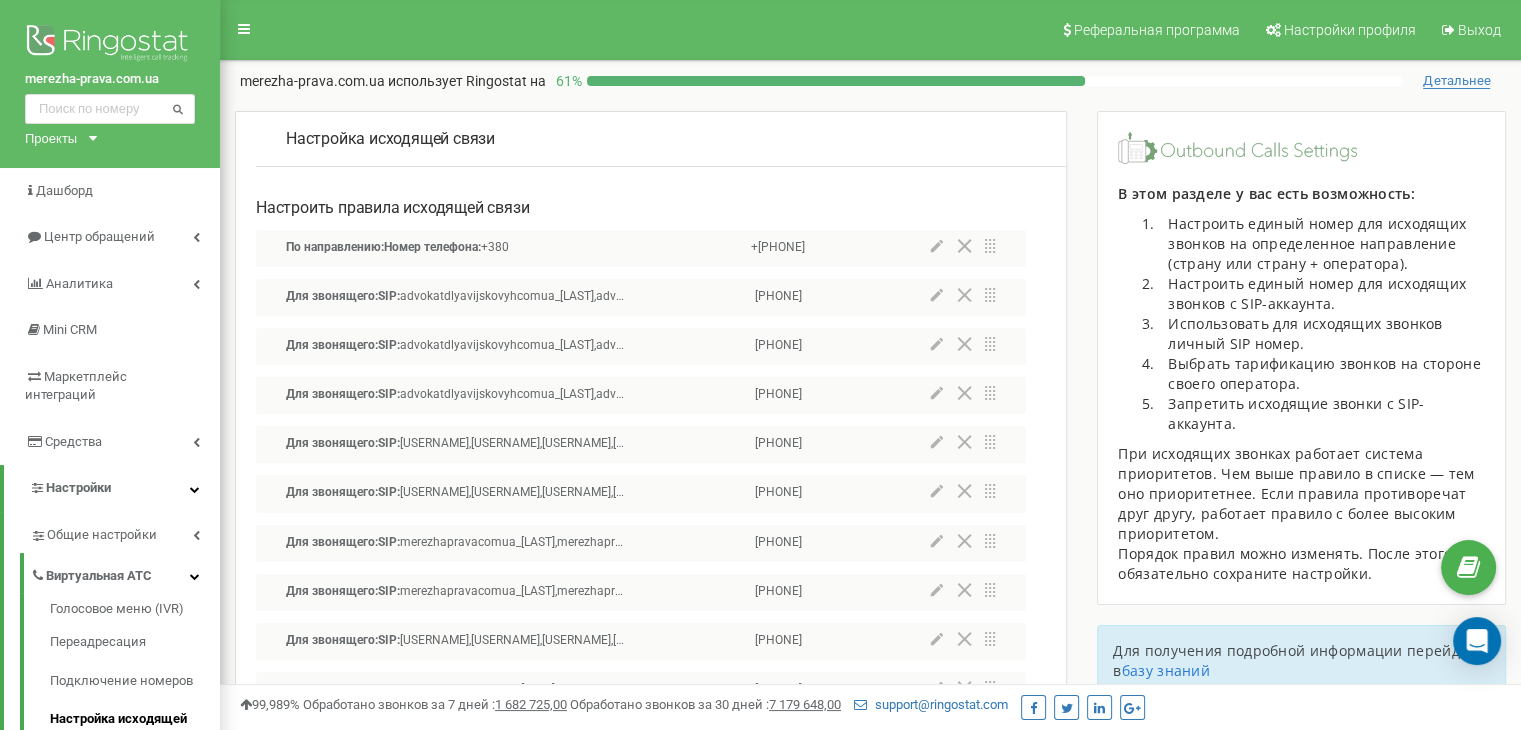 click 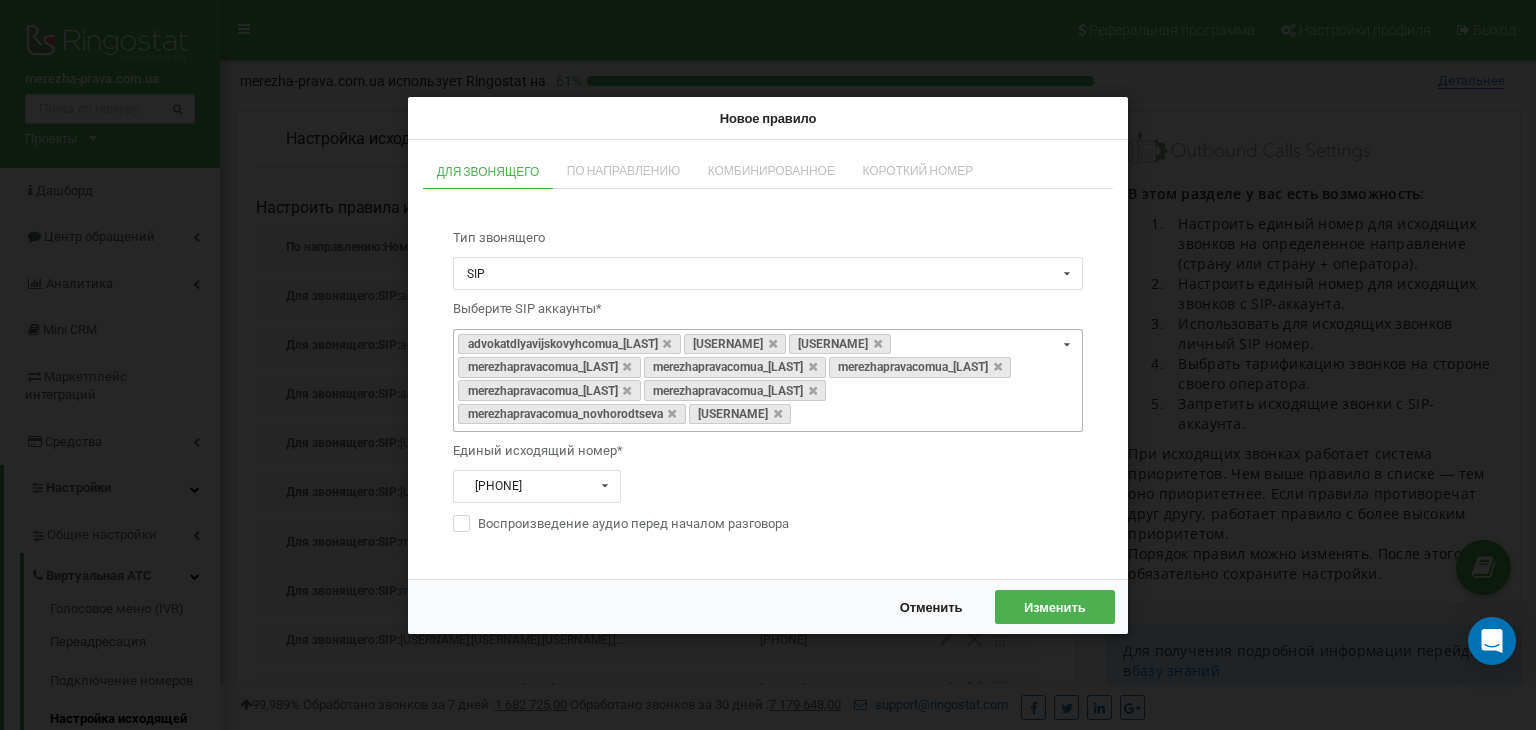 click on "advokatdlyavijskovyhcomua_[LAST] advokatdlyavijskovyhcomua_[LAST] merezhapravacomua_[LAST] merezhapravacomua_[LAST] merezhapravacomua_[LAST] merezhapravacomua_[LAST] merezhapravacomua_[LAST] merezhapravacomua_[LAST] merezhapravacomua_[LAST] merezhapravacomua_[LAST] SIP advokatdlyavijskovyhcomua_[LAST] advokatdlyavijskovyhcomua_[LAST] advokatdlyavijskovyhcomua_[LAST] advokatdlyavijskovyhcomua_[LAST] advokatdlyavijskovyhcomua_[LAST] merezhapravacomua_[LAST] advokatdlyavijskovyhcomua_[LAST] advokatdlyavijskovyhcomua_[LAST] advokatdlyavijskovyhcomua_[LAST] advokatdlyavijskovyhcomua_[LAST] advokatdlyavijskovyhcomua_[LAST] advokatdlyavijskovyhcomua_[LAST] advokatdlyavijskovyhcomua_[LAST] advokatdlyavijskovyhcomua_[LAST] advokatdlyavijskovyhcomua_[LAST] advokatdlyavijskovyhcomua_[LAST] merezhapravacomua_[LAST] merezhapravacomua_[LAST] merezhapravacomua_[LAST] merezhapravacomua_[LAST] merezhapravacomua_[LAST] merezhapravacomua_[LAST] merezha-pravacomua_test" at bounding box center [768, 379] 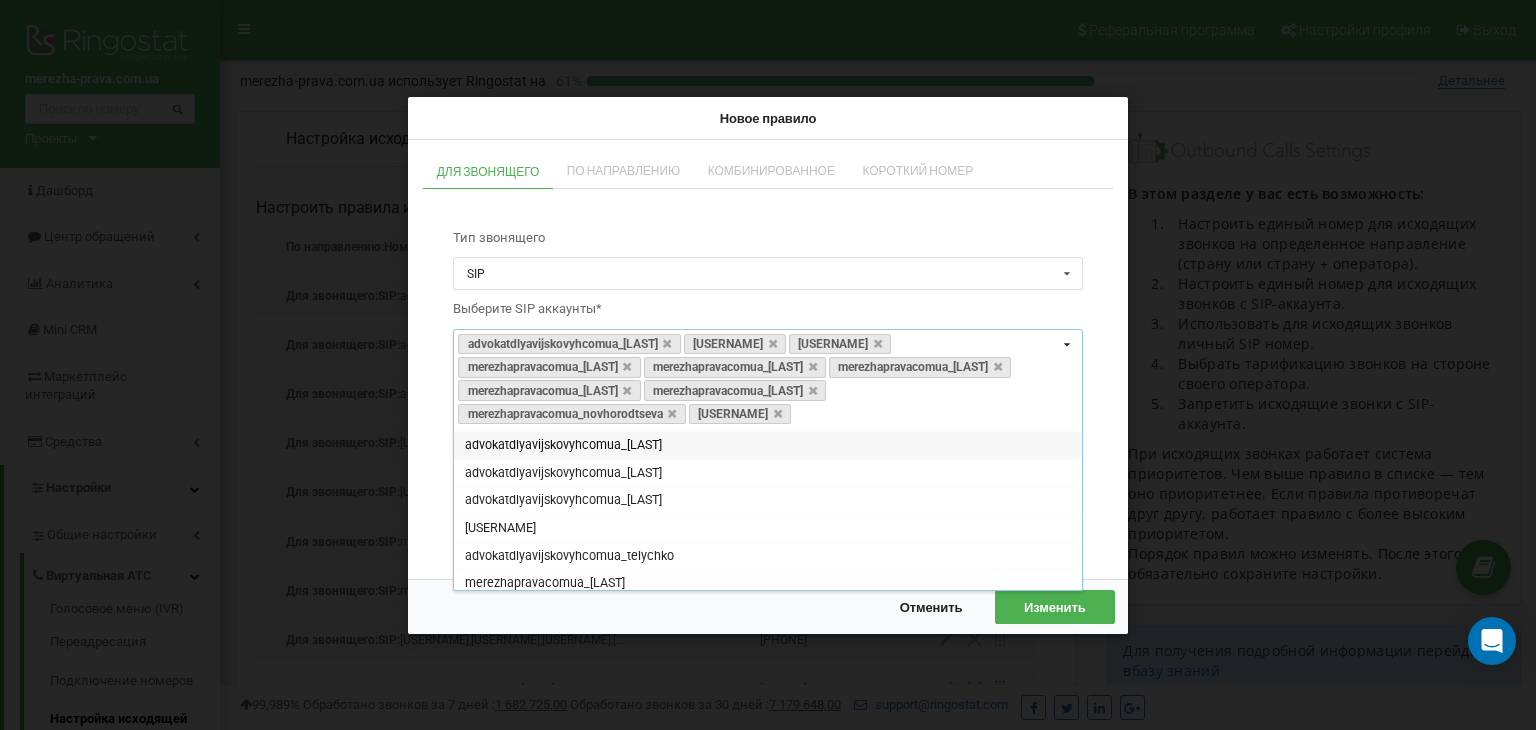 paste on "merezhapravacomua_[LAST]" 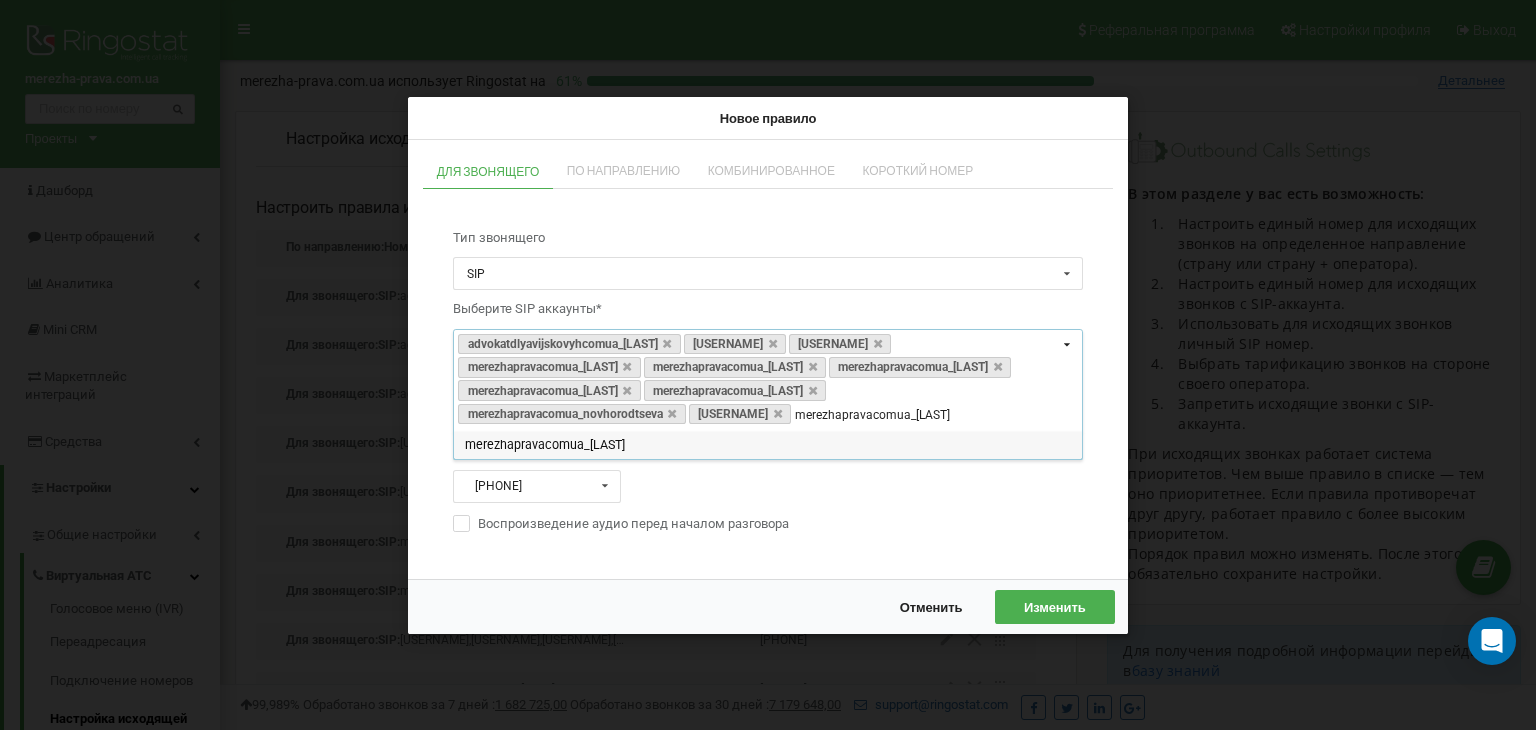 type on "merezhapravacomua_[LAST]" 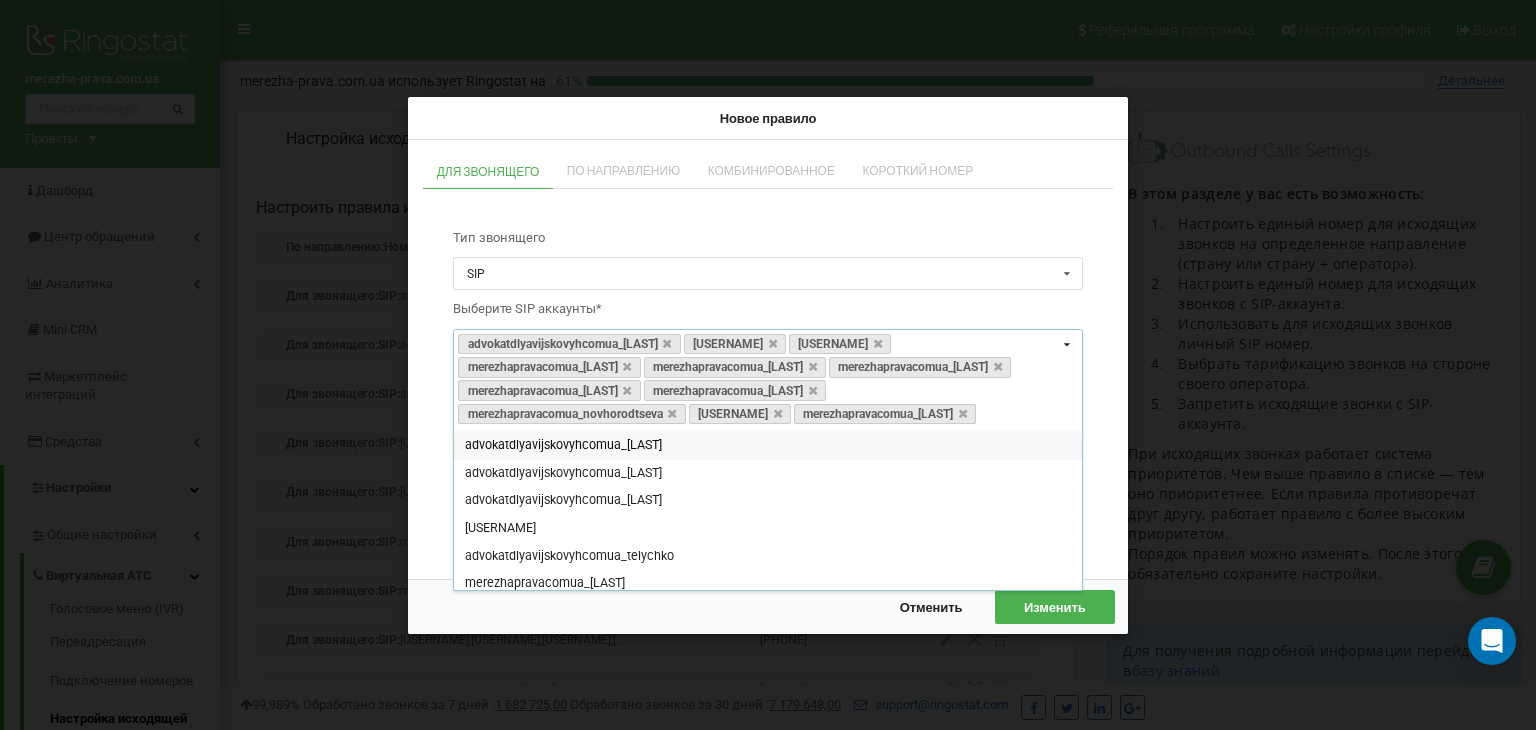 click on "Тип звонящего SIP SIP Отдел Сотрудник Выберите SIP аккаунты* [USERNAME] [USERNAME] [USERNAME] [USERNAME] [USERNAME] [USERNAME] [USERNAME] [USERNAME] [USERNAME] [USERNAME] [USERNAME] [USERNAME] SIP [USERNAME] [USERNAME] [USERNAME] [USERNAME] [USERNAME] [USERNAME] [USERNAME] [USERNAME] [USERNAME] [USERNAME] [USERNAME] [USERNAME] [USERNAME] [USERNAME] [USERNAME] [USERNAME] [USERNAME] [USERNAME]" at bounding box center [768, 381] 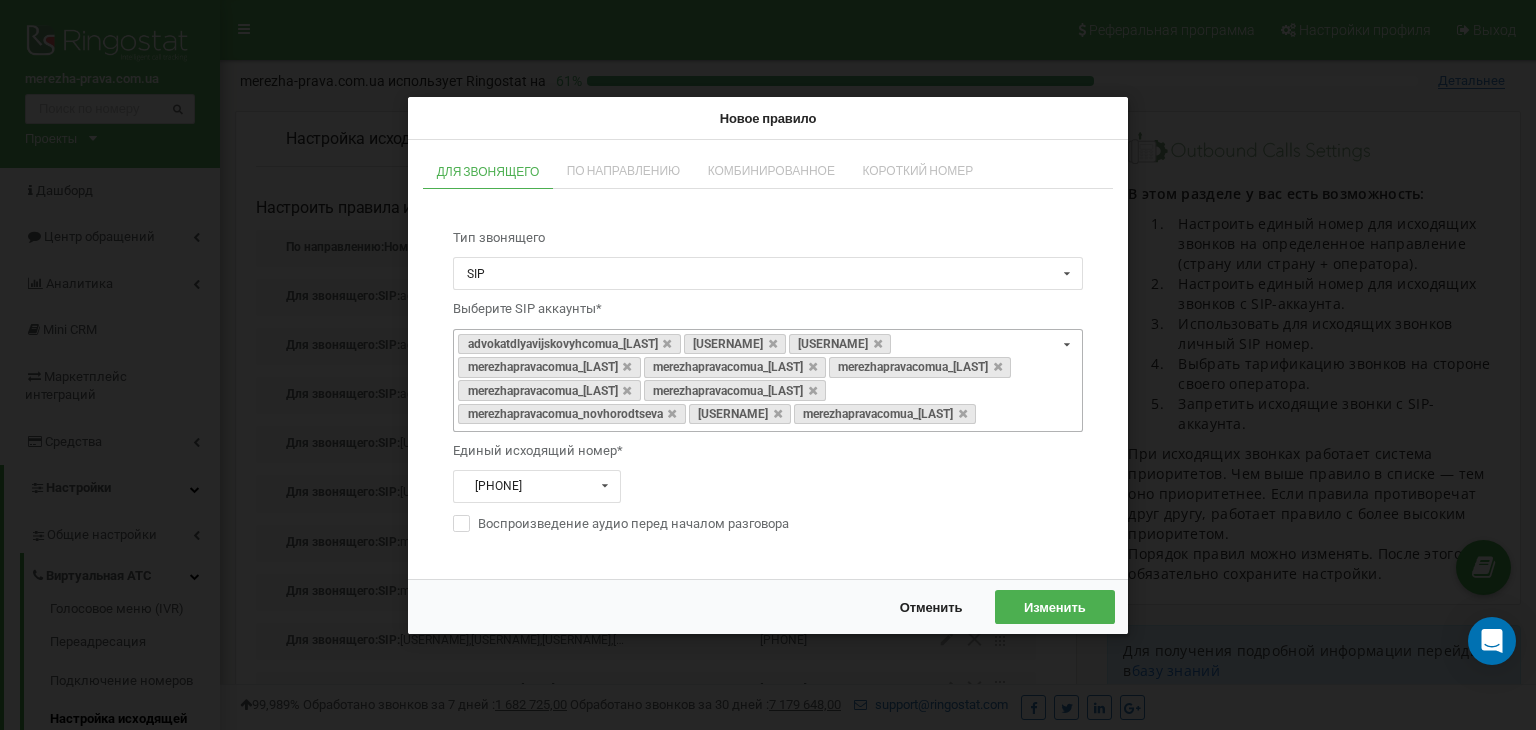 click on "Изменить" at bounding box center (1055, 606) 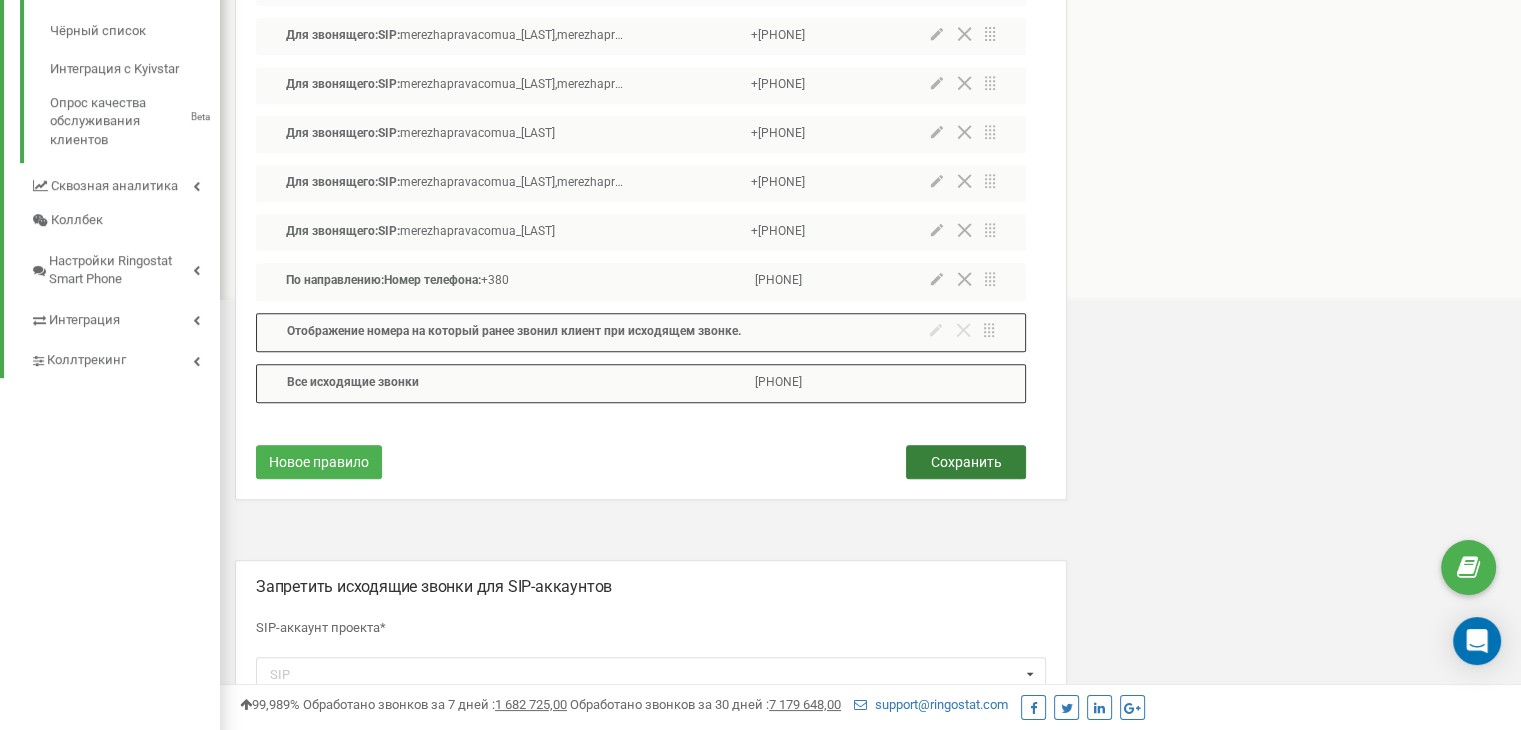 click on "Сохранить" at bounding box center (966, 462) 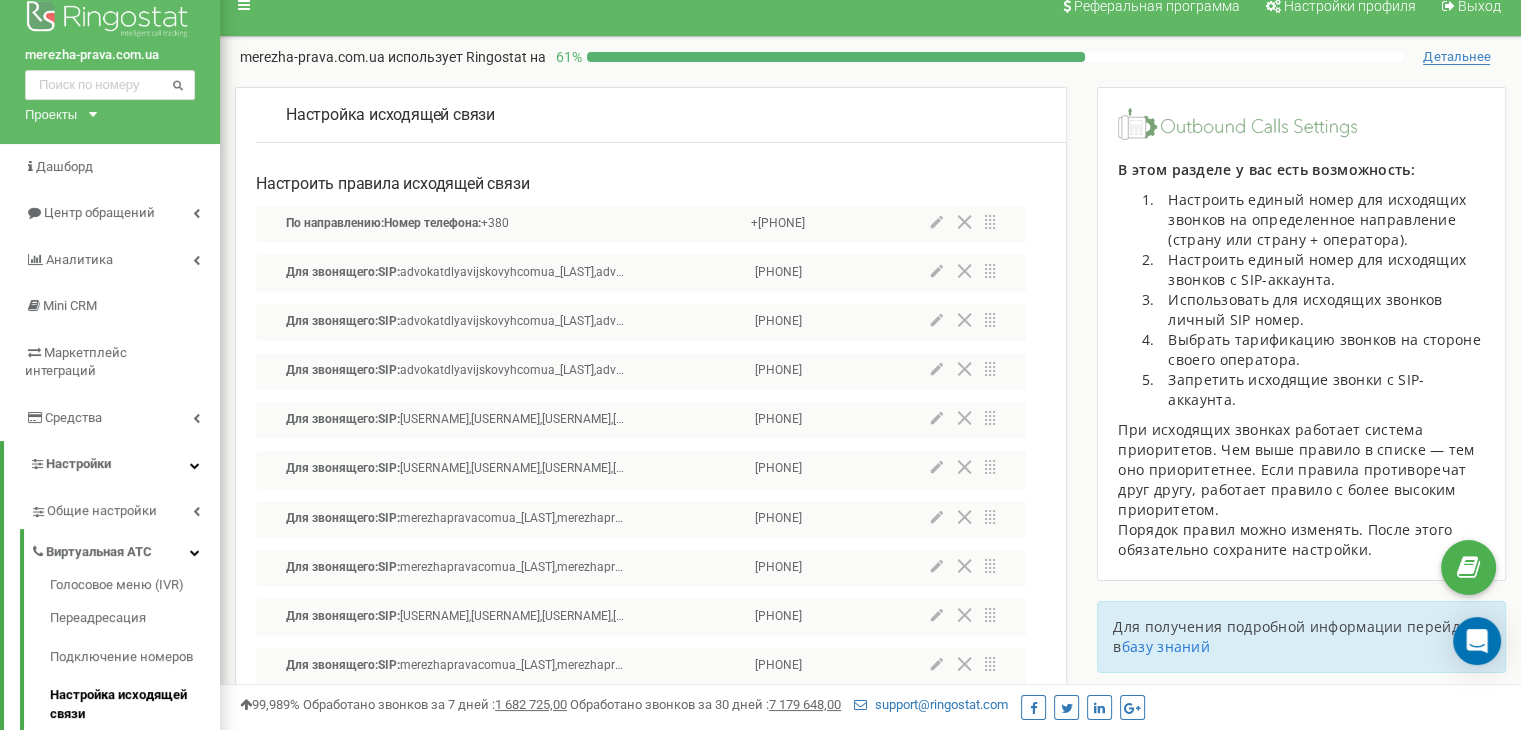 scroll, scrollTop: 0, scrollLeft: 0, axis: both 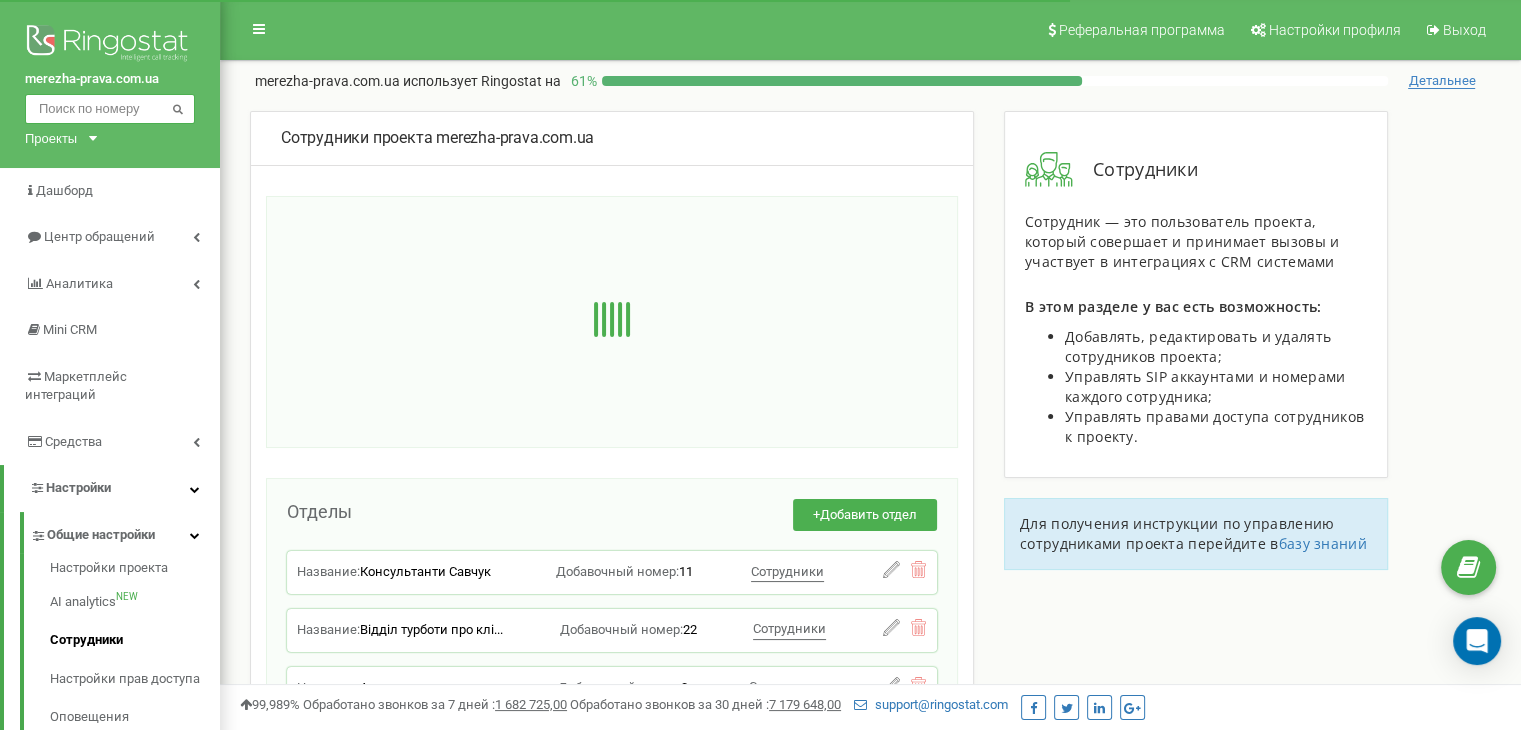 click at bounding box center [110, 109] 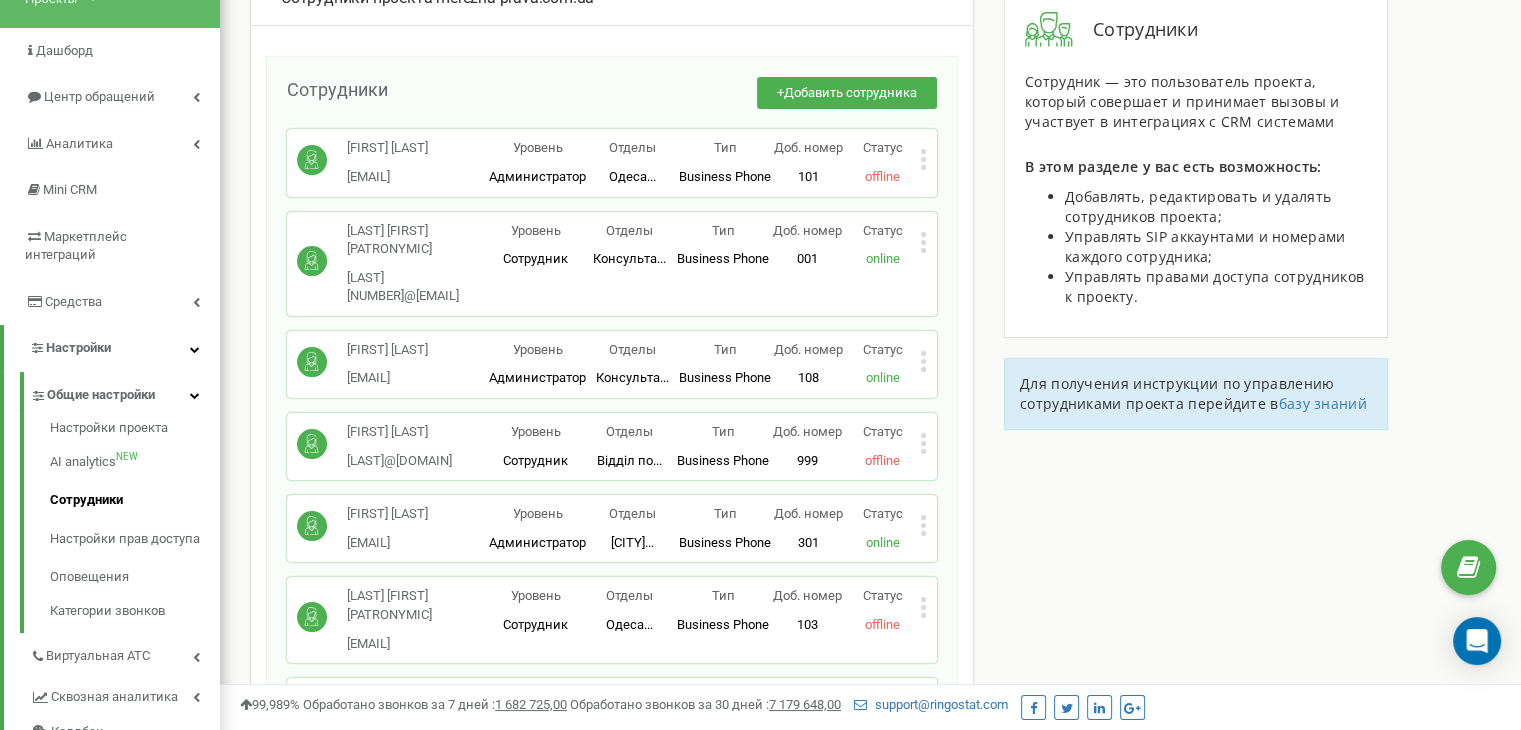 scroll, scrollTop: 0, scrollLeft: 0, axis: both 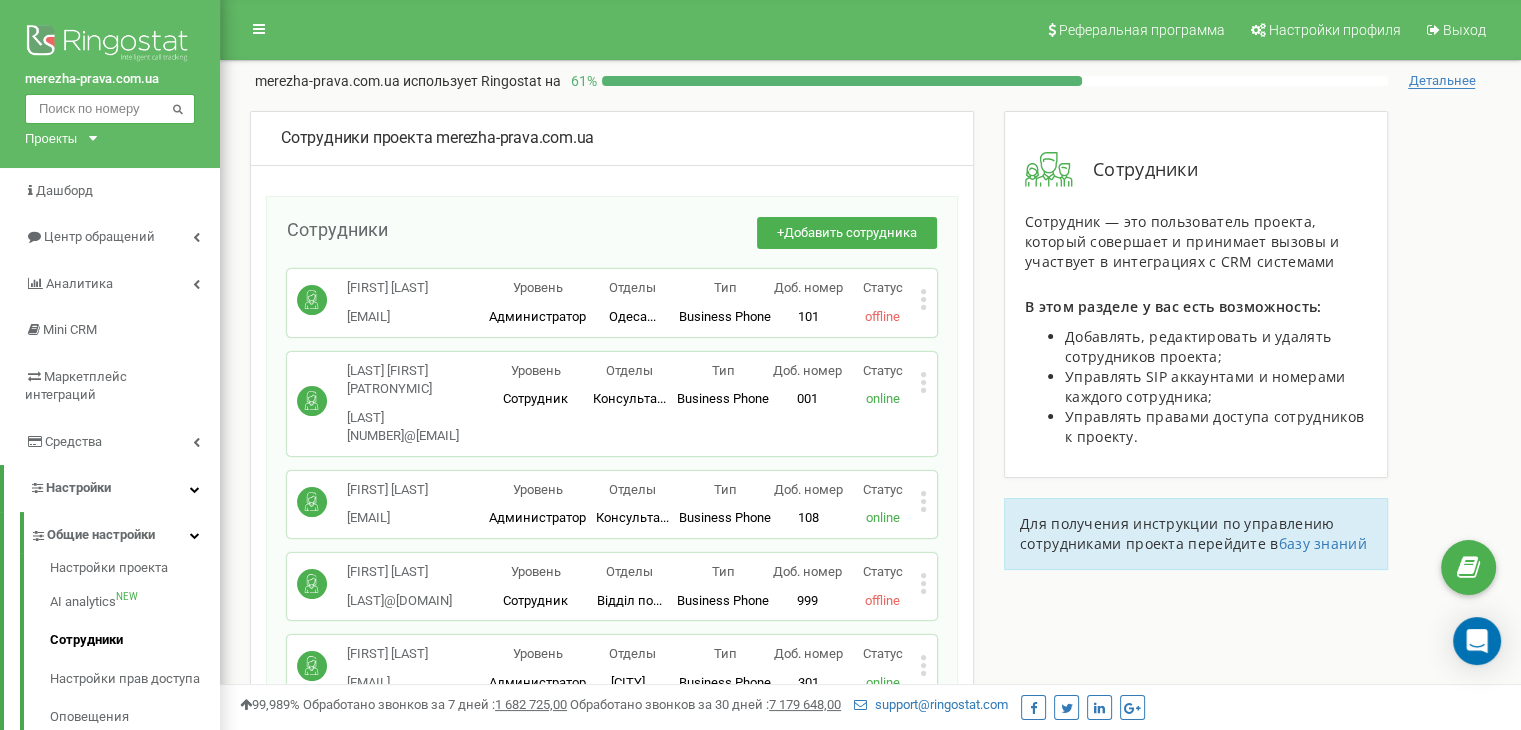 click at bounding box center (110, 109) 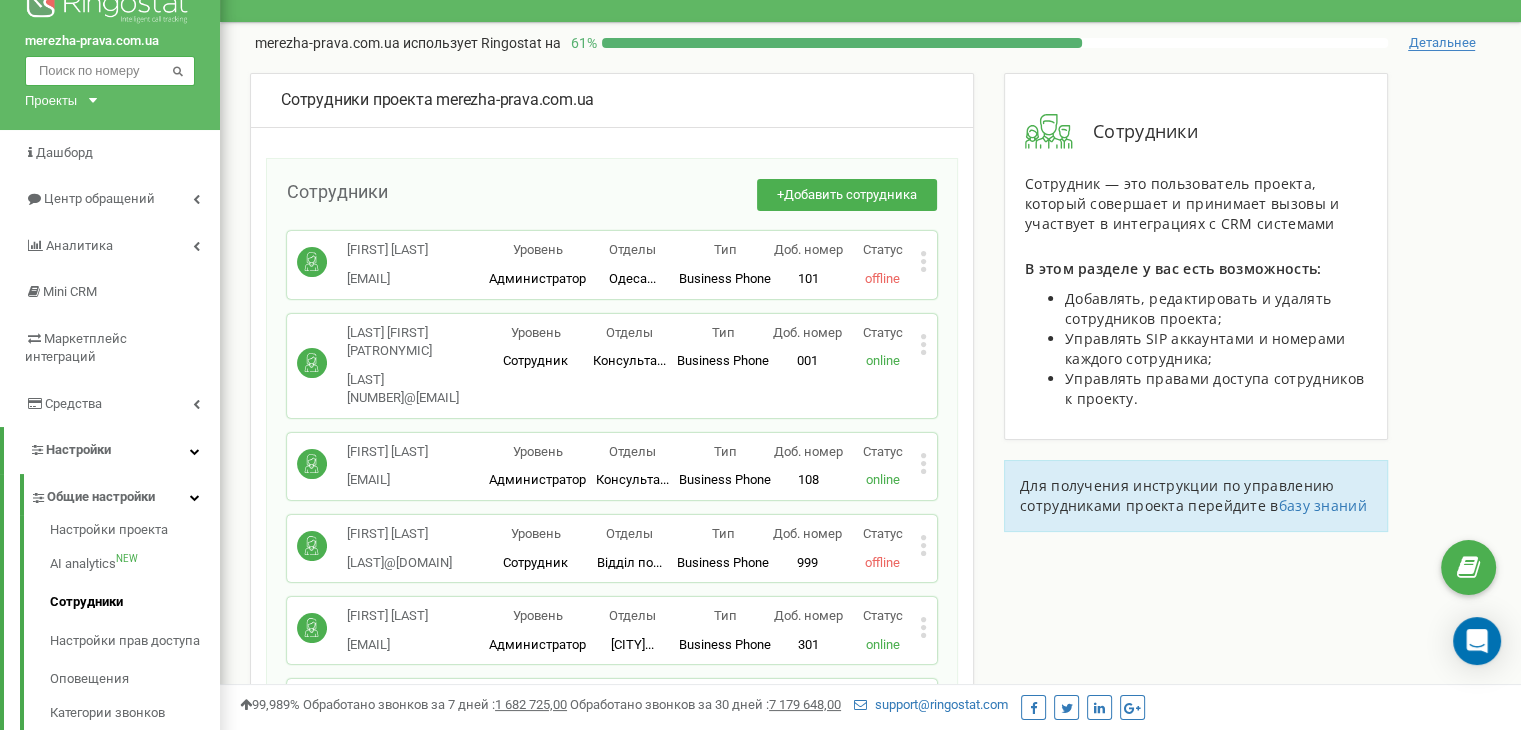 scroll, scrollTop: 0, scrollLeft: 0, axis: both 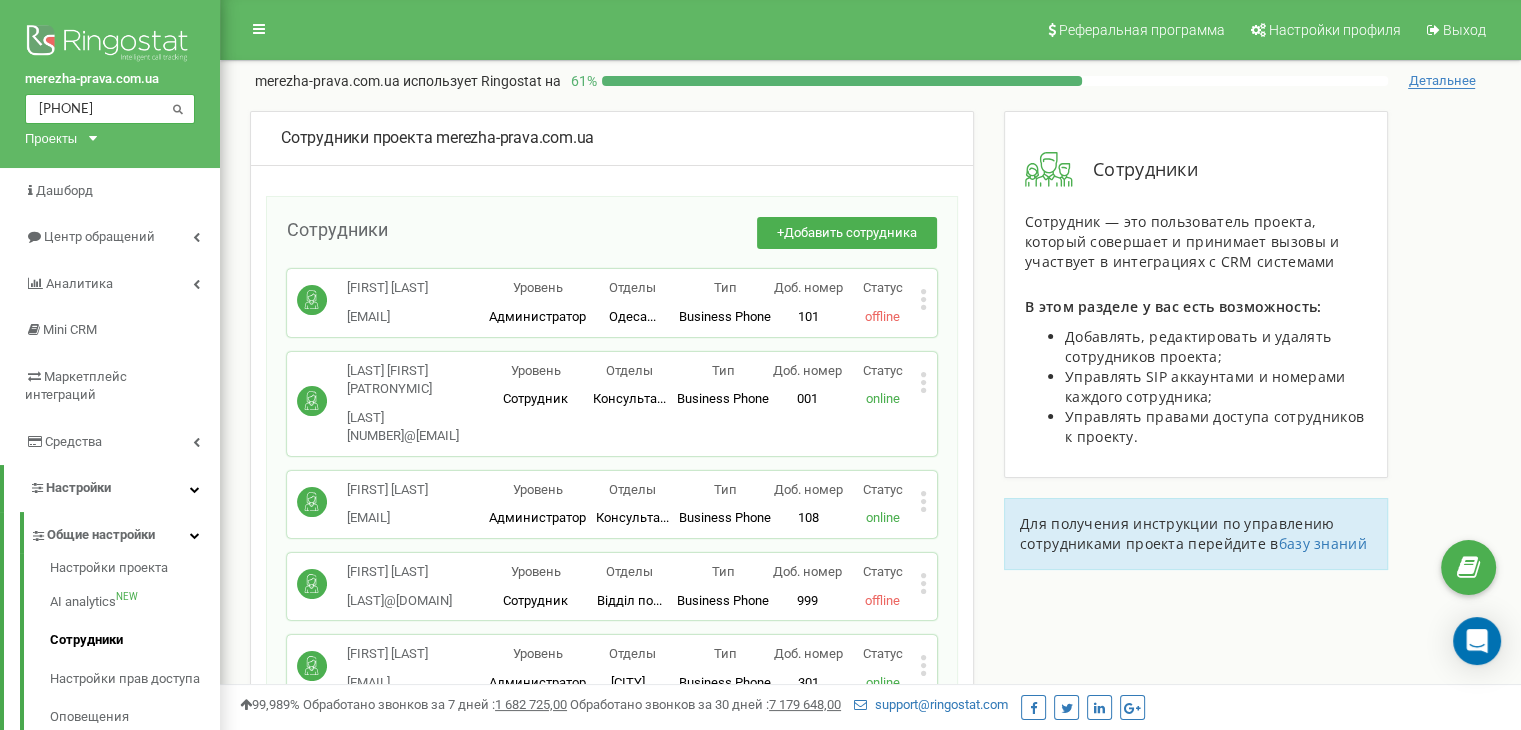 type on "380992585403" 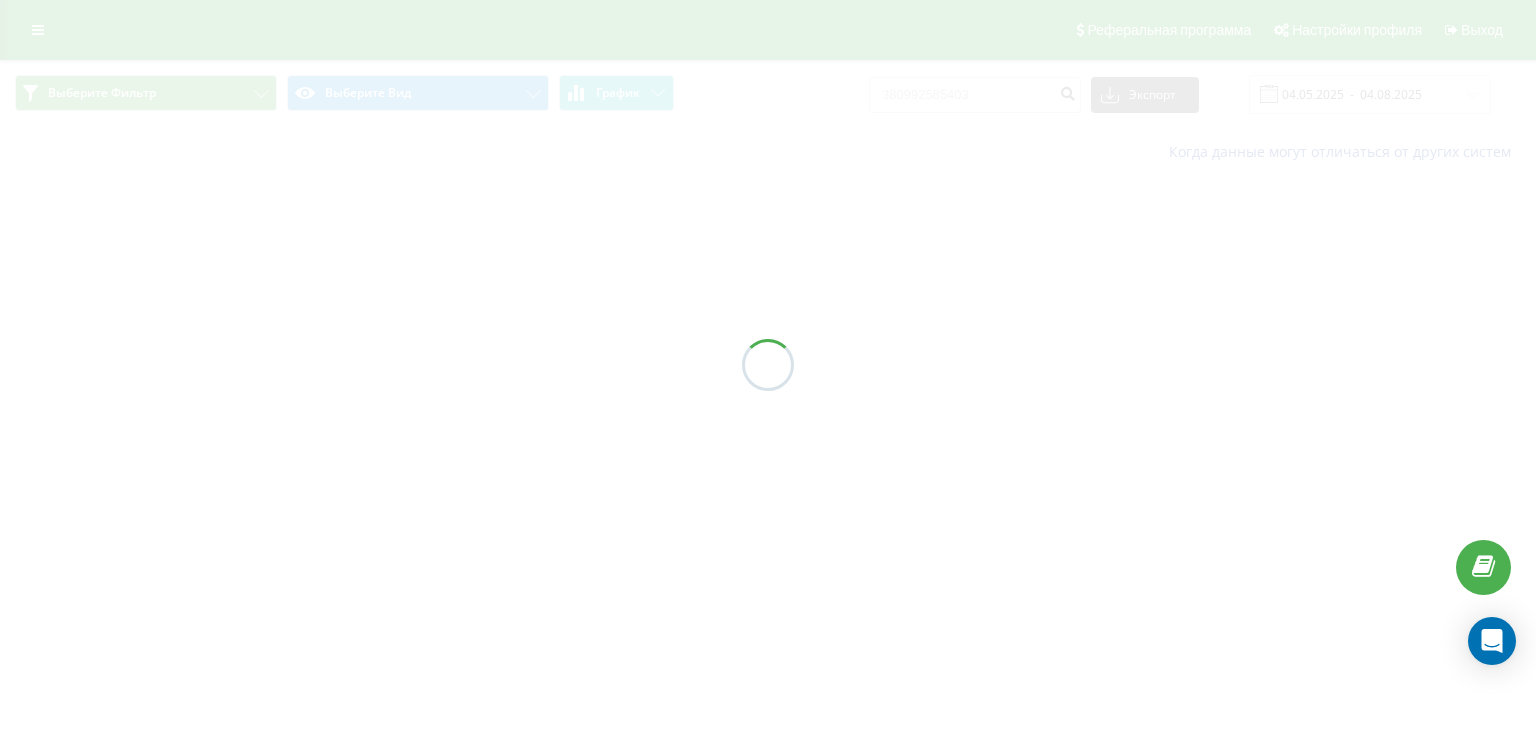 scroll, scrollTop: 0, scrollLeft: 0, axis: both 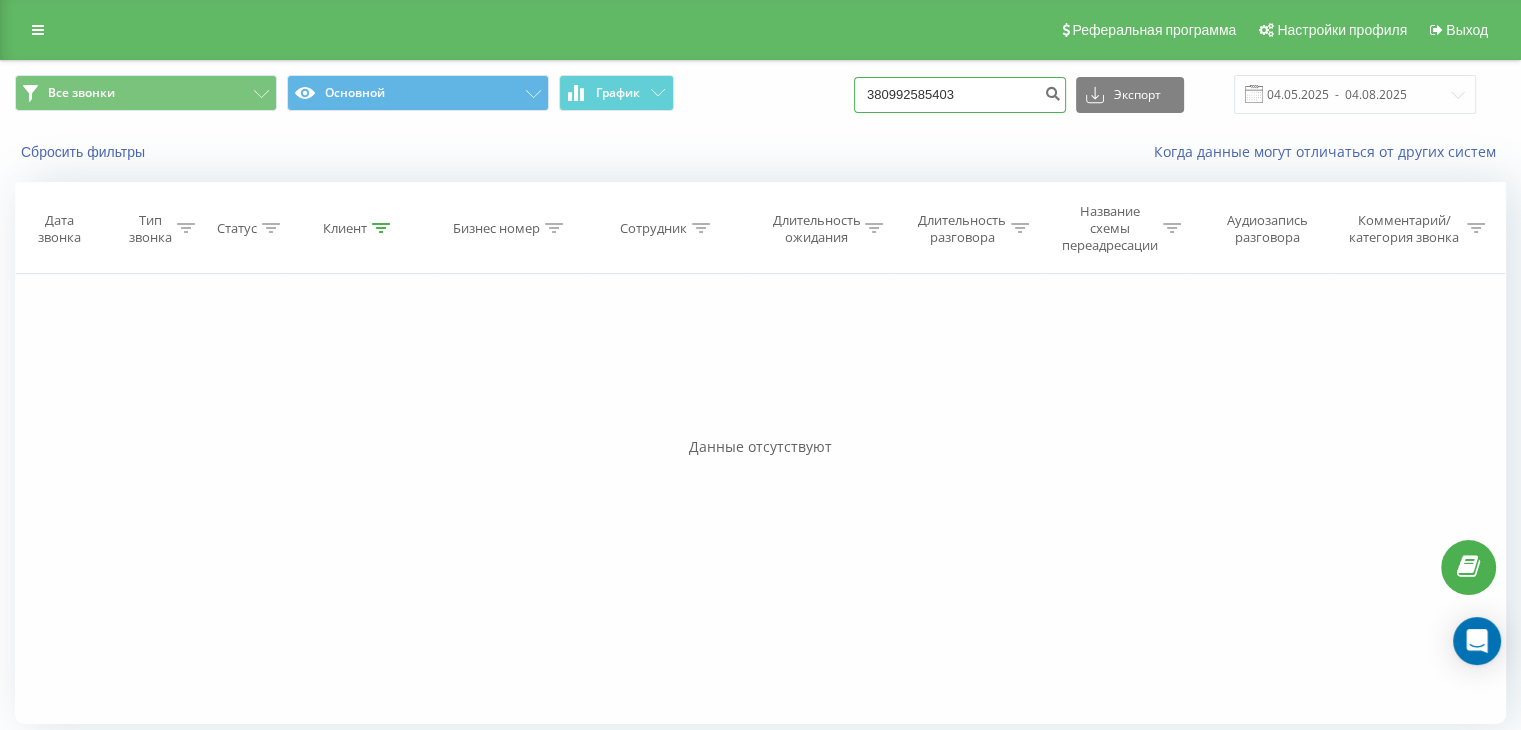 click on "380992585403" at bounding box center [960, 95] 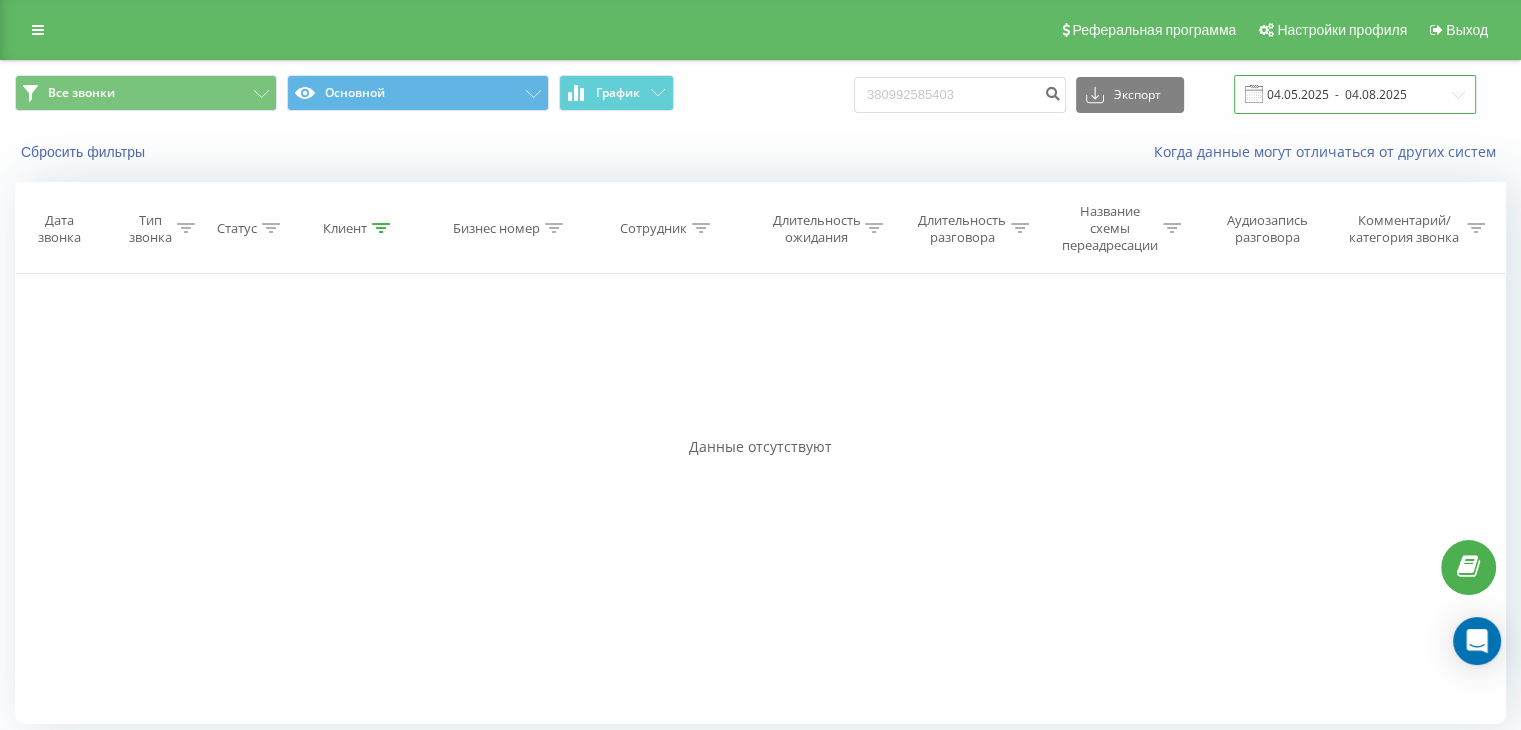 click on "04.05.2025  -  04.08.2025" at bounding box center [1355, 94] 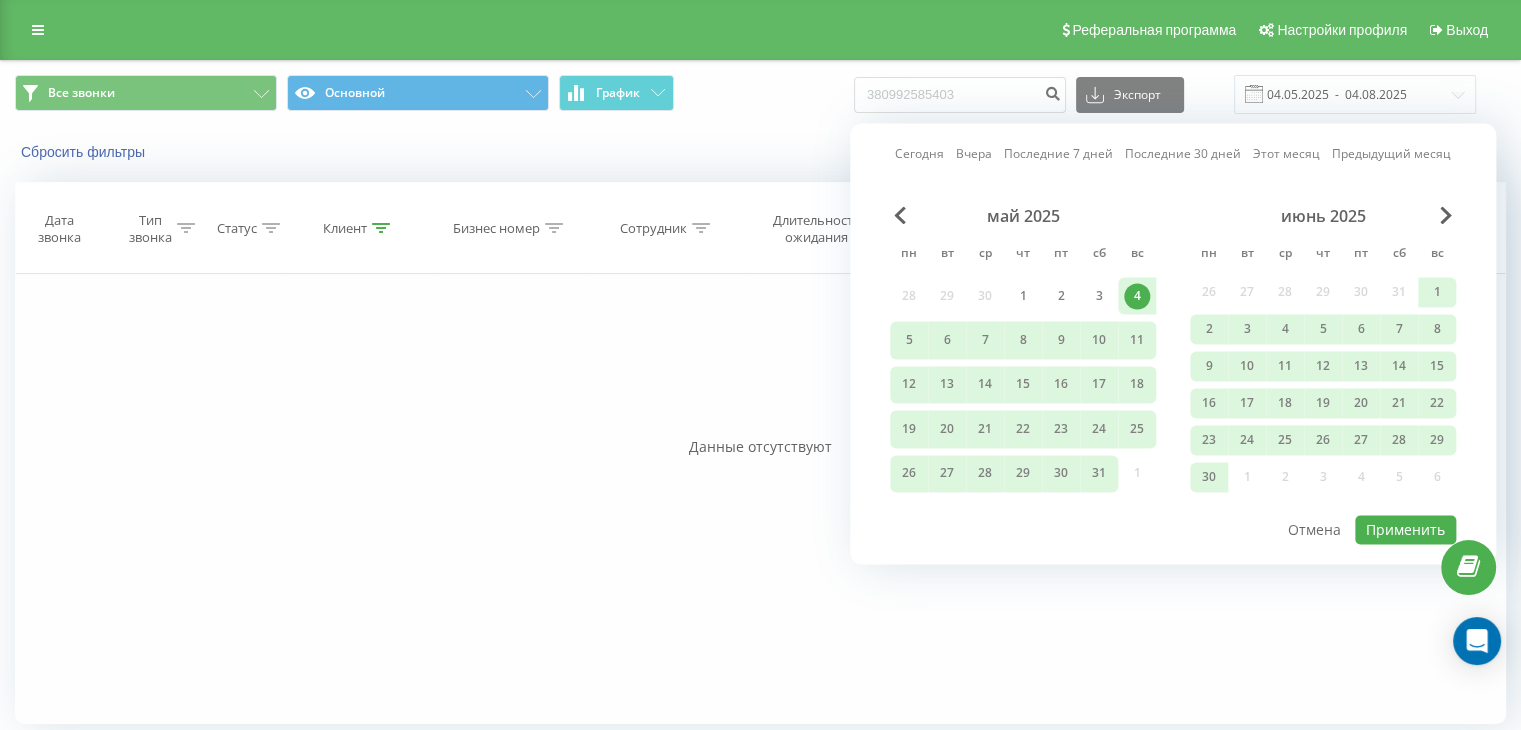 click on "май 2025" at bounding box center (1023, 216) 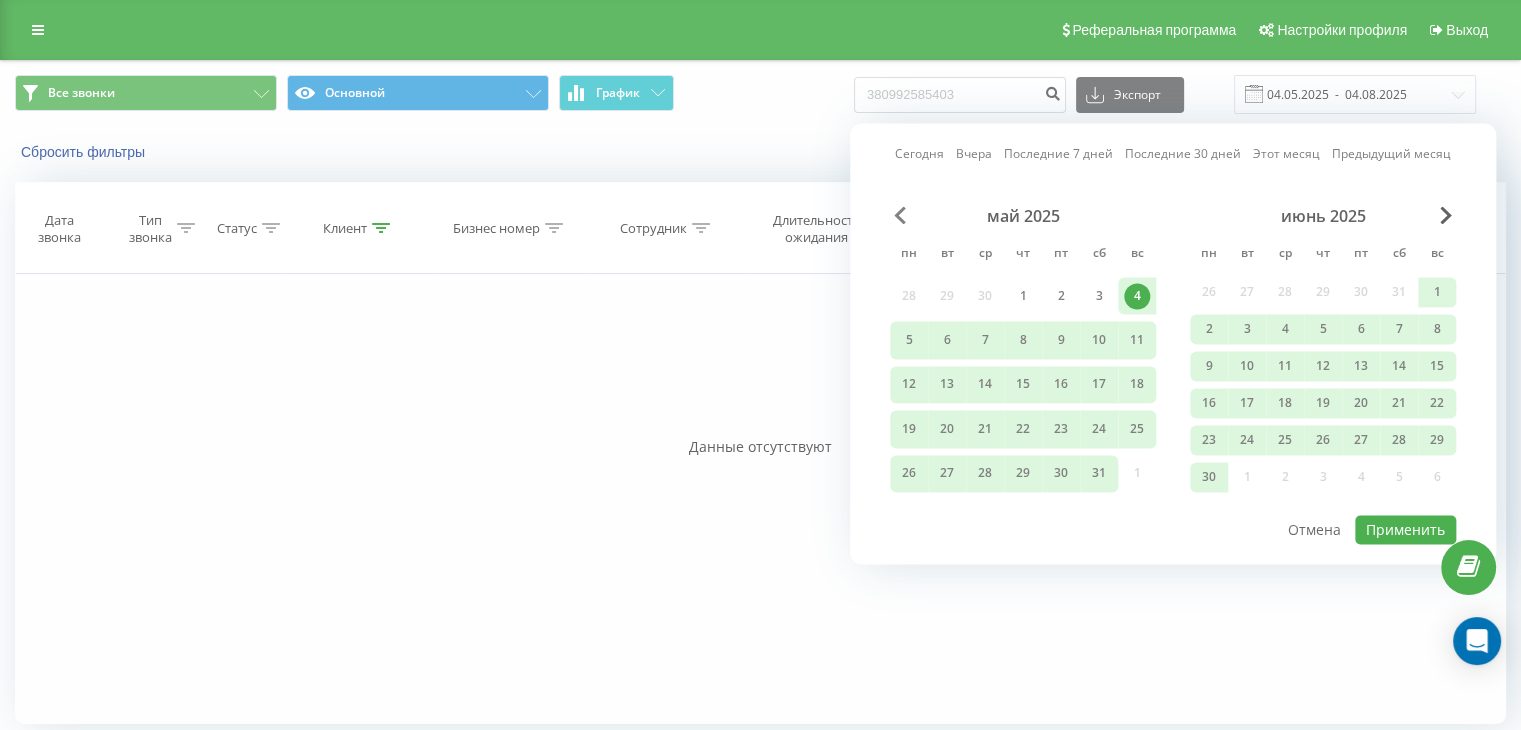 click at bounding box center [900, 215] 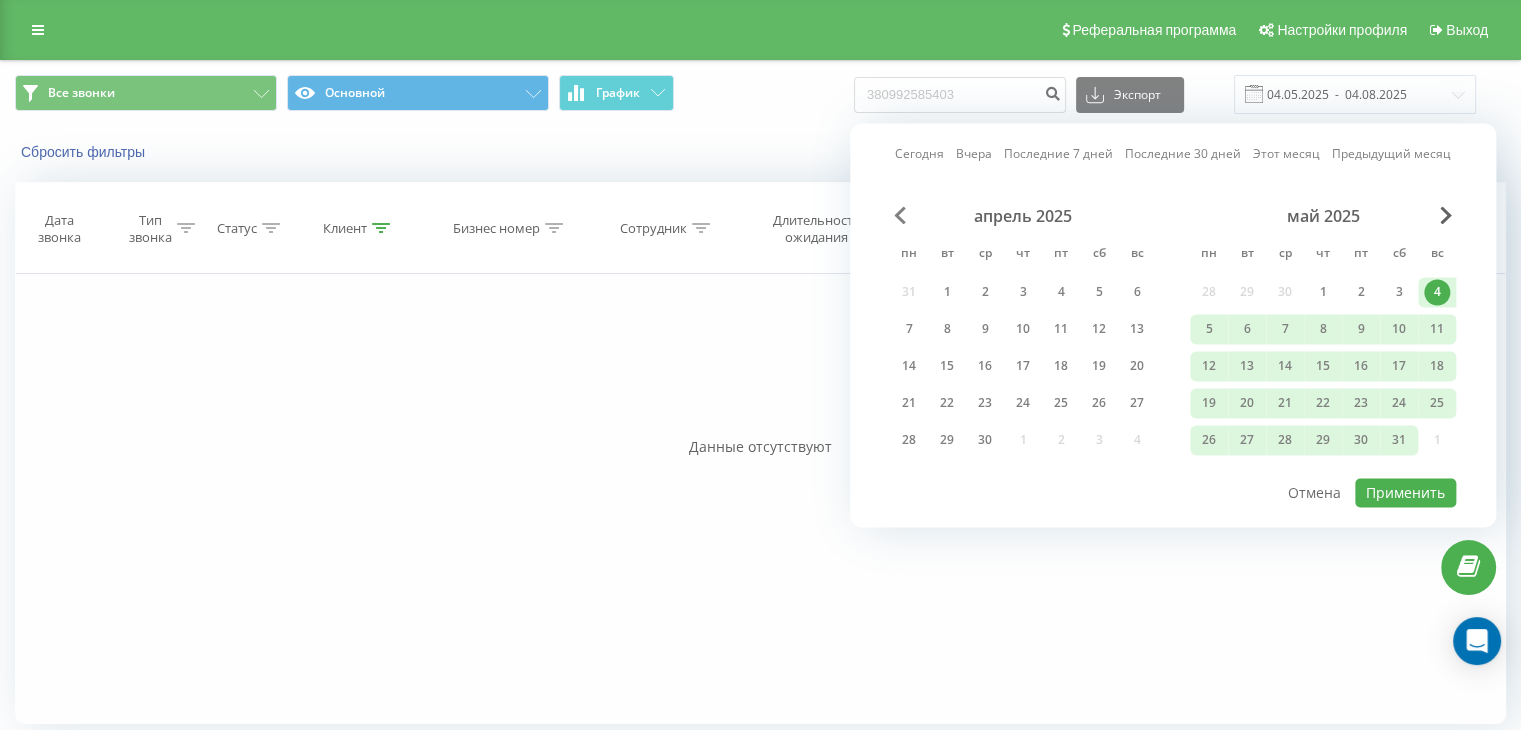 click at bounding box center [900, 215] 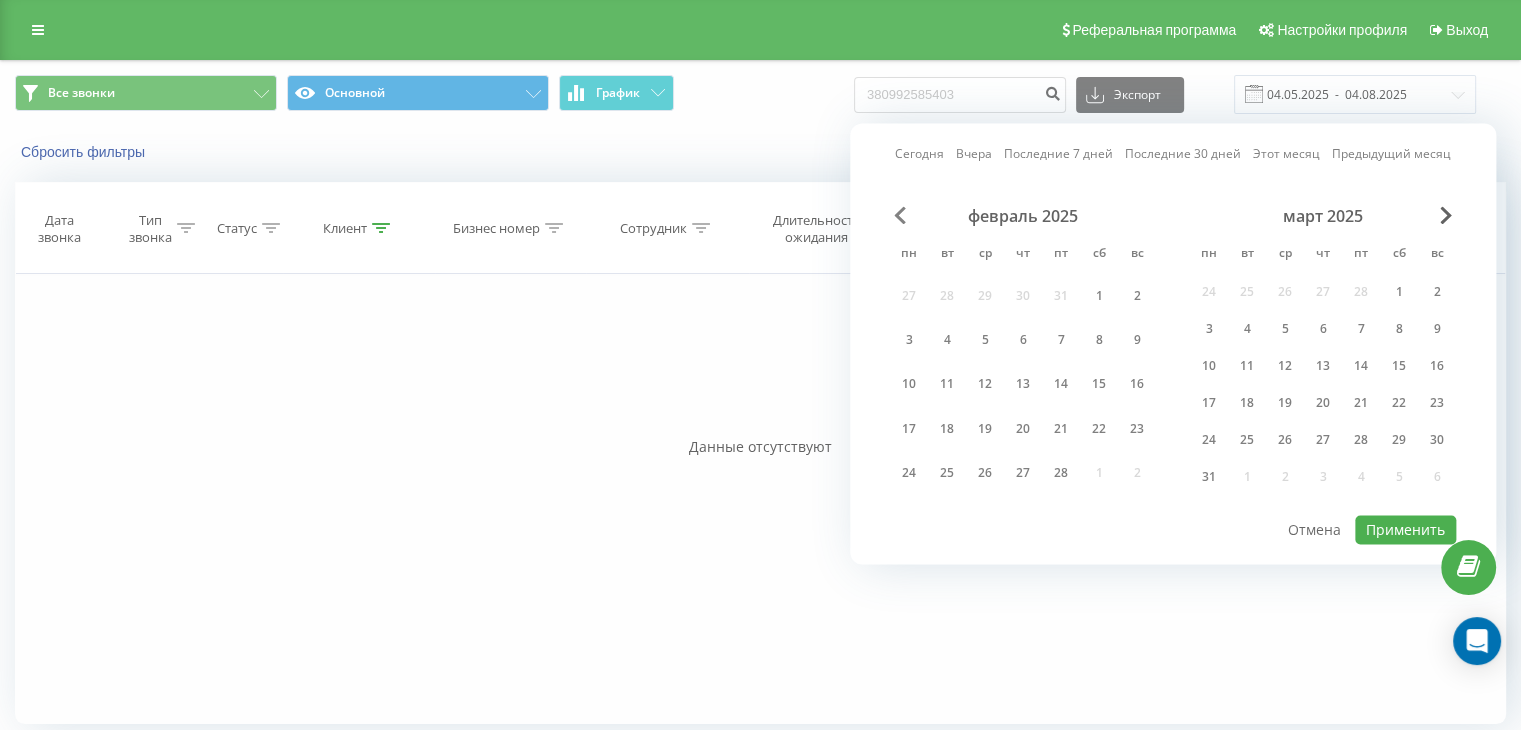 click at bounding box center (900, 215) 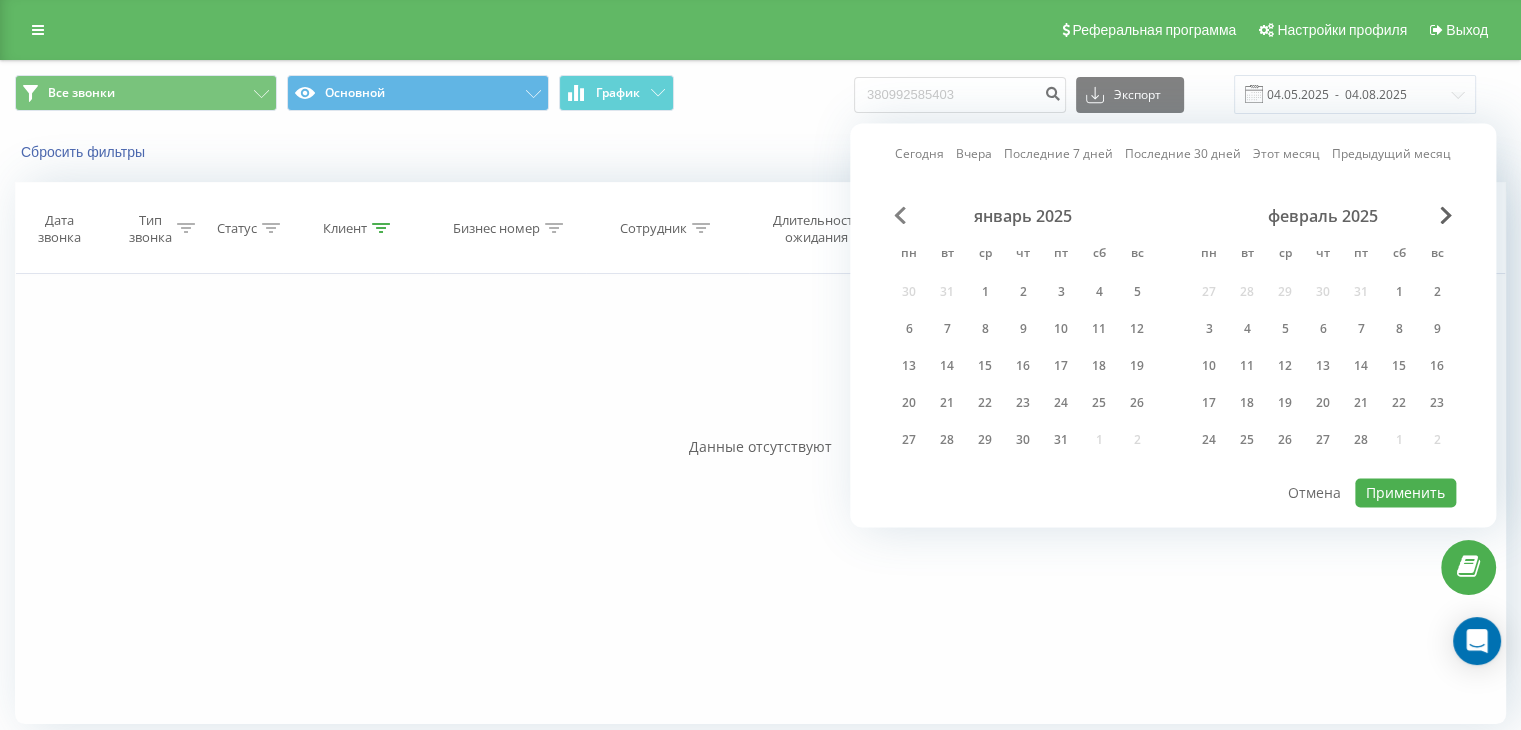 click at bounding box center [900, 215] 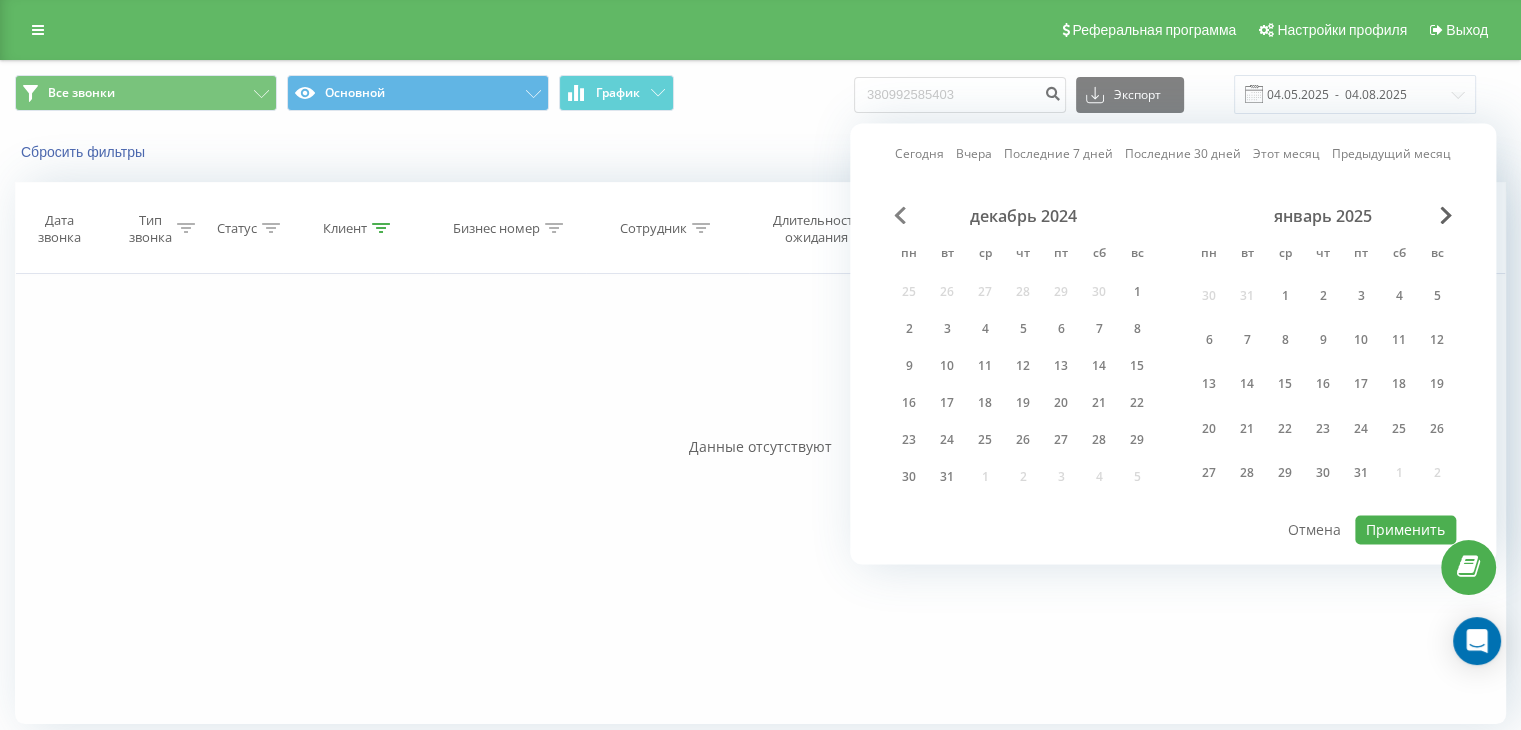 click at bounding box center [900, 215] 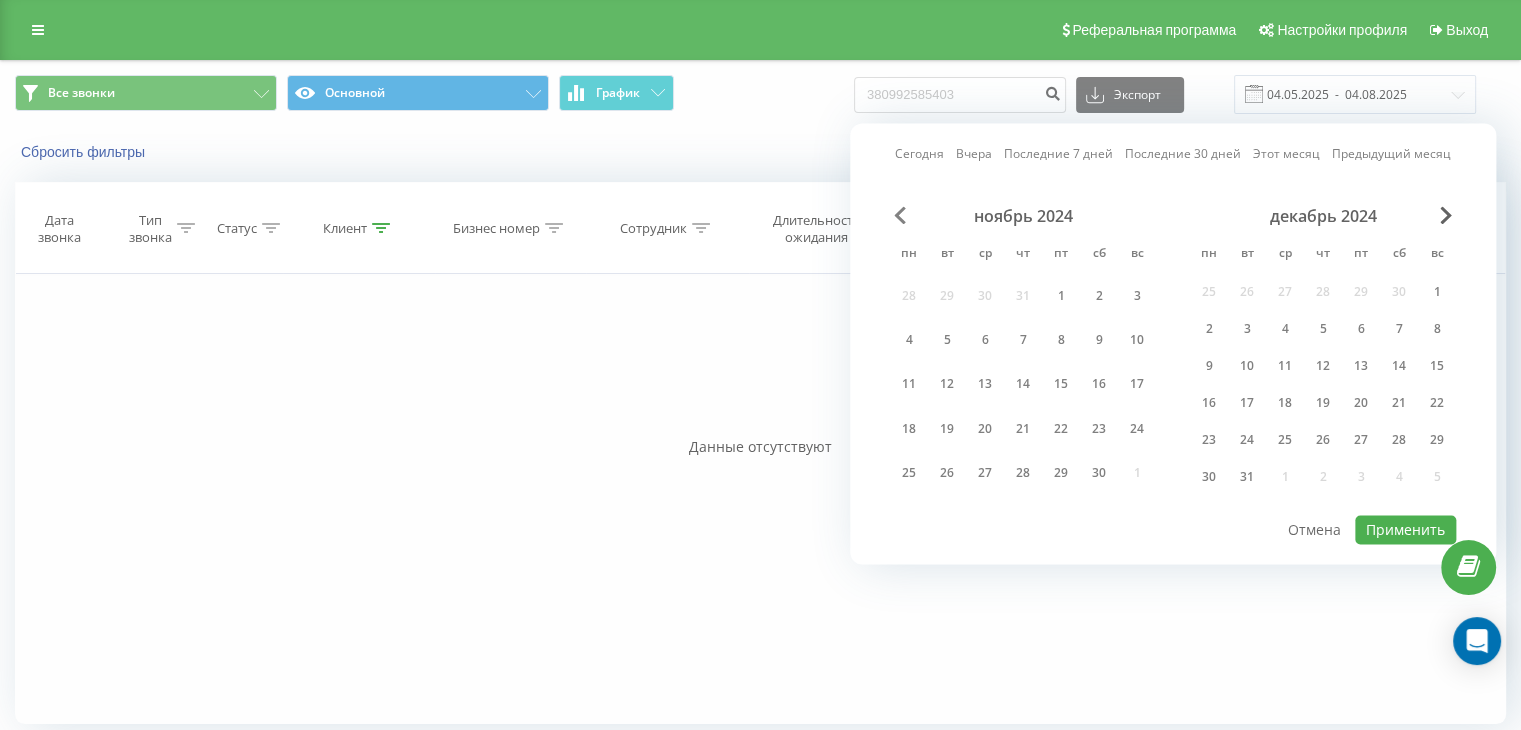 click at bounding box center (900, 215) 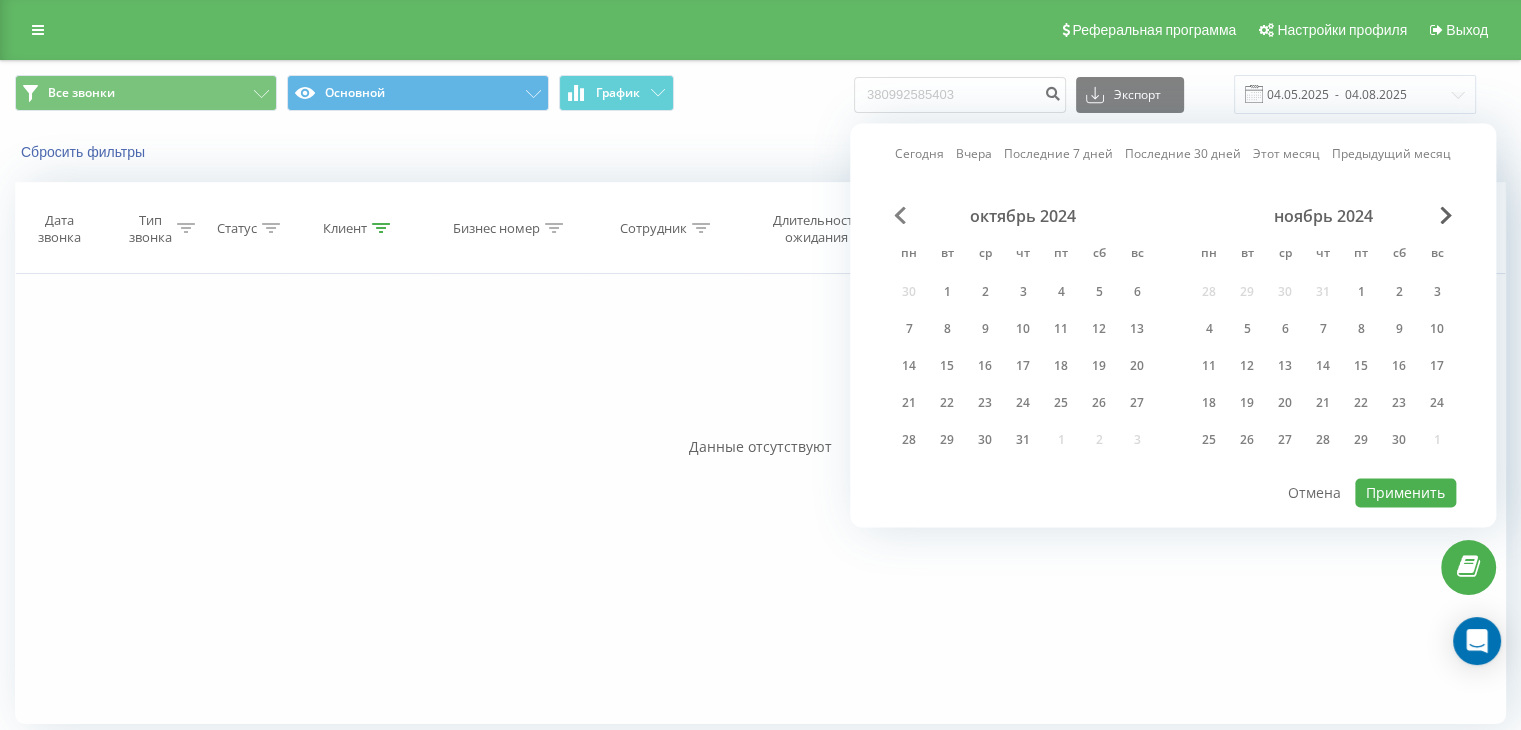 click at bounding box center (900, 215) 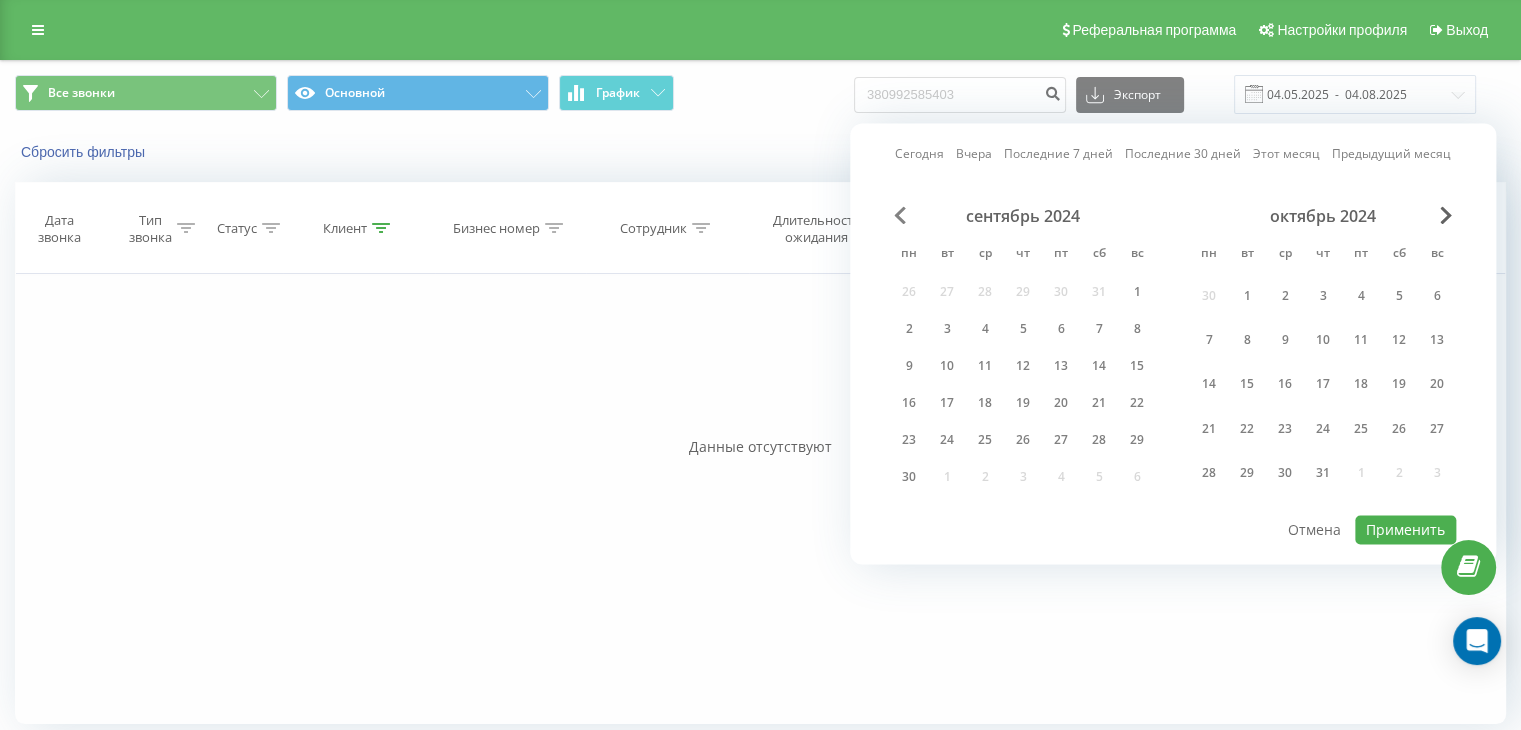 click at bounding box center (900, 215) 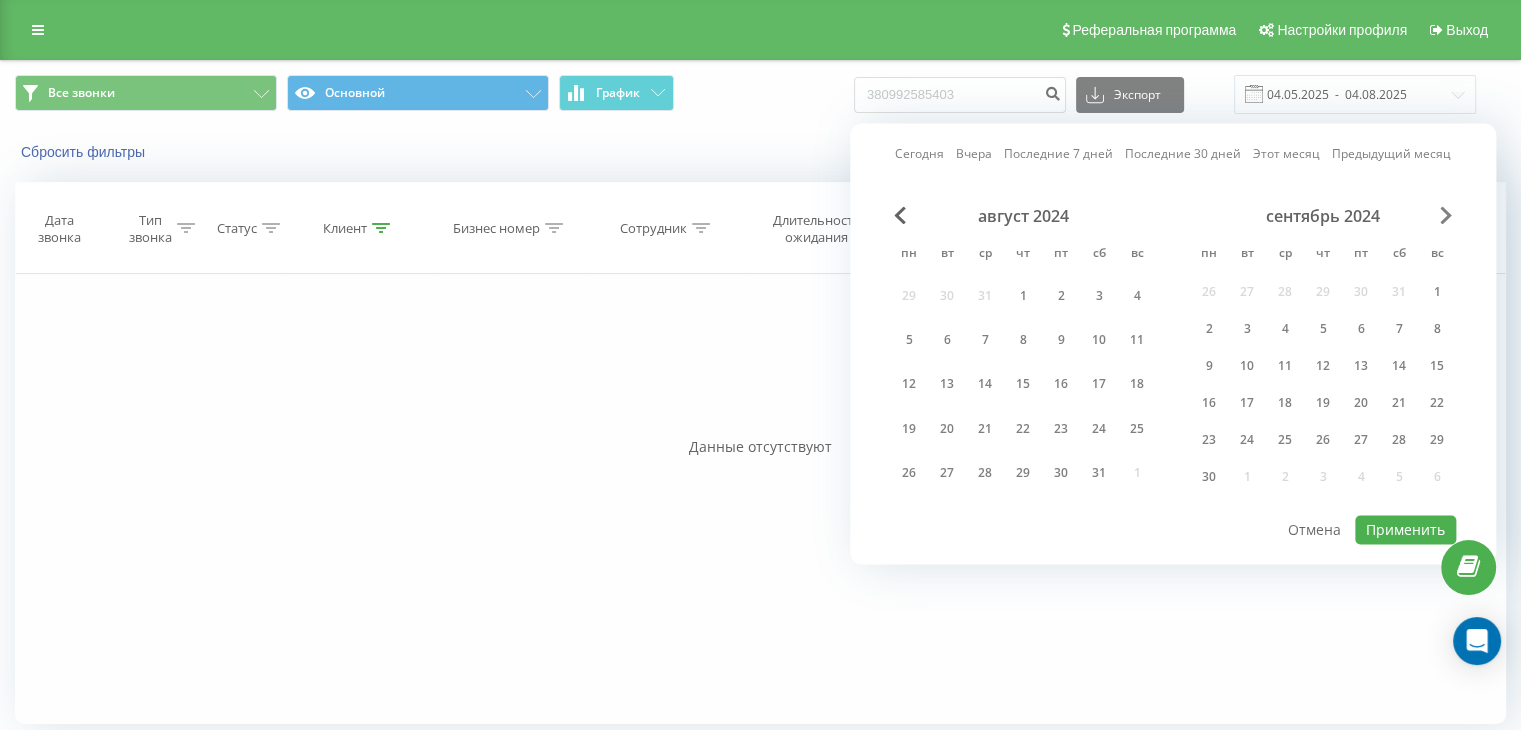 click at bounding box center [1446, 215] 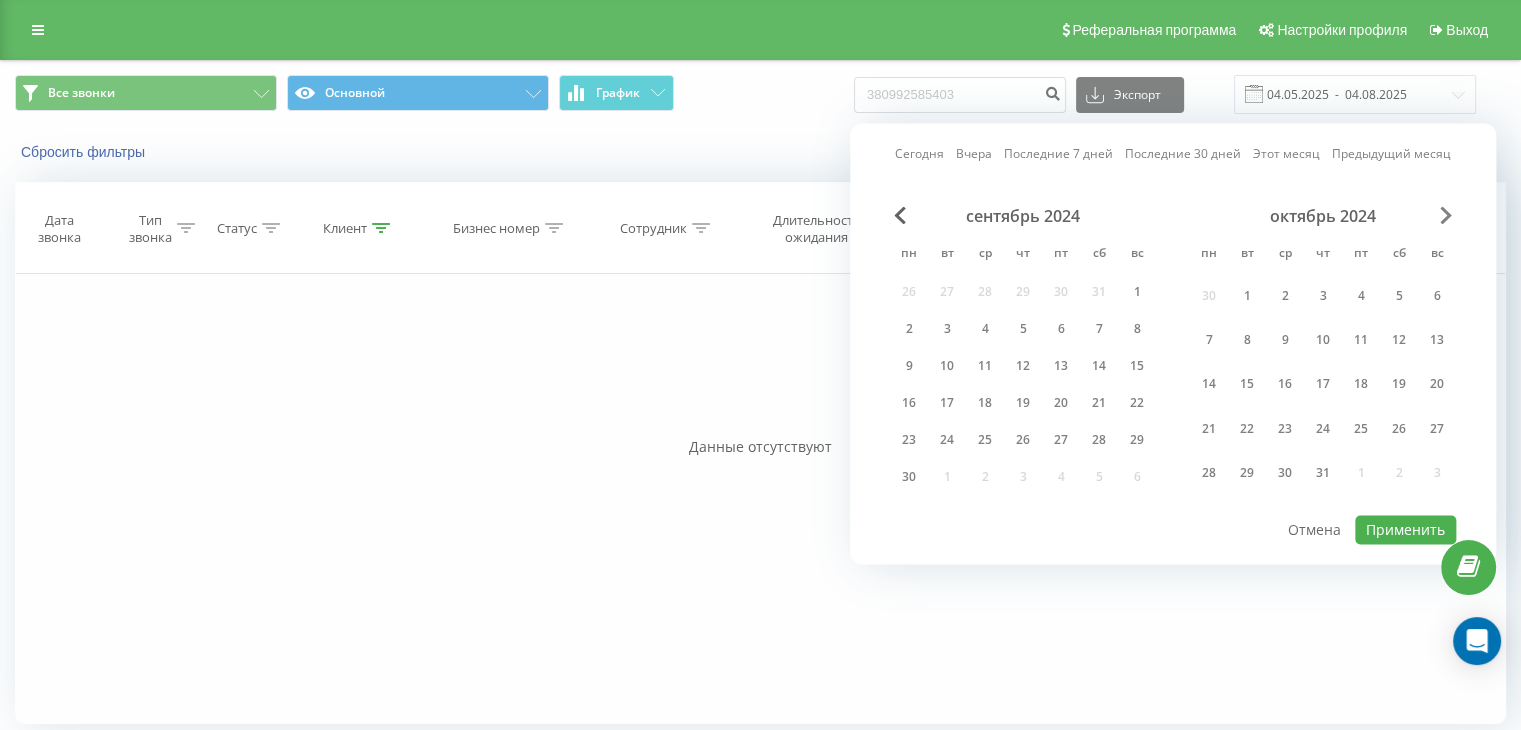 click at bounding box center (1446, 215) 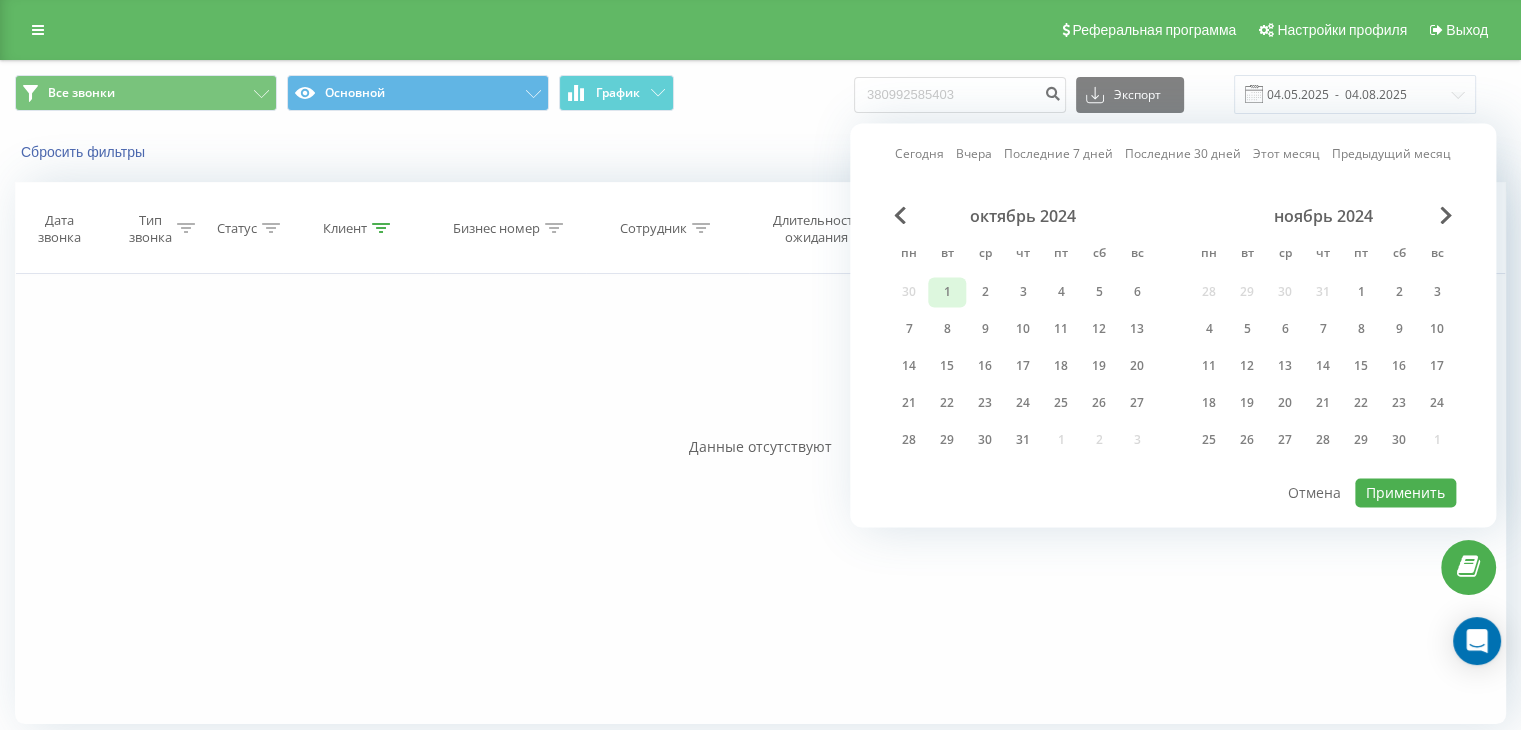 click on "1" at bounding box center [947, 292] 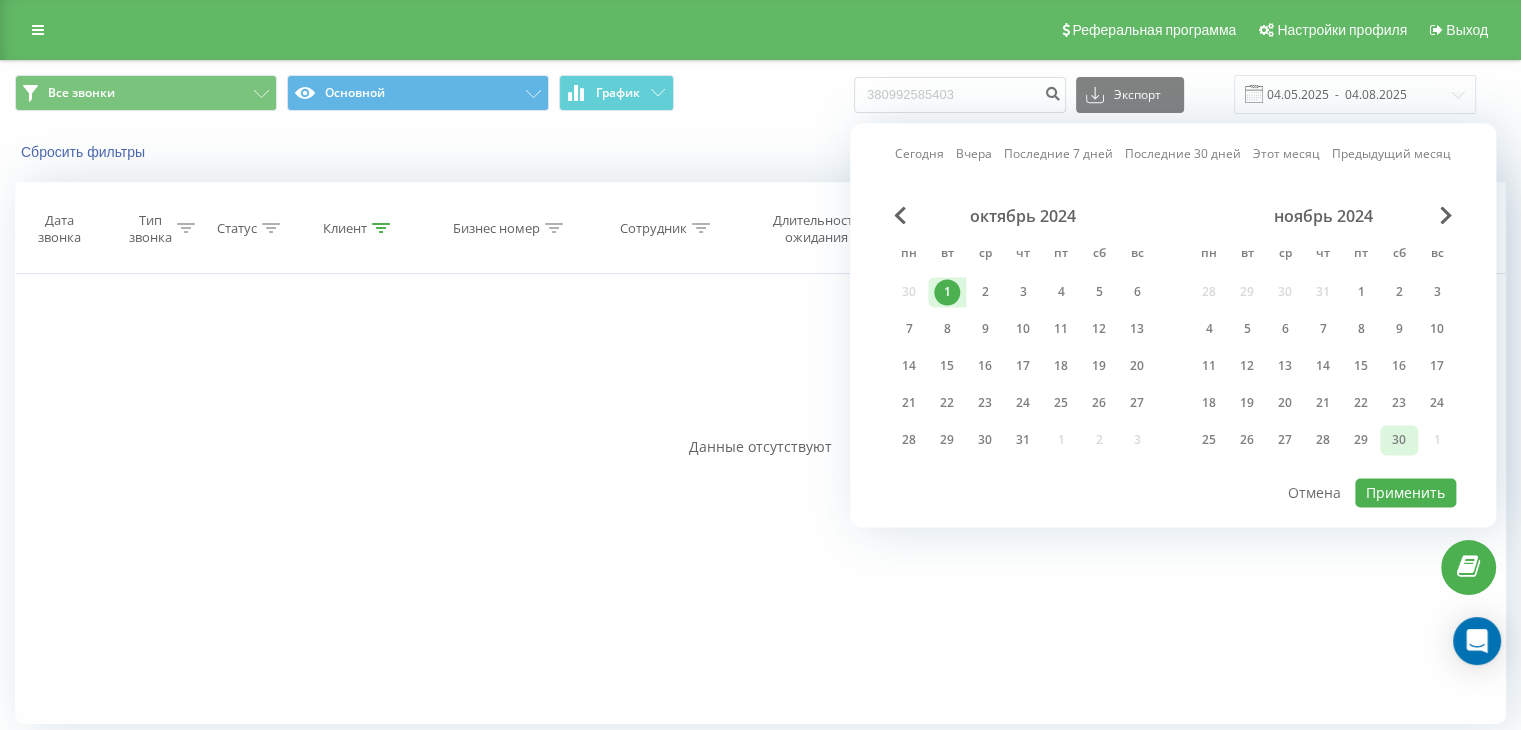click on "30" at bounding box center (1399, 440) 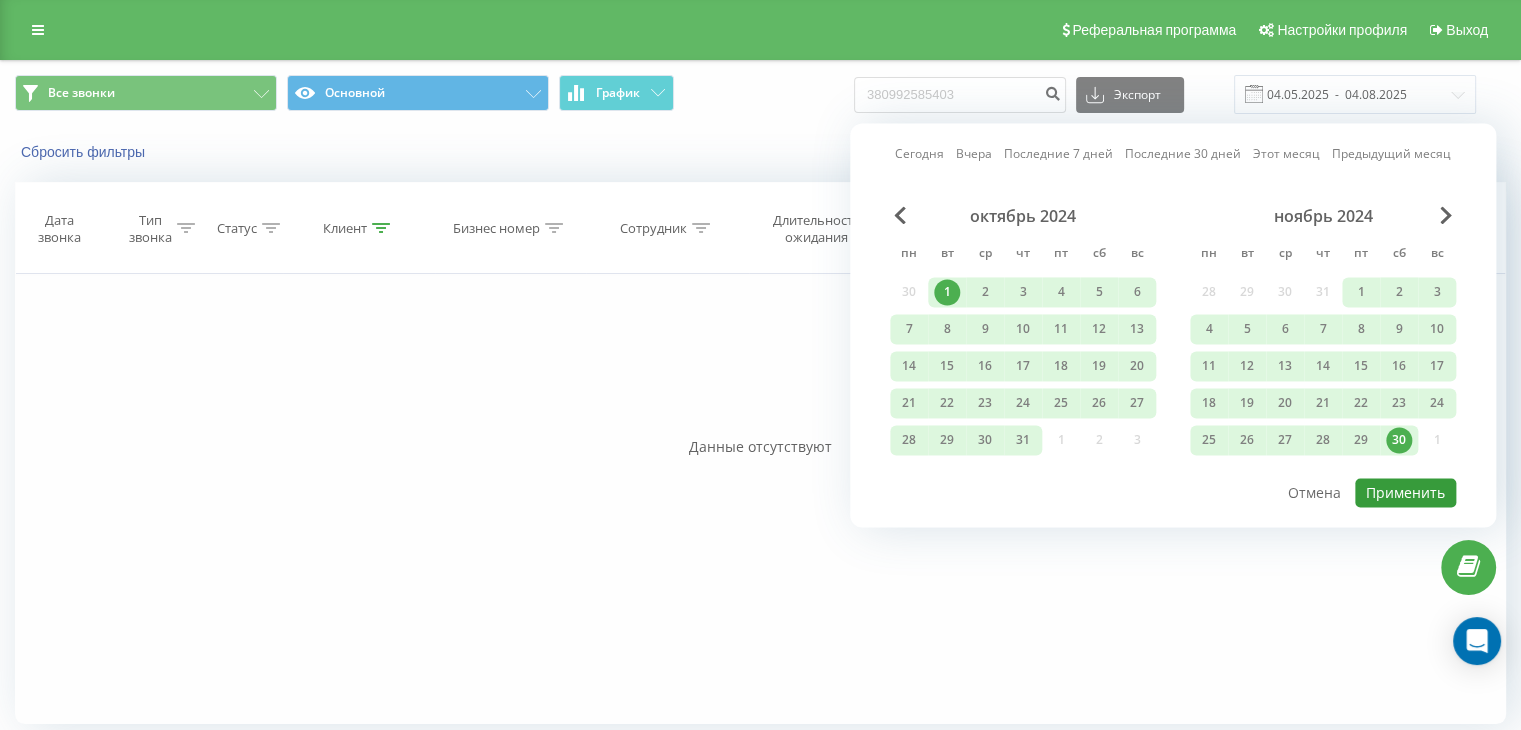 click on "Применить" at bounding box center [1405, 492] 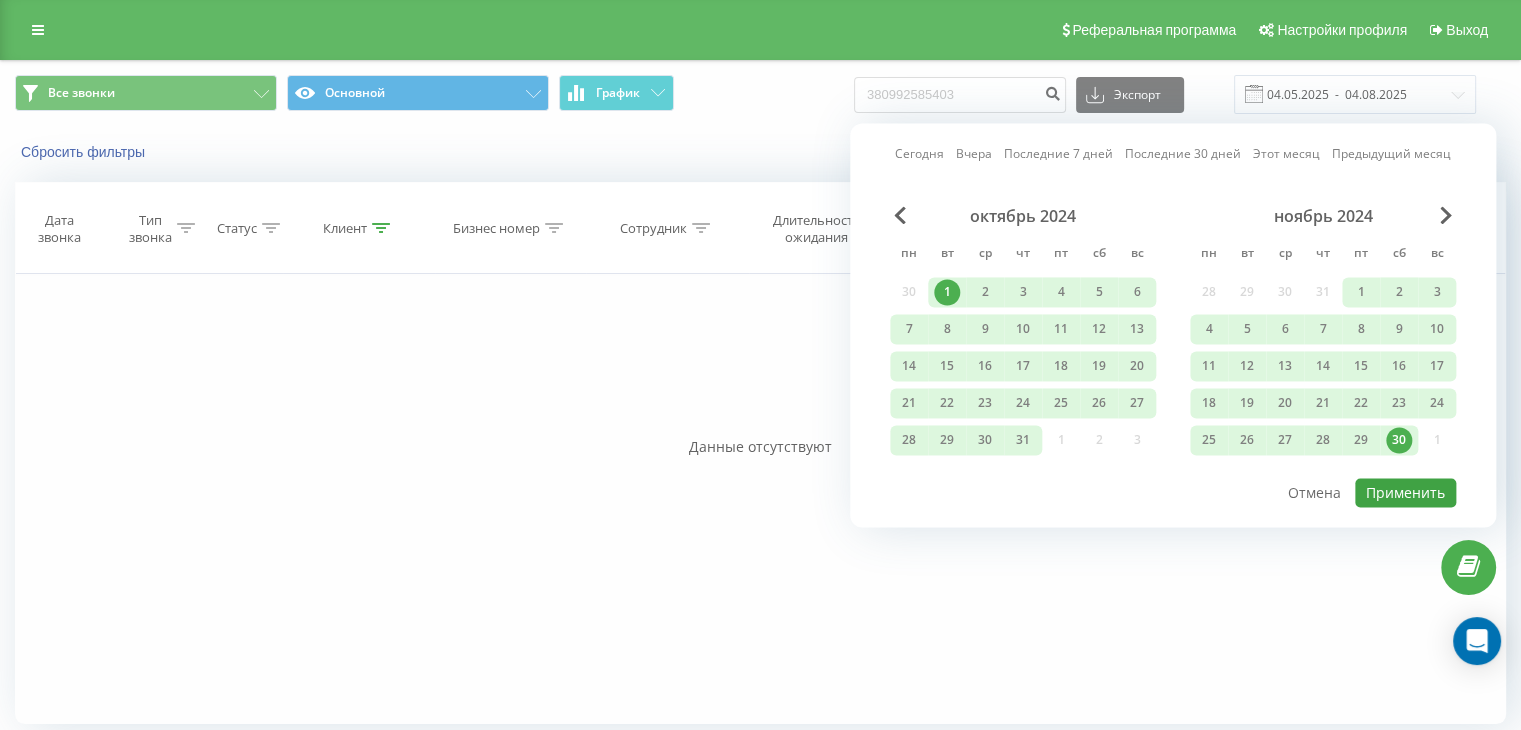 type on "01.10.2024  -  30.11.2024" 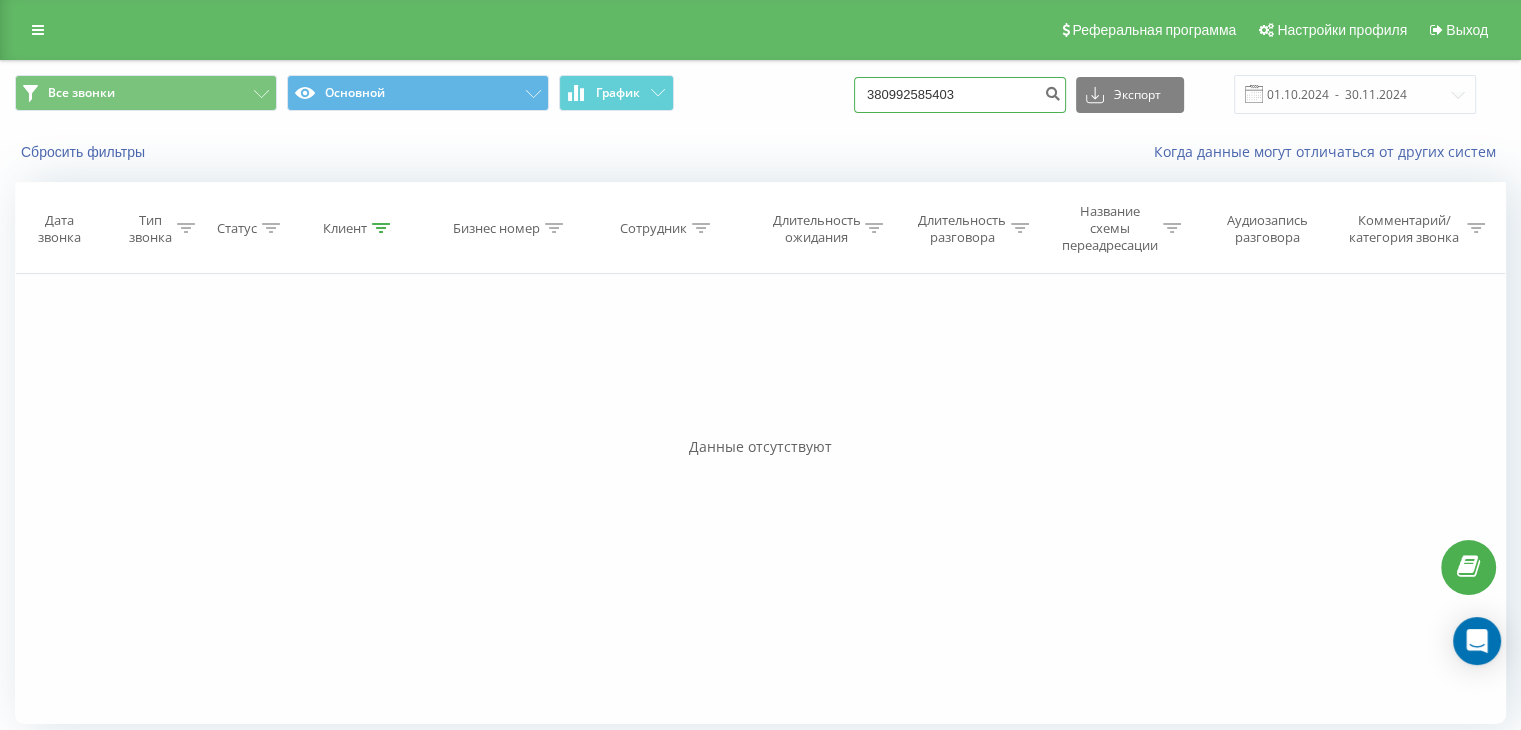 click on "380992585403" at bounding box center (960, 95) 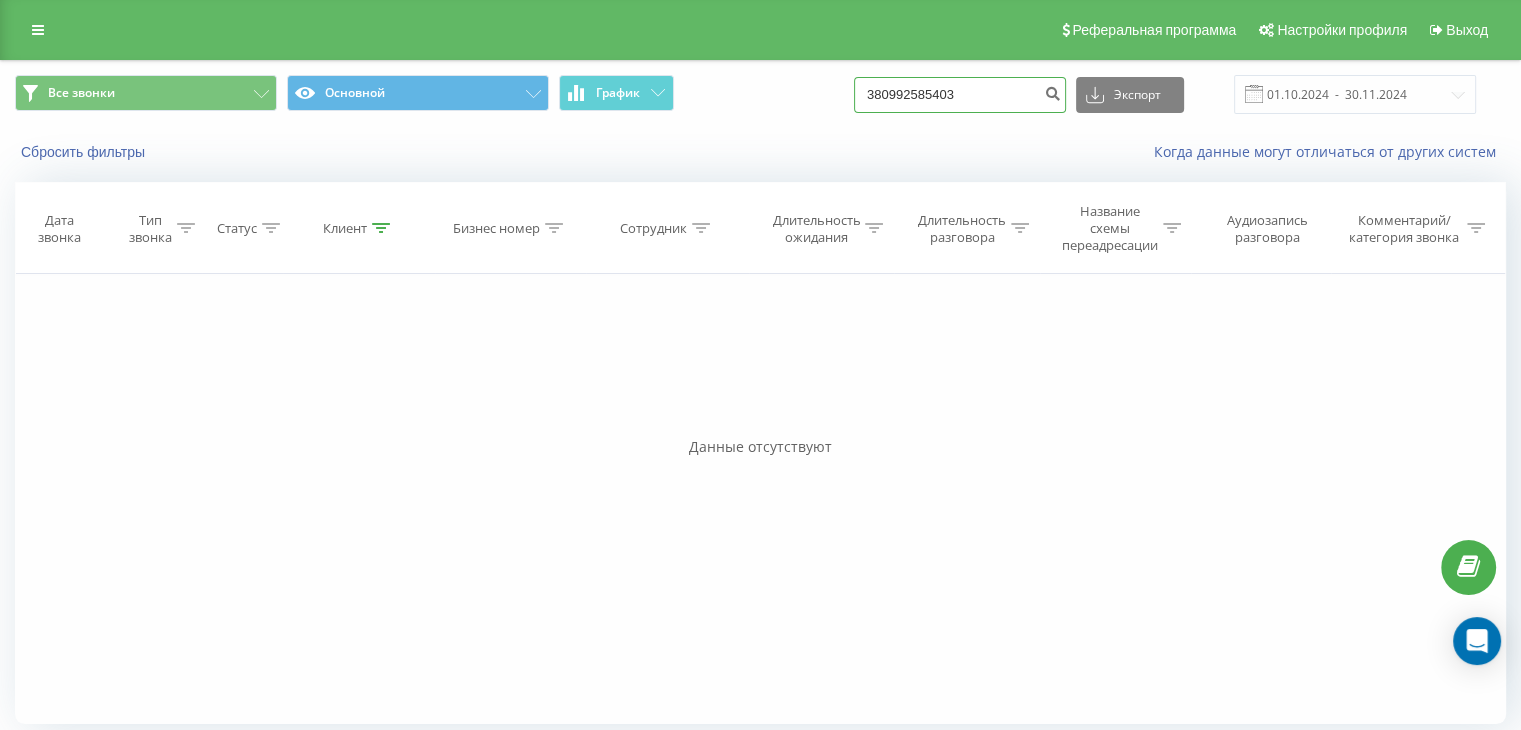 drag, startPoint x: 995, startPoint y: 98, endPoint x: 916, endPoint y: 101, distance: 79.05694 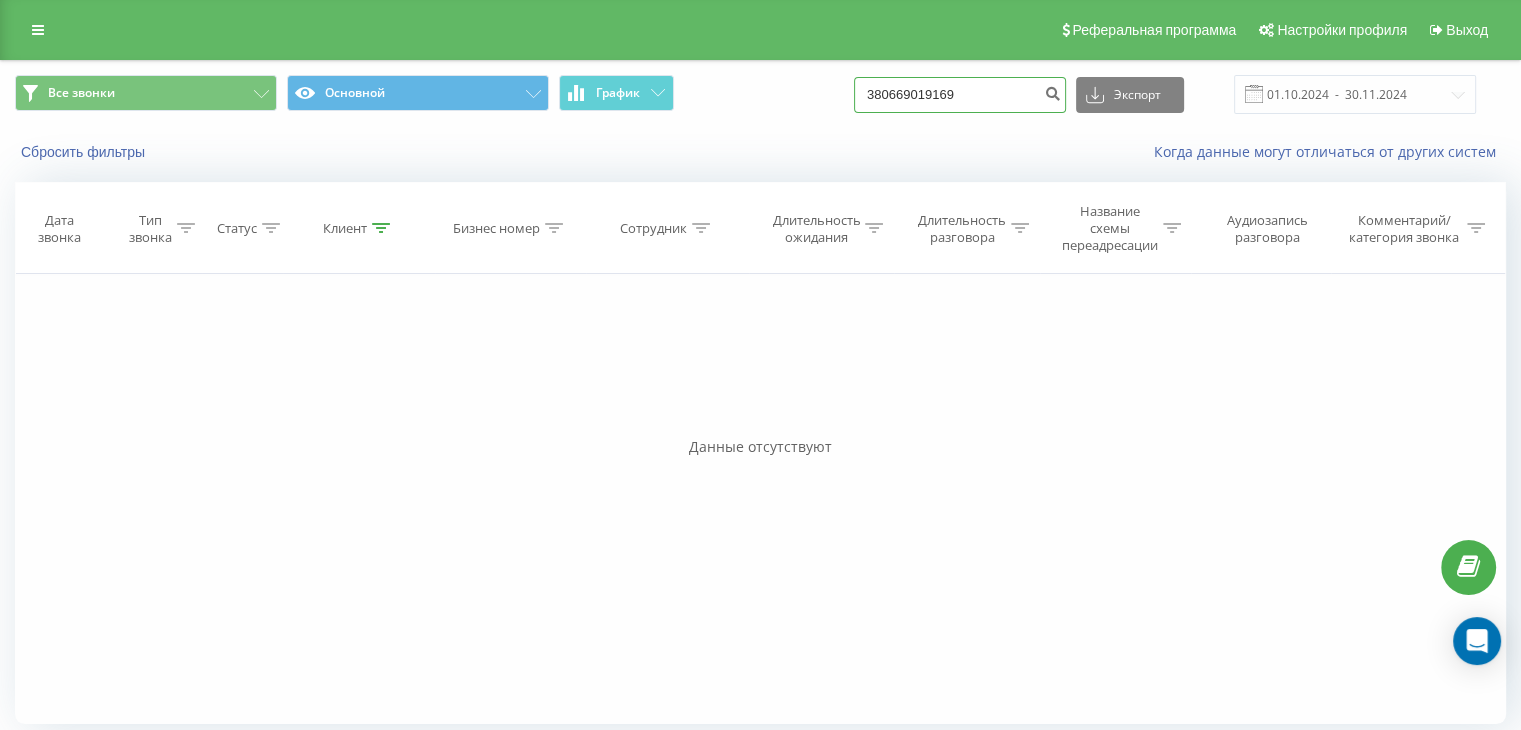 type on "380669019169" 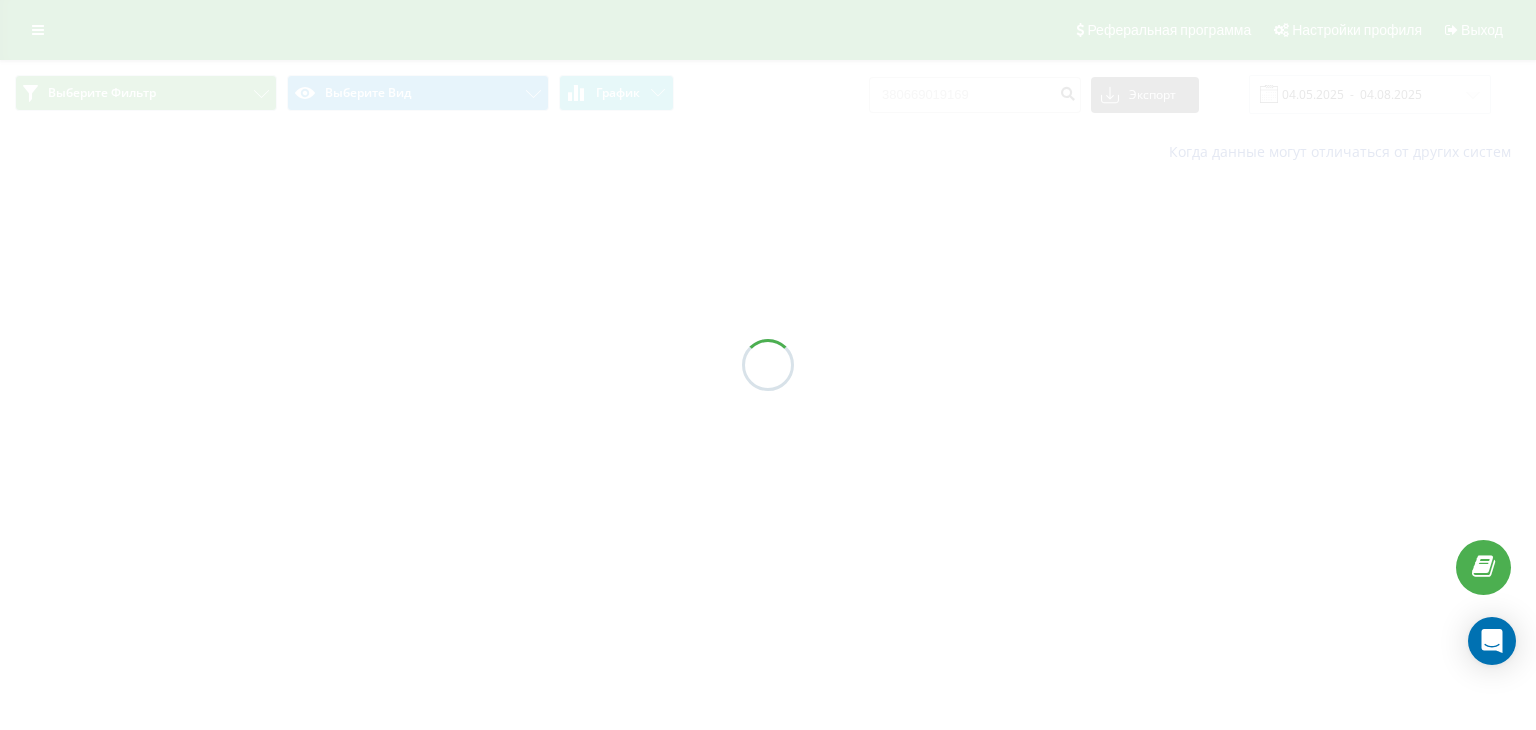 scroll, scrollTop: 0, scrollLeft: 0, axis: both 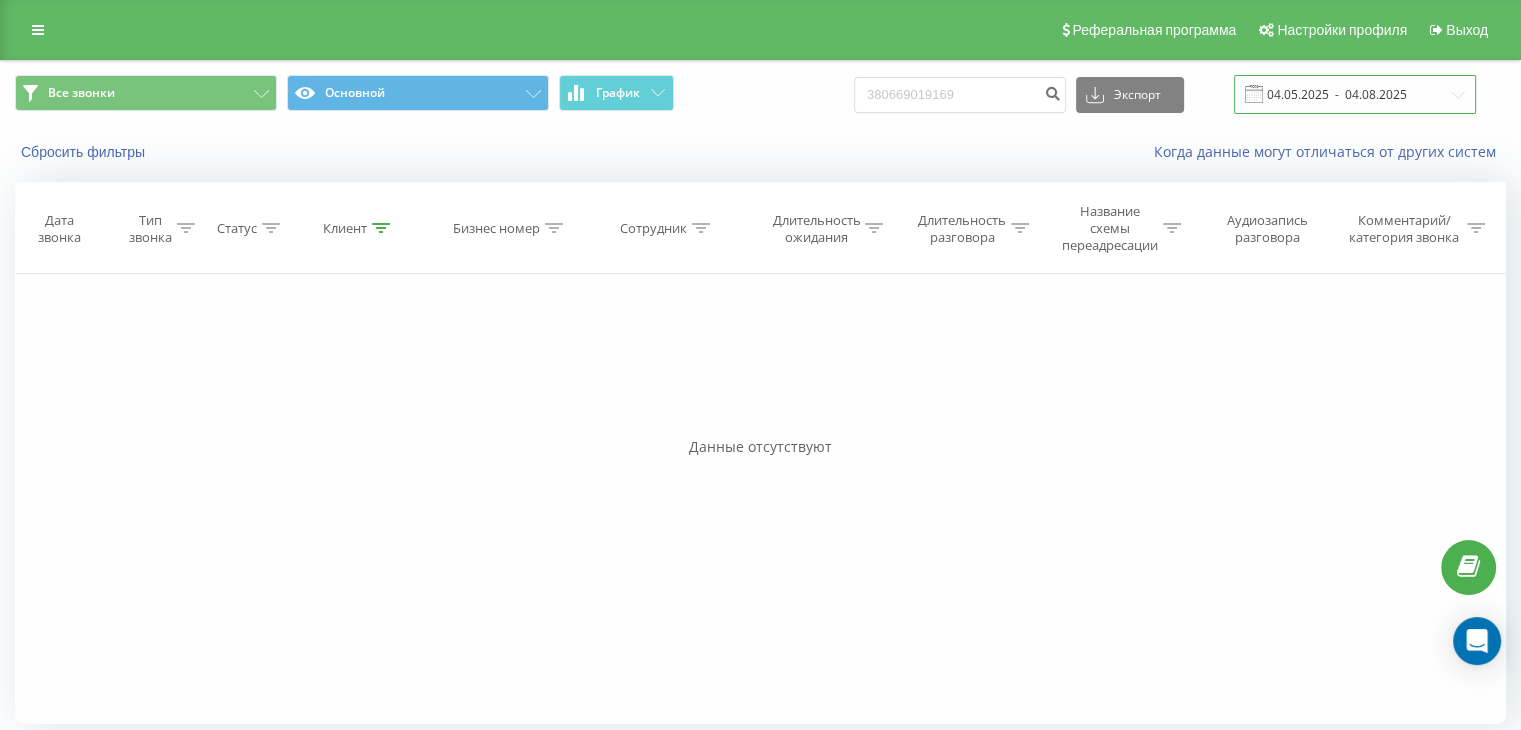 click on "04.05.2025  -  04.08.2025" at bounding box center (1355, 94) 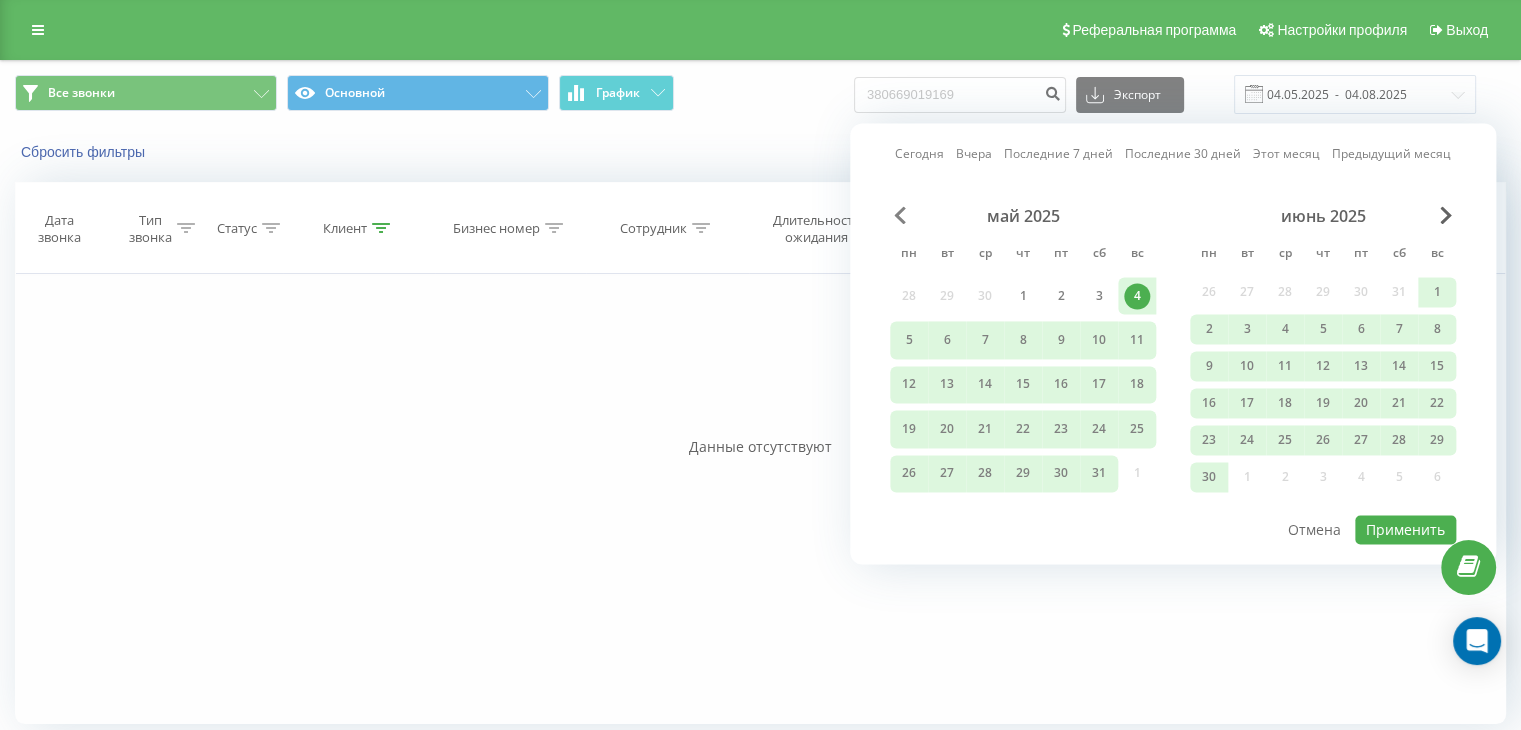 click at bounding box center [900, 215] 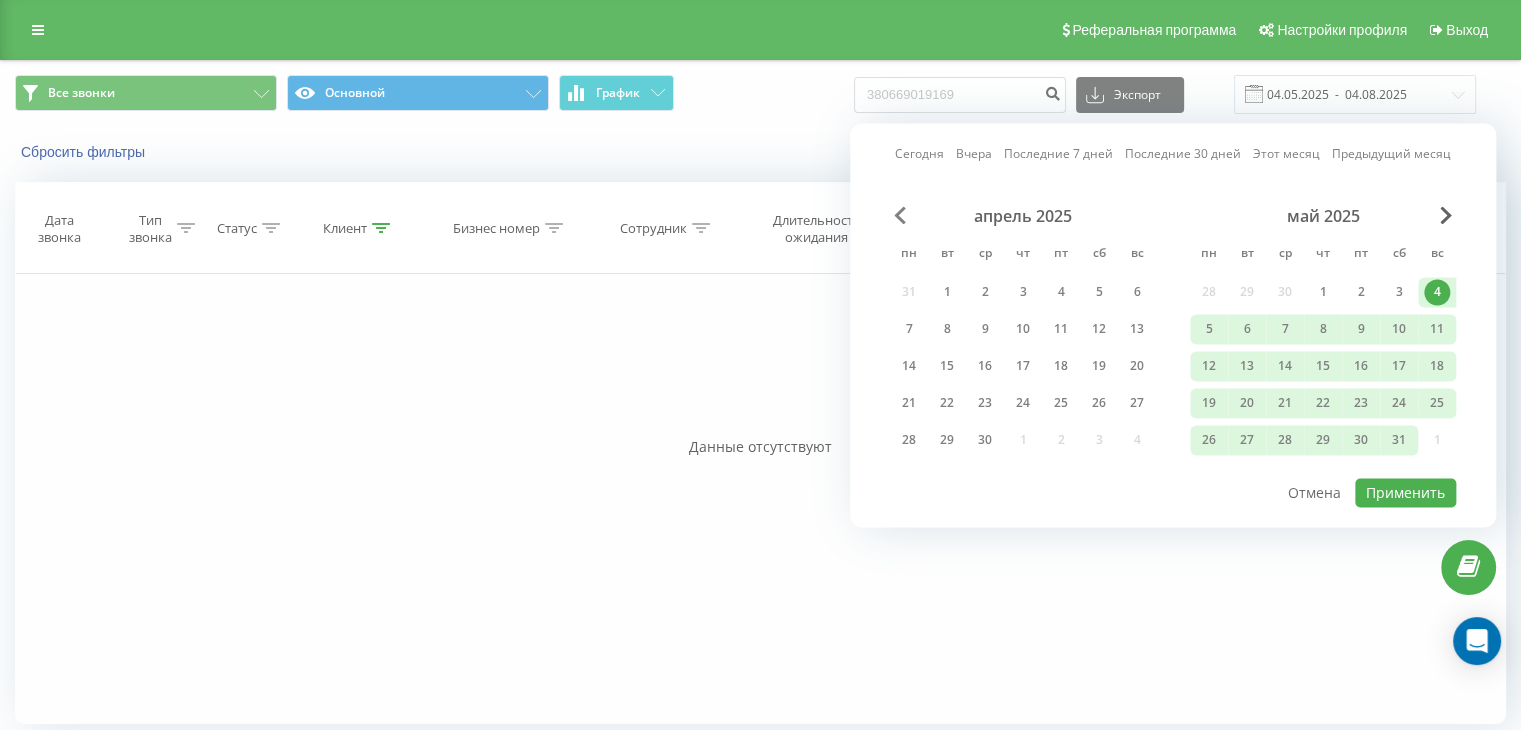 click at bounding box center [900, 215] 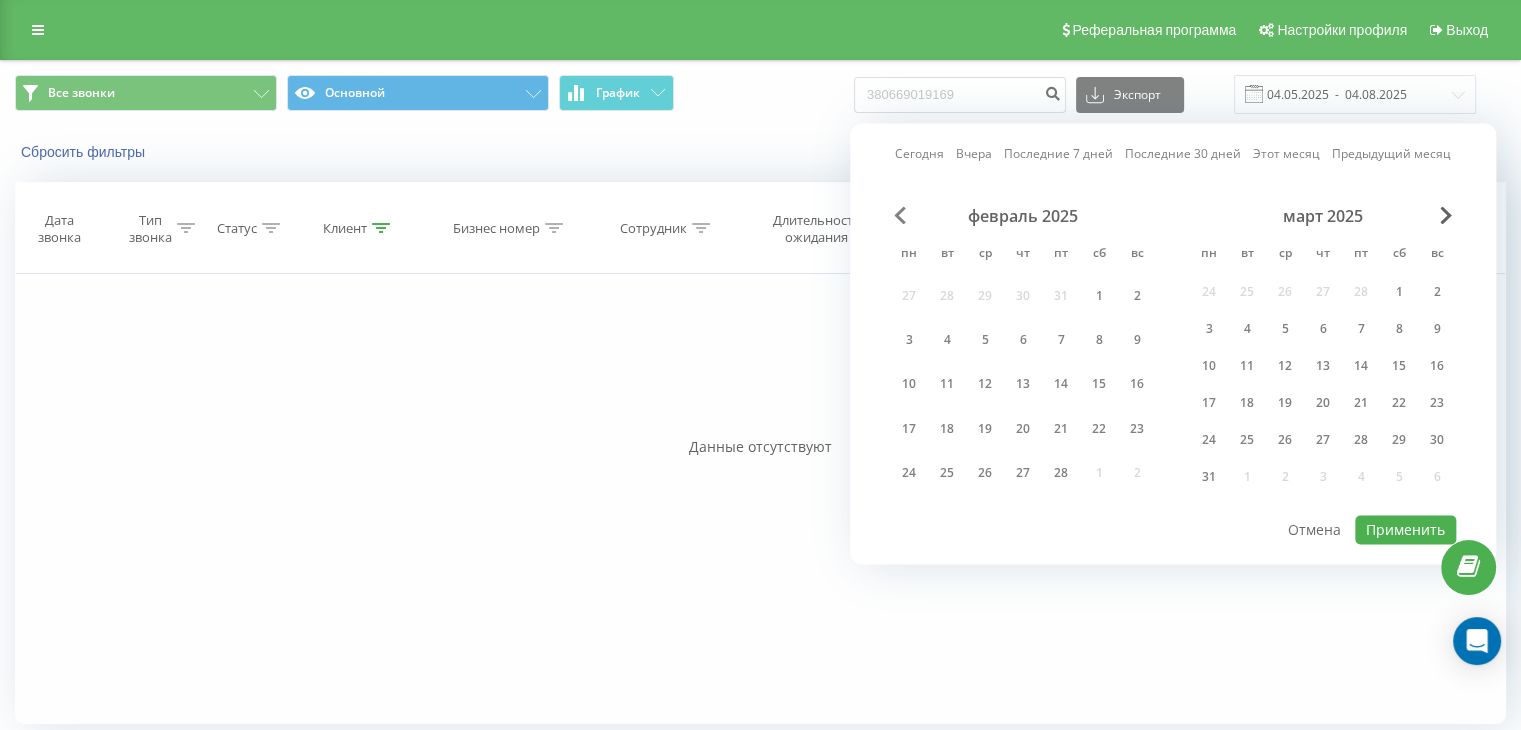 click at bounding box center [900, 215] 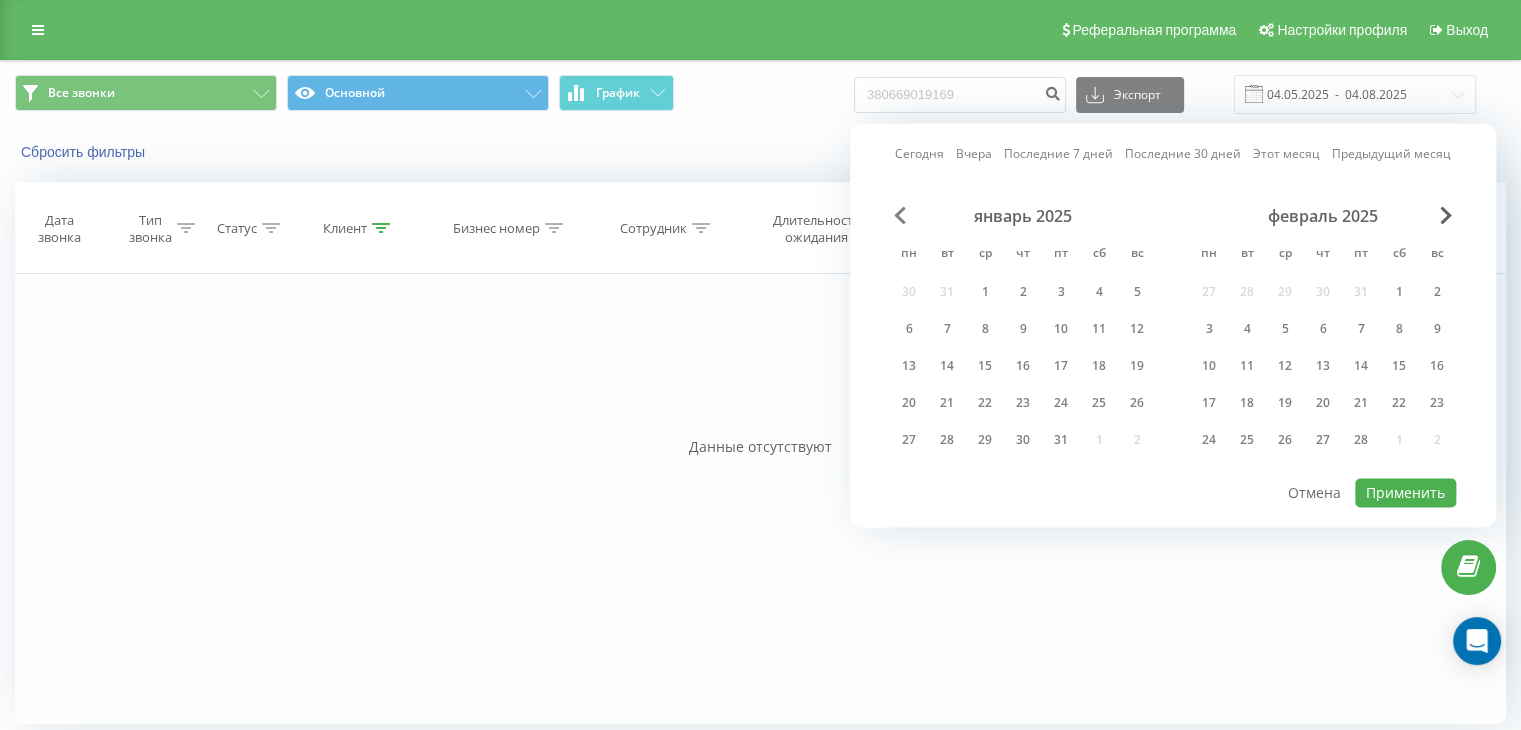 click at bounding box center (900, 215) 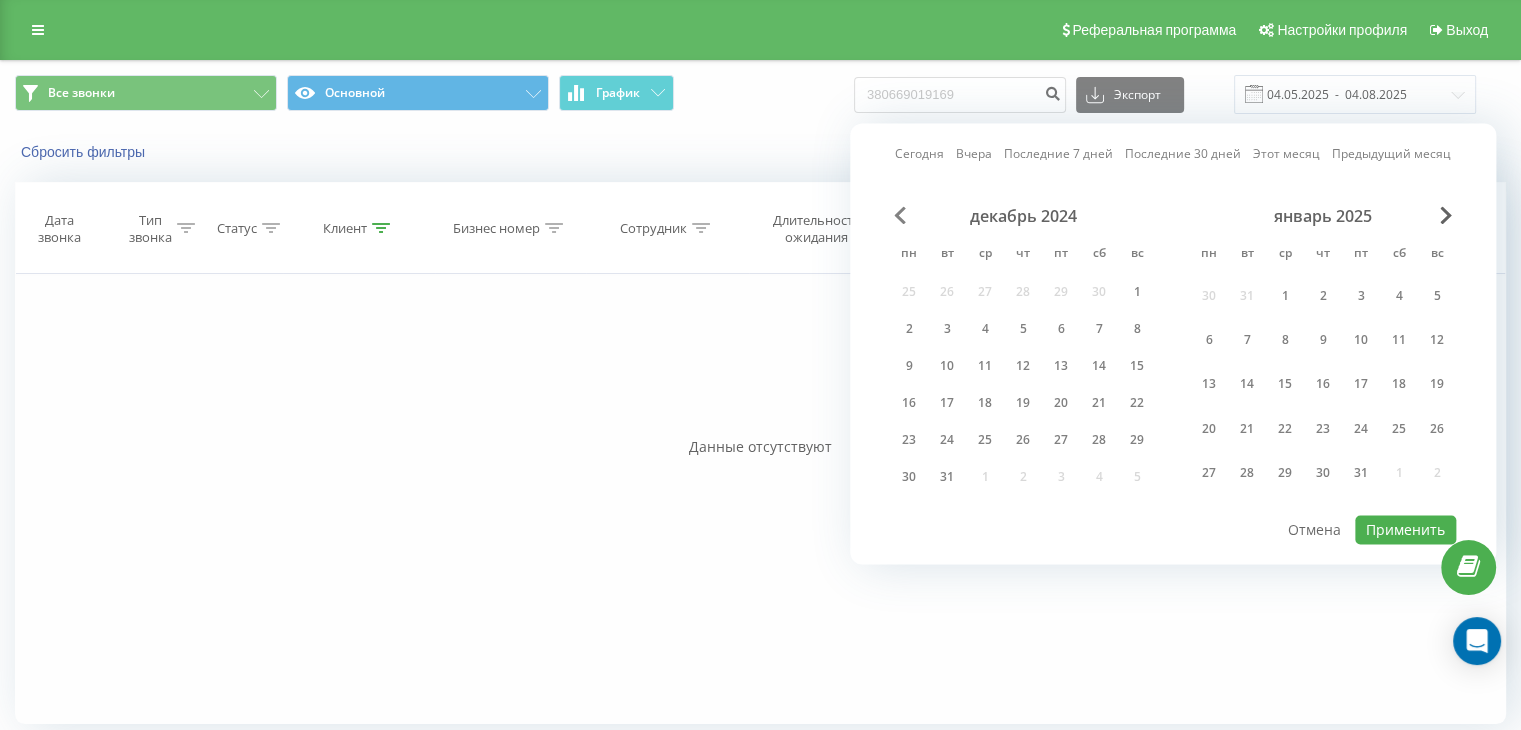 click at bounding box center [900, 215] 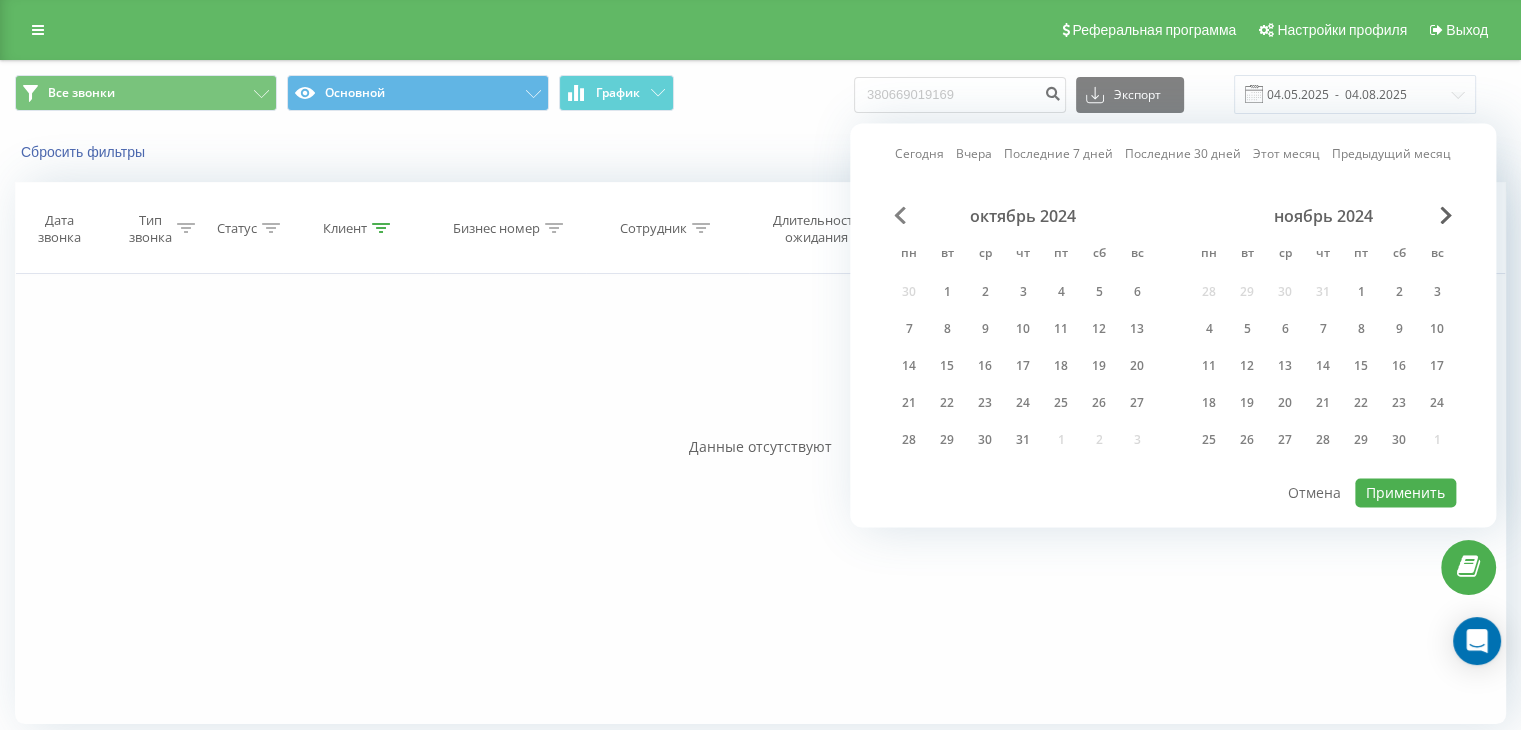 click at bounding box center (900, 215) 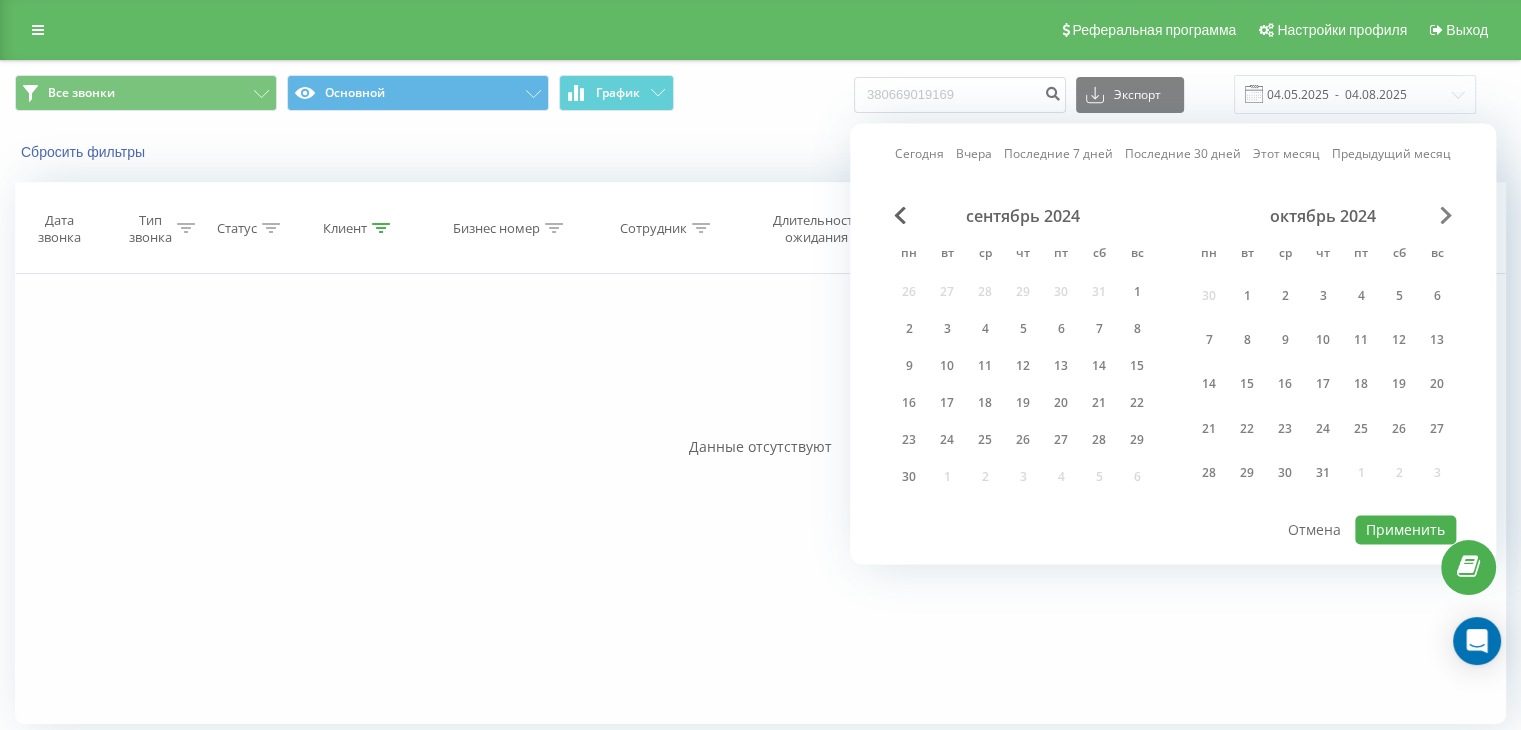 click at bounding box center (1446, 215) 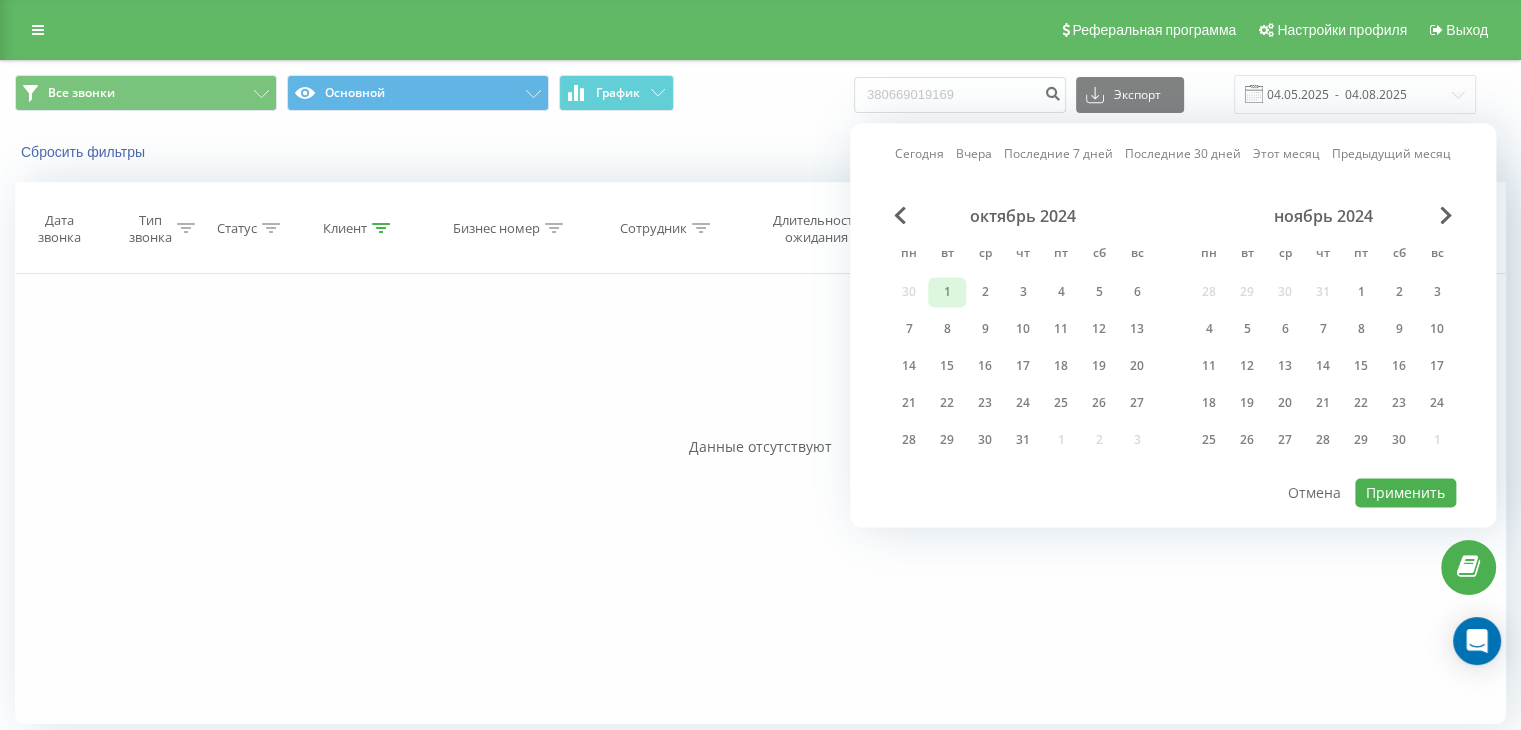 click on "1" at bounding box center [947, 292] 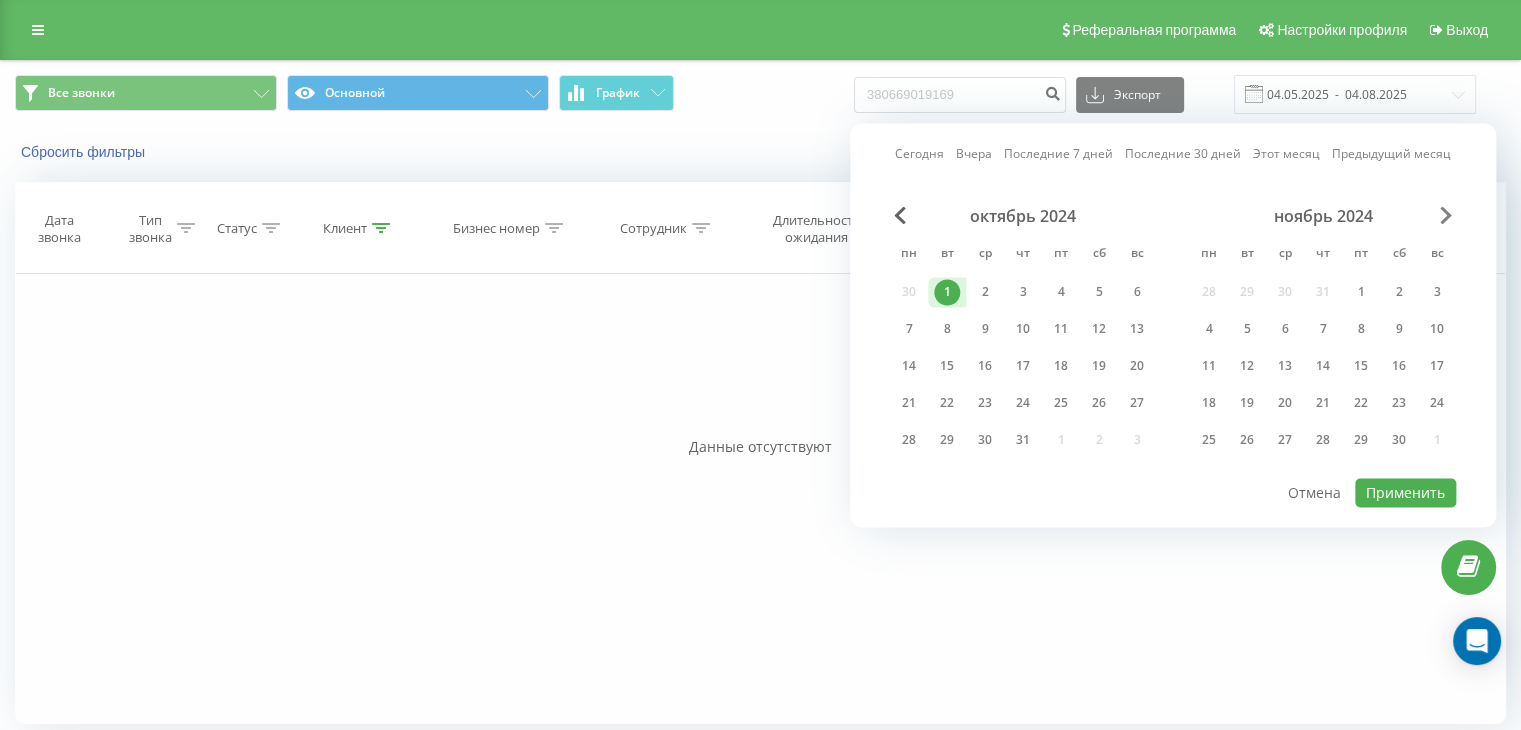 click at bounding box center (1446, 215) 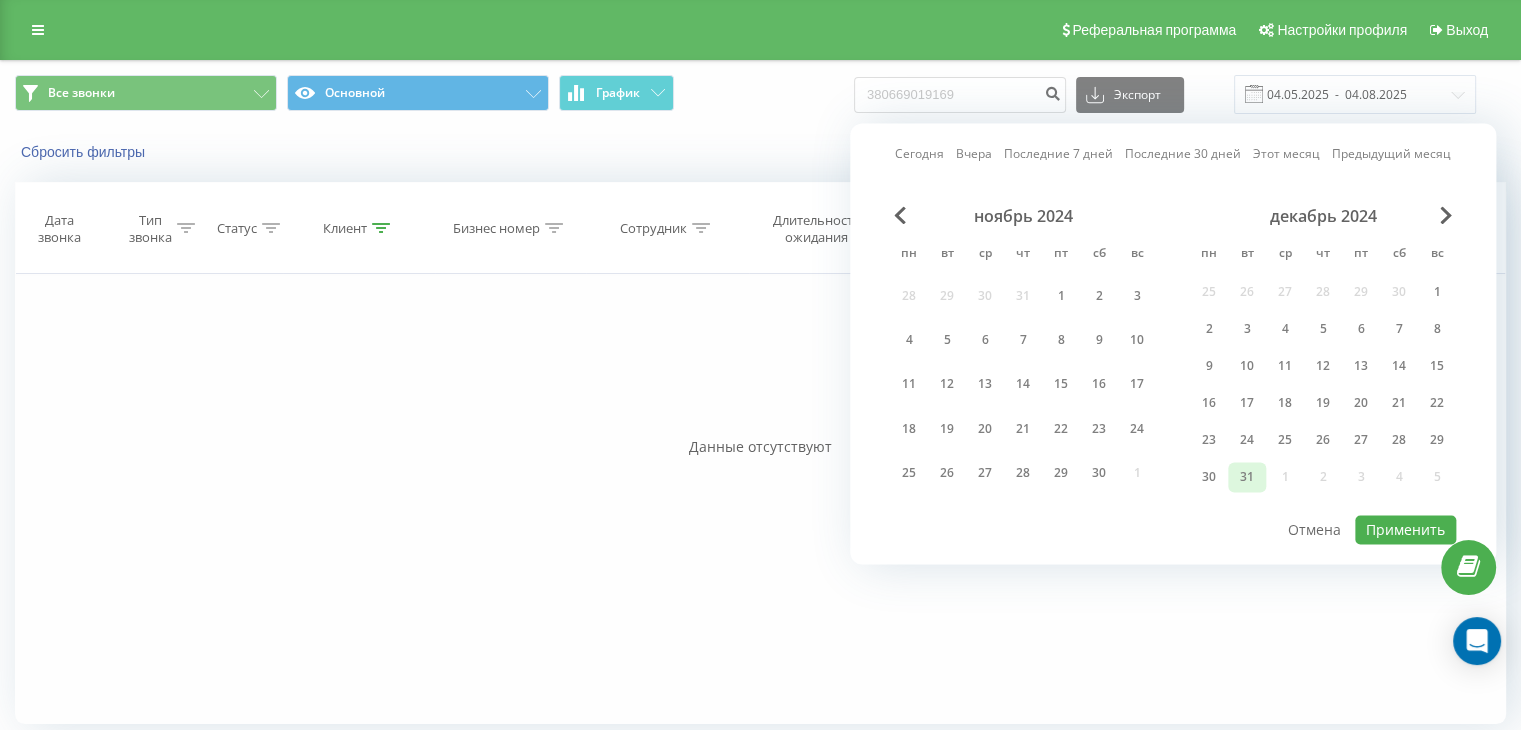 click on "31" at bounding box center [1247, 477] 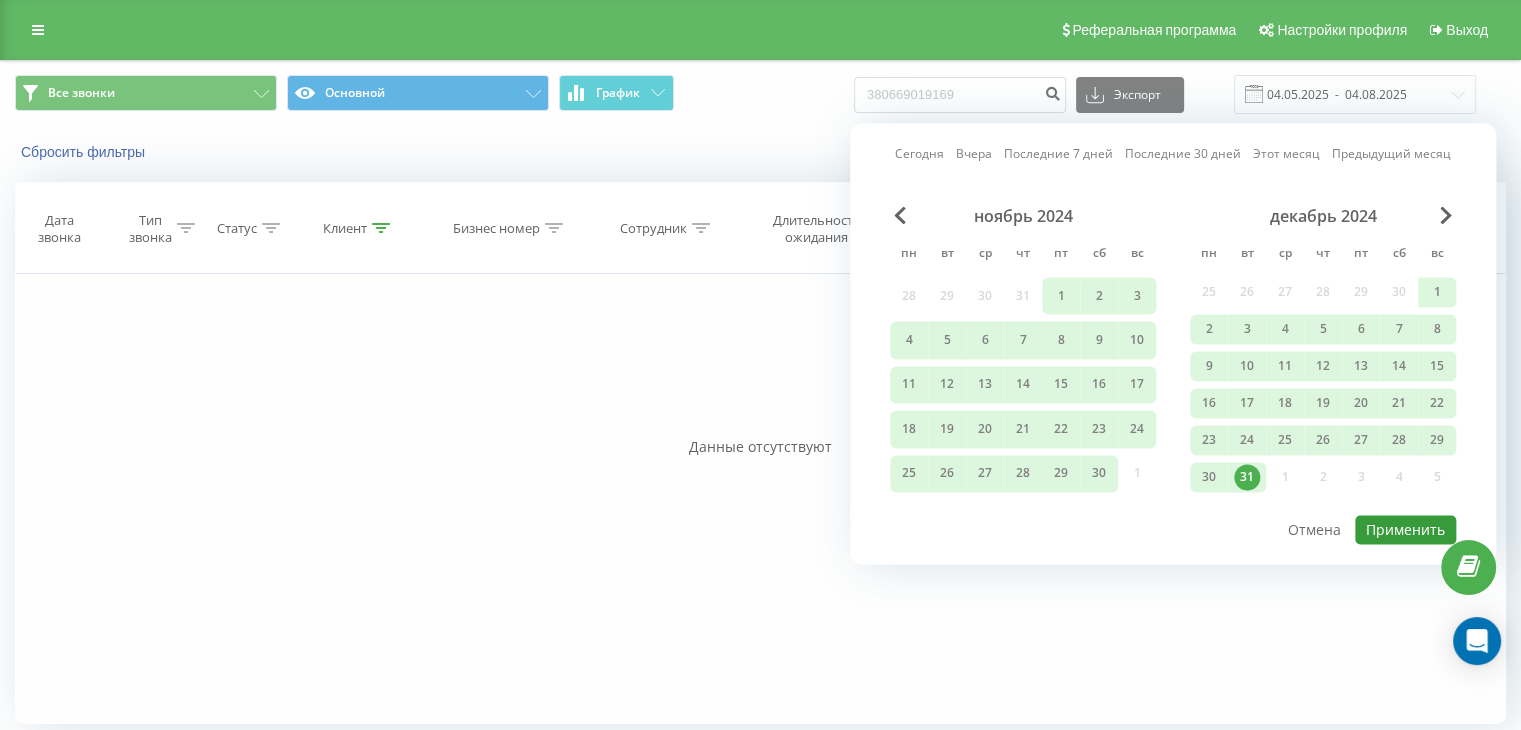 click on "Применить" at bounding box center [1405, 529] 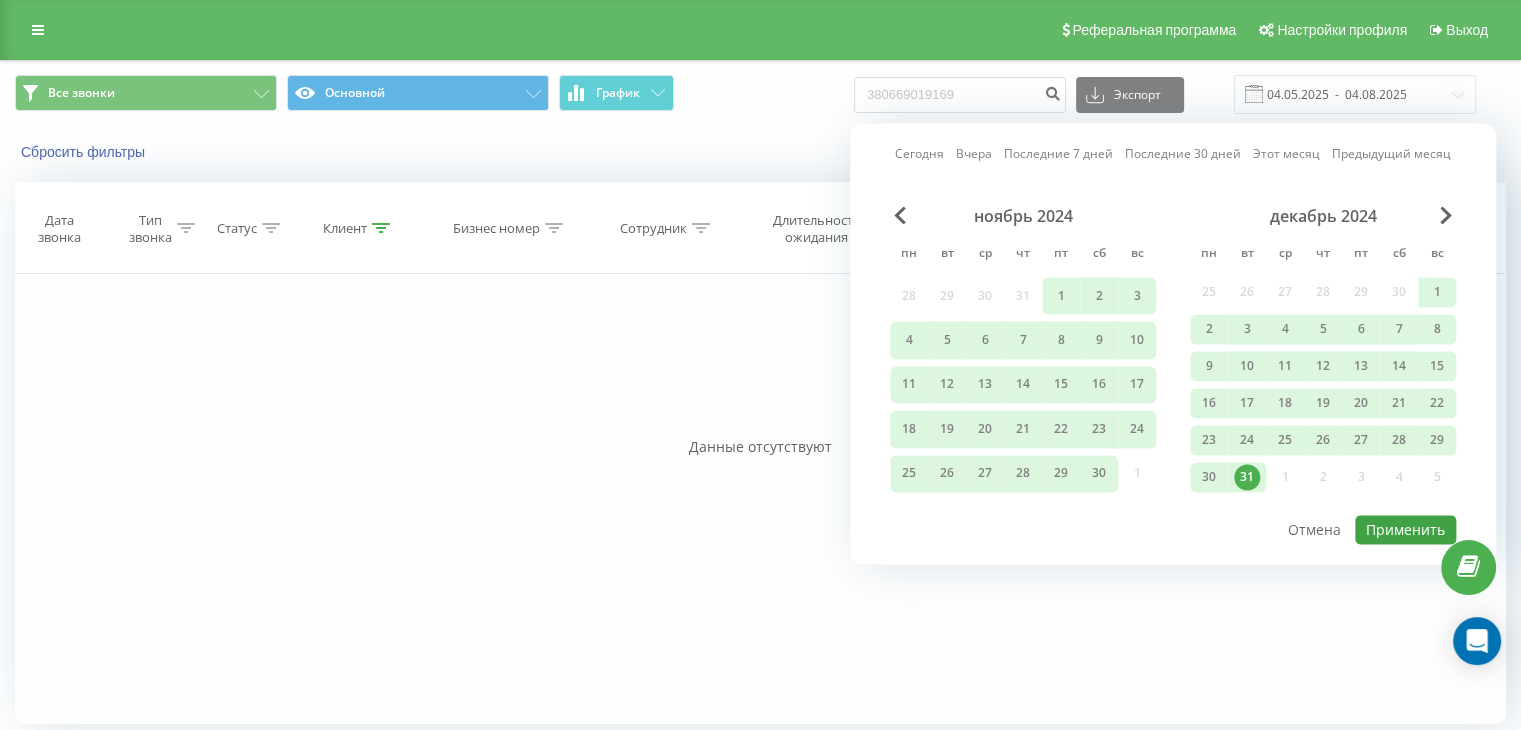 type on "[DATE]  -  [DATE]" 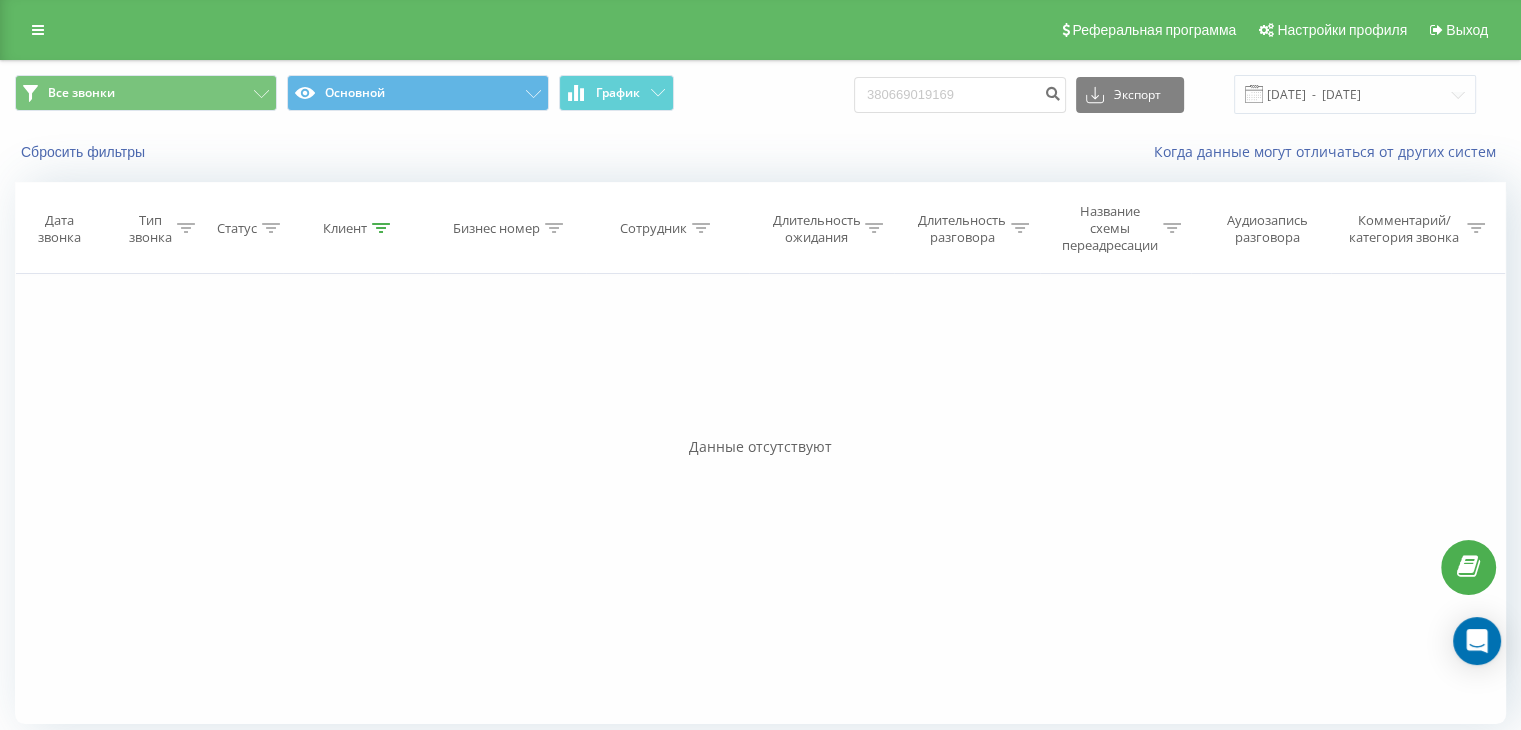 click 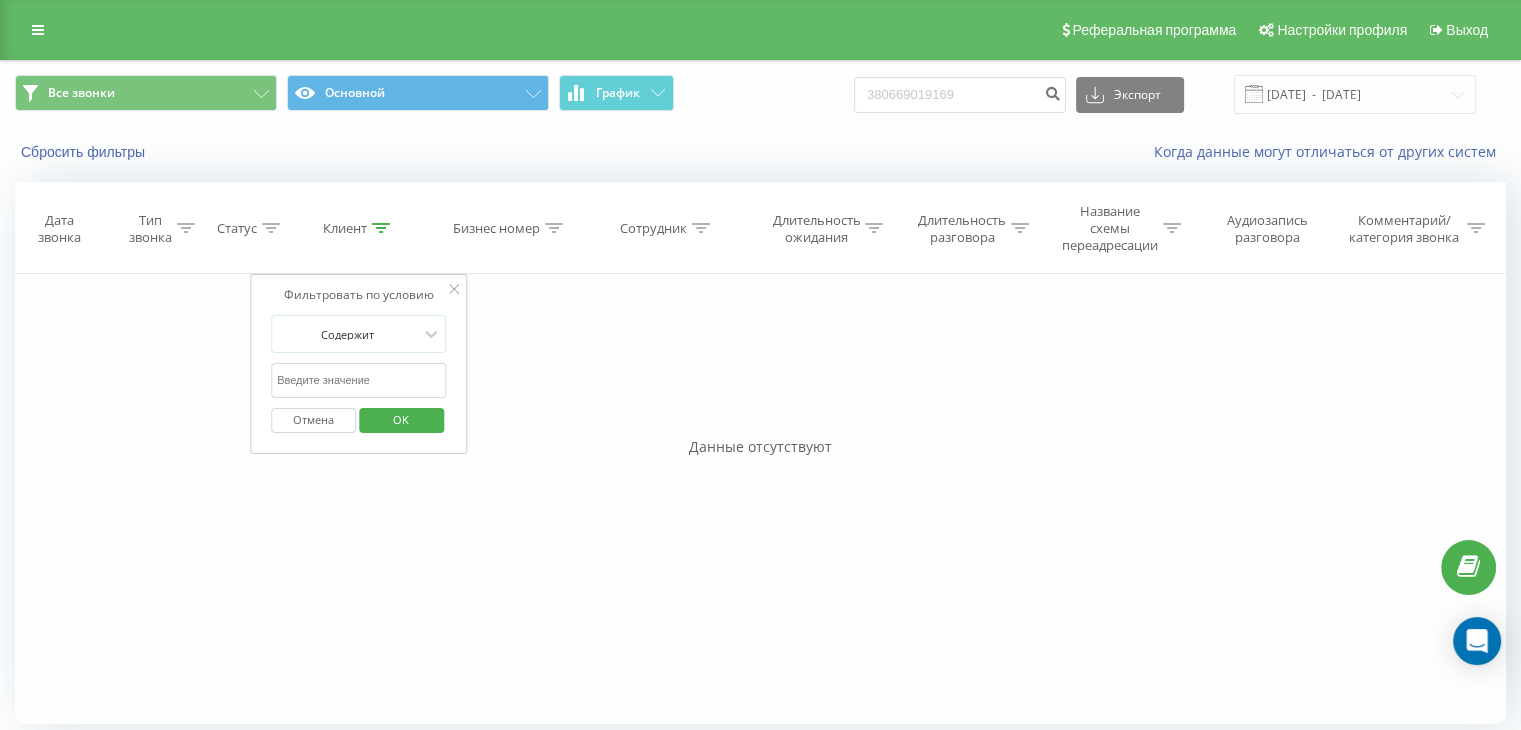 click at bounding box center (359, 380) 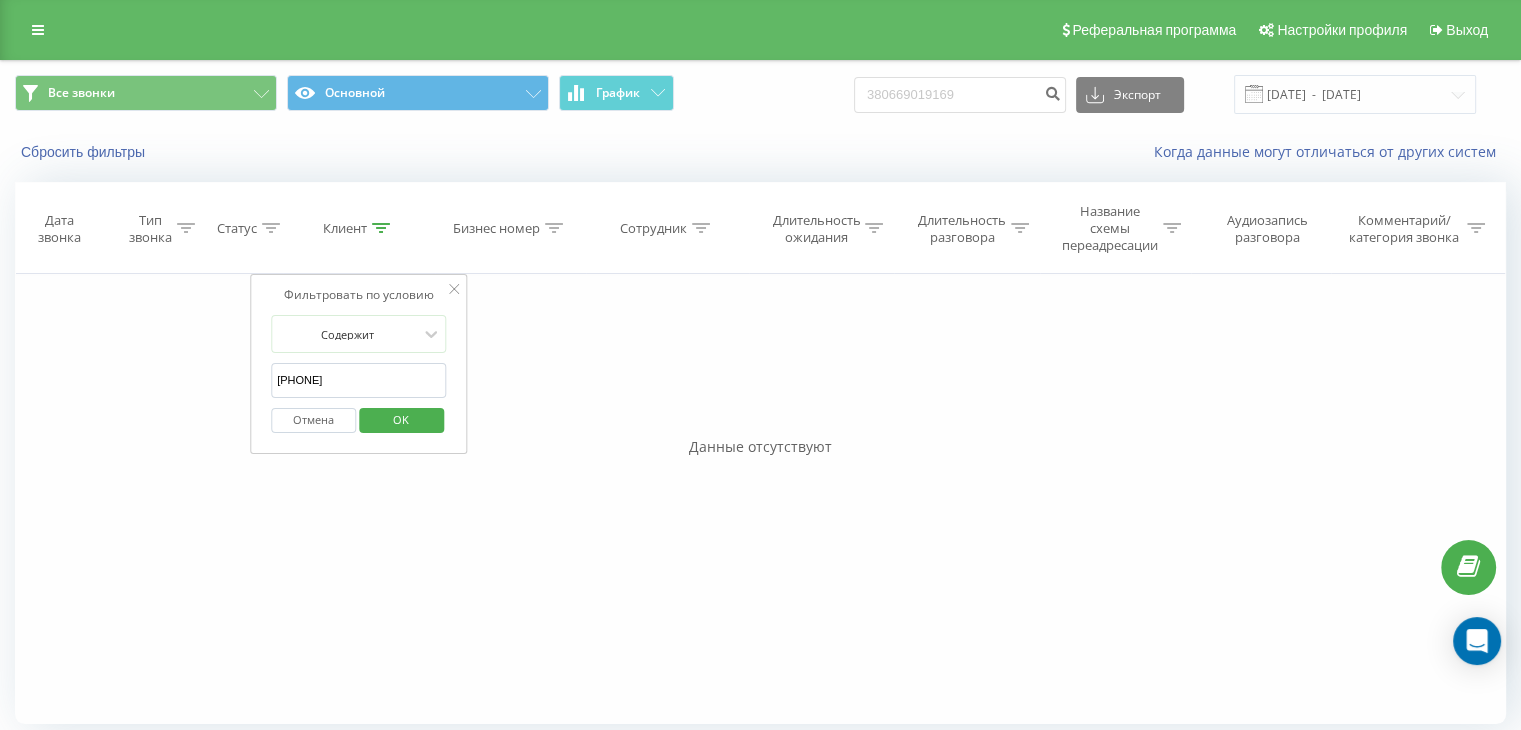 type on "380992585403" 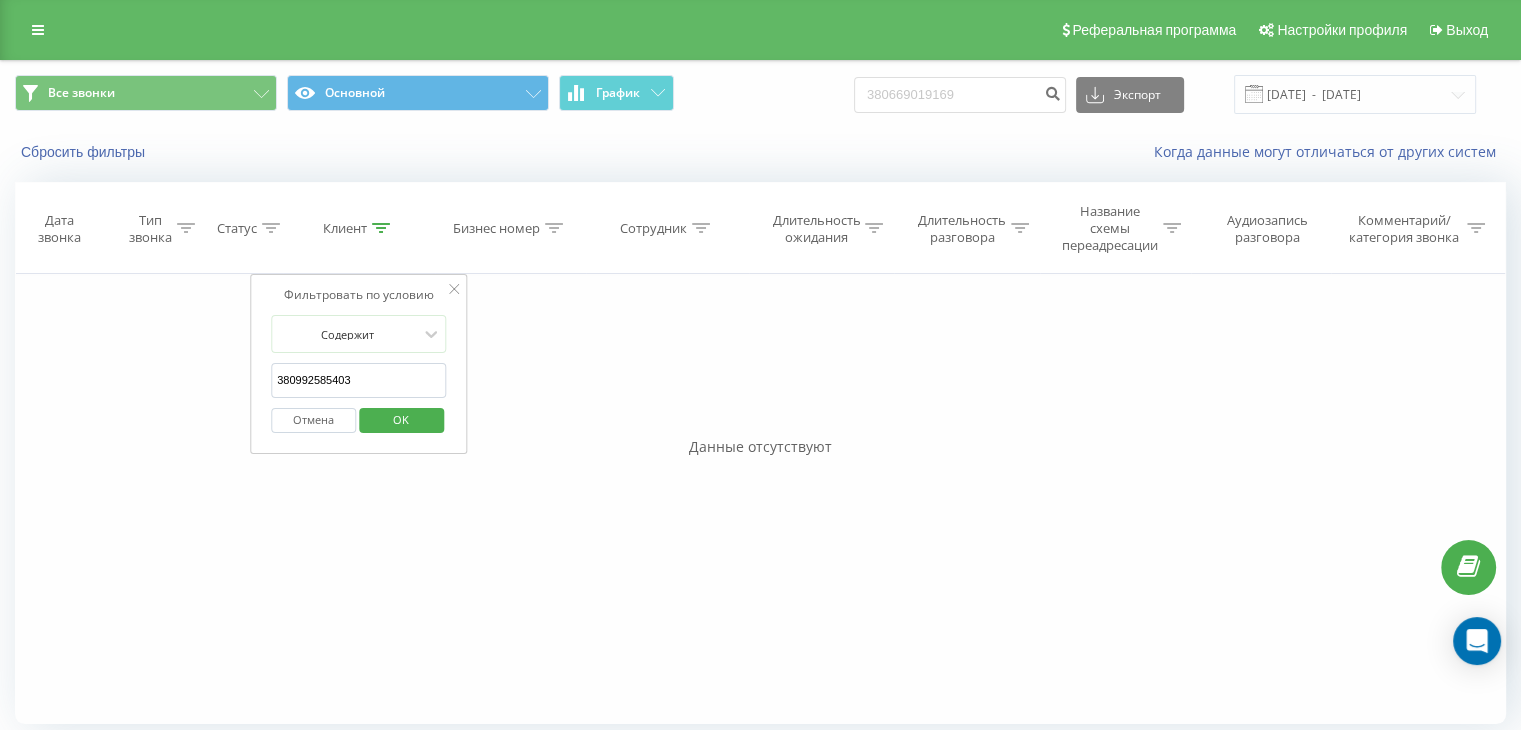 click on "OK" at bounding box center [401, 420] 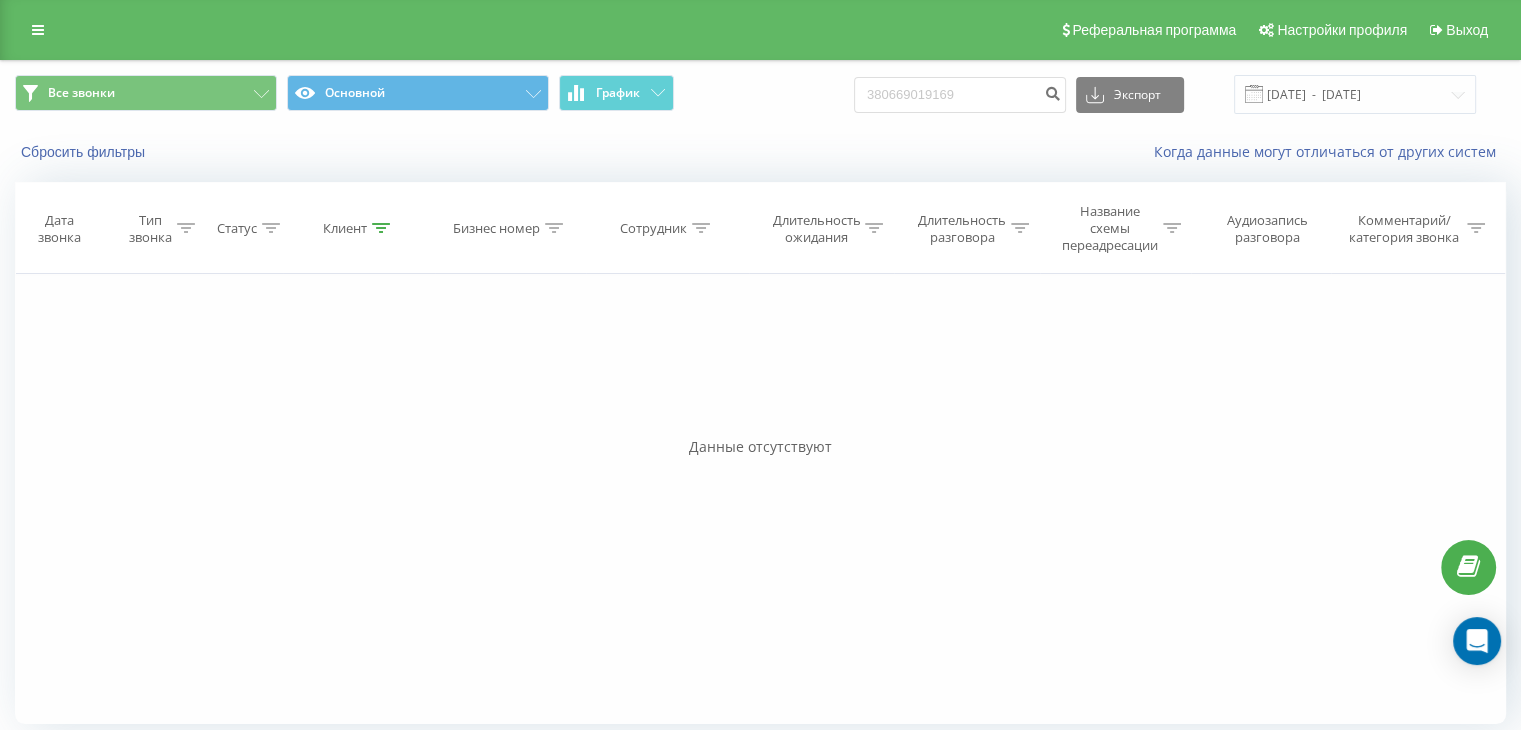 click 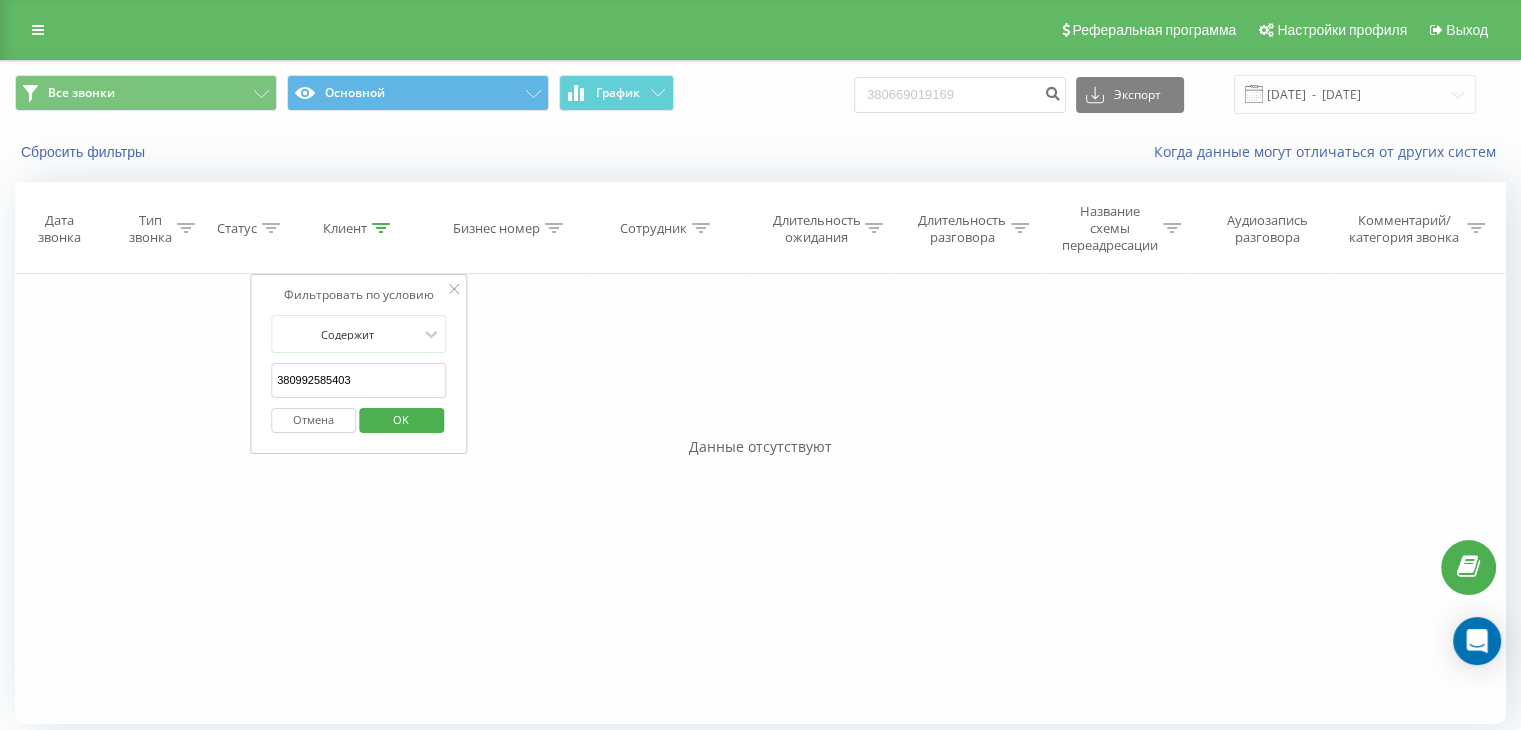 click 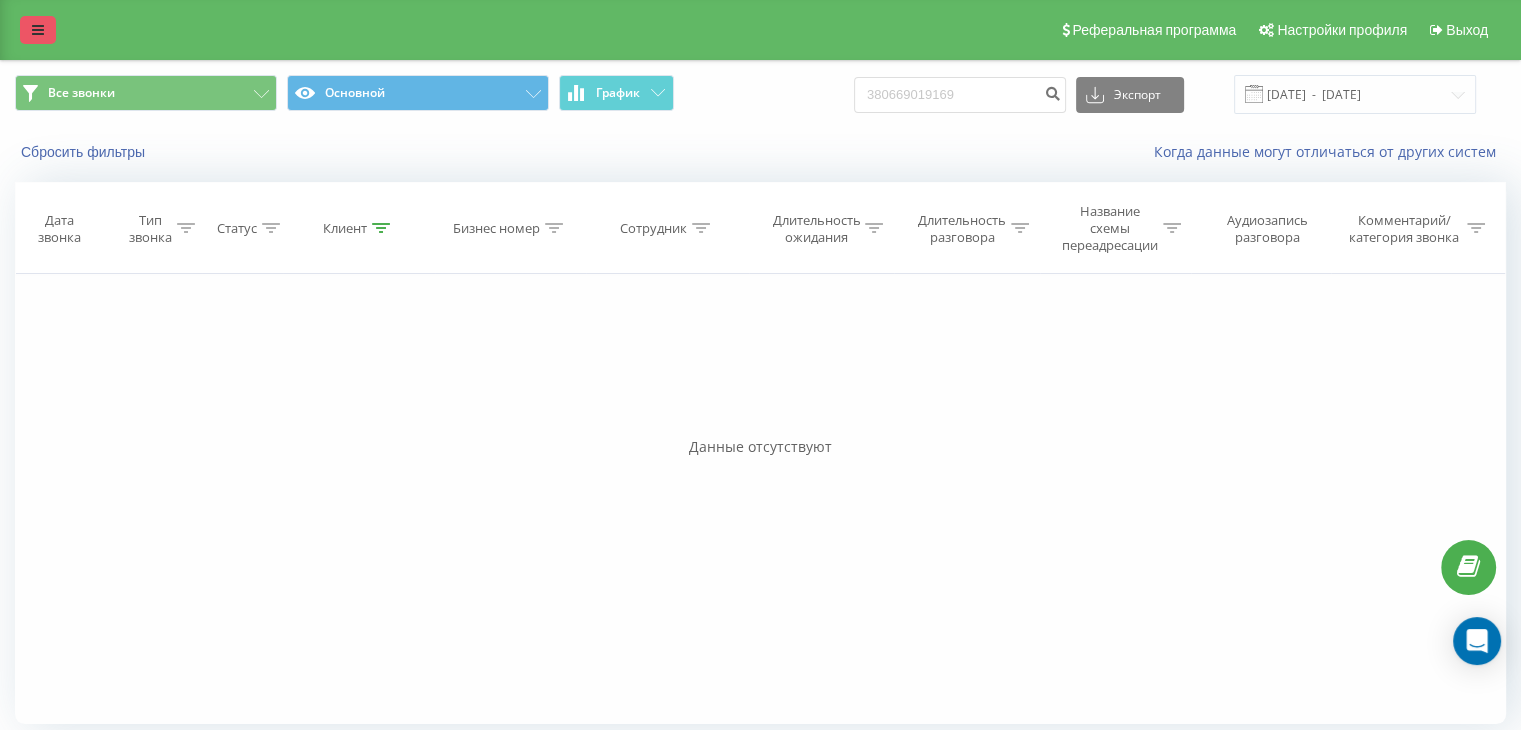 click at bounding box center [38, 30] 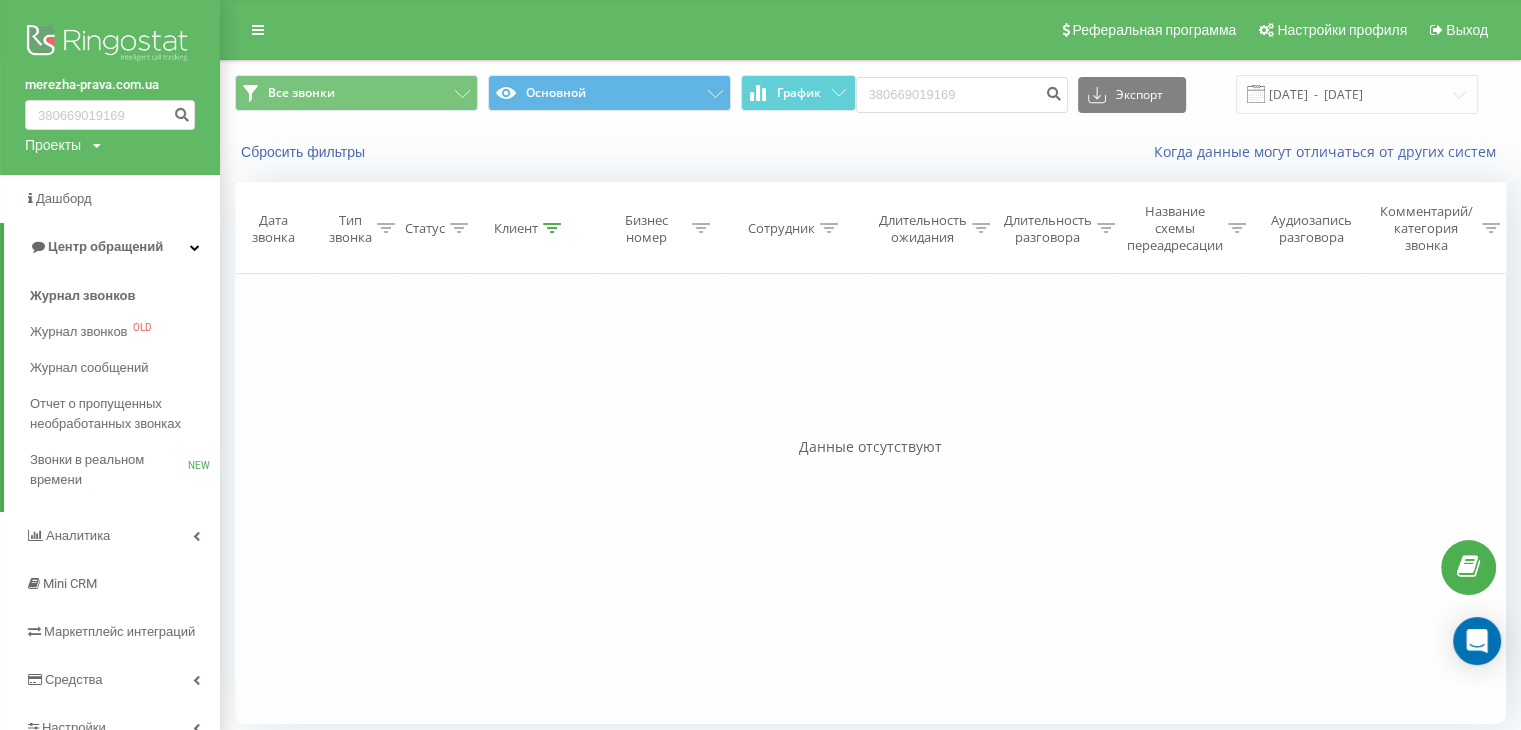 click at bounding box center (110, 45) 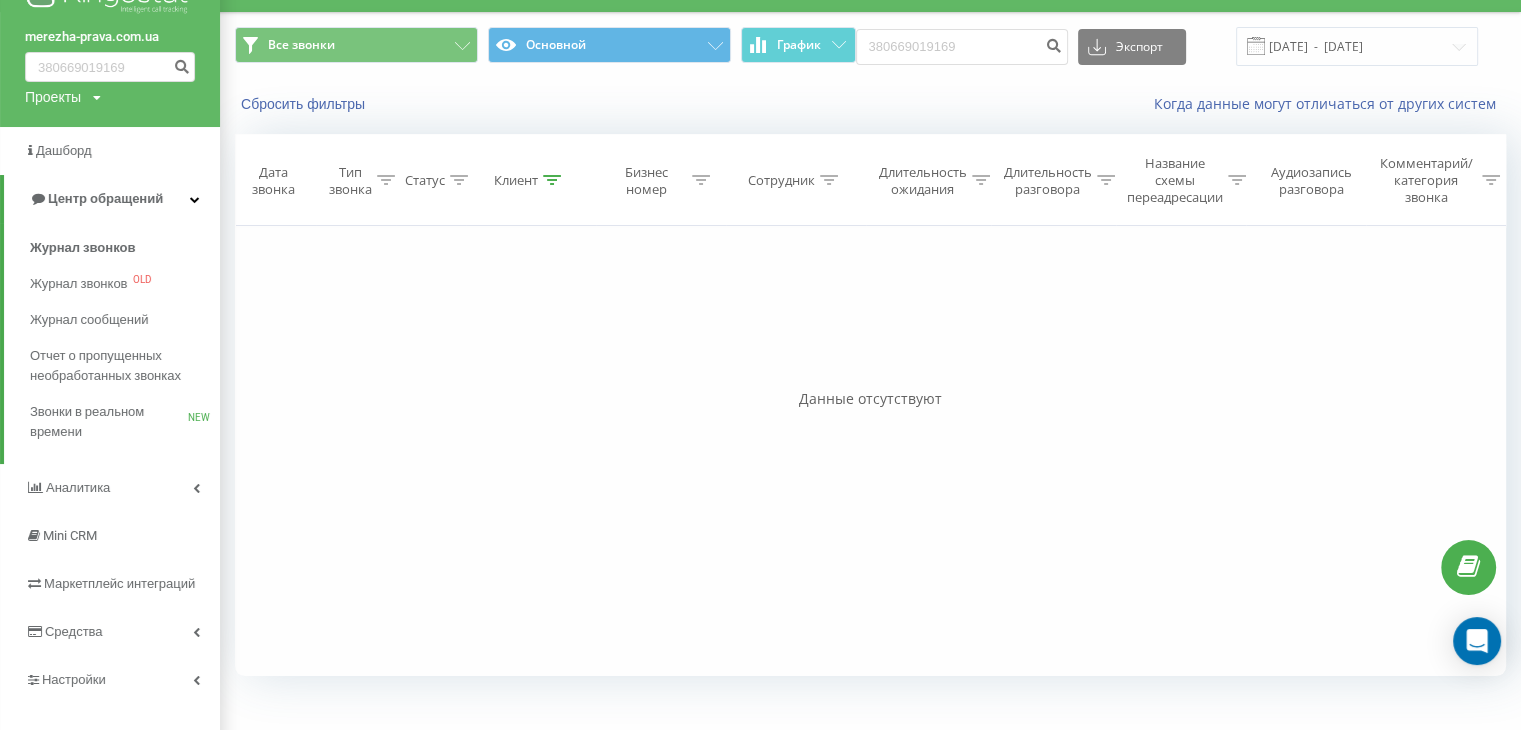 scroll, scrollTop: 72, scrollLeft: 0, axis: vertical 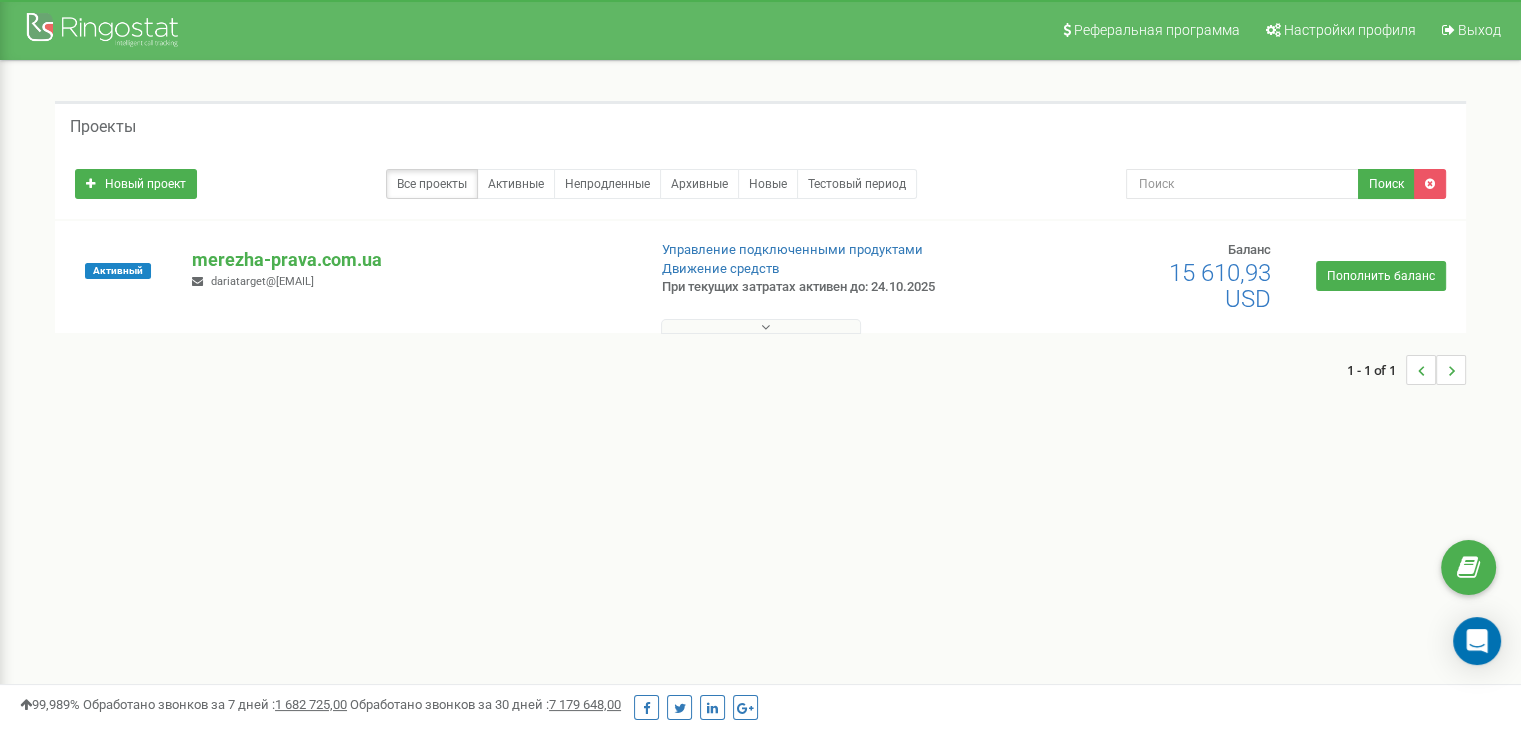 click on "Реферальная программа
Настройки профиля
Выход
Проекты
Новый проект
Все проекты
Активные
Непродленные
Архивные Новые Поиск" at bounding box center [760, 600] 